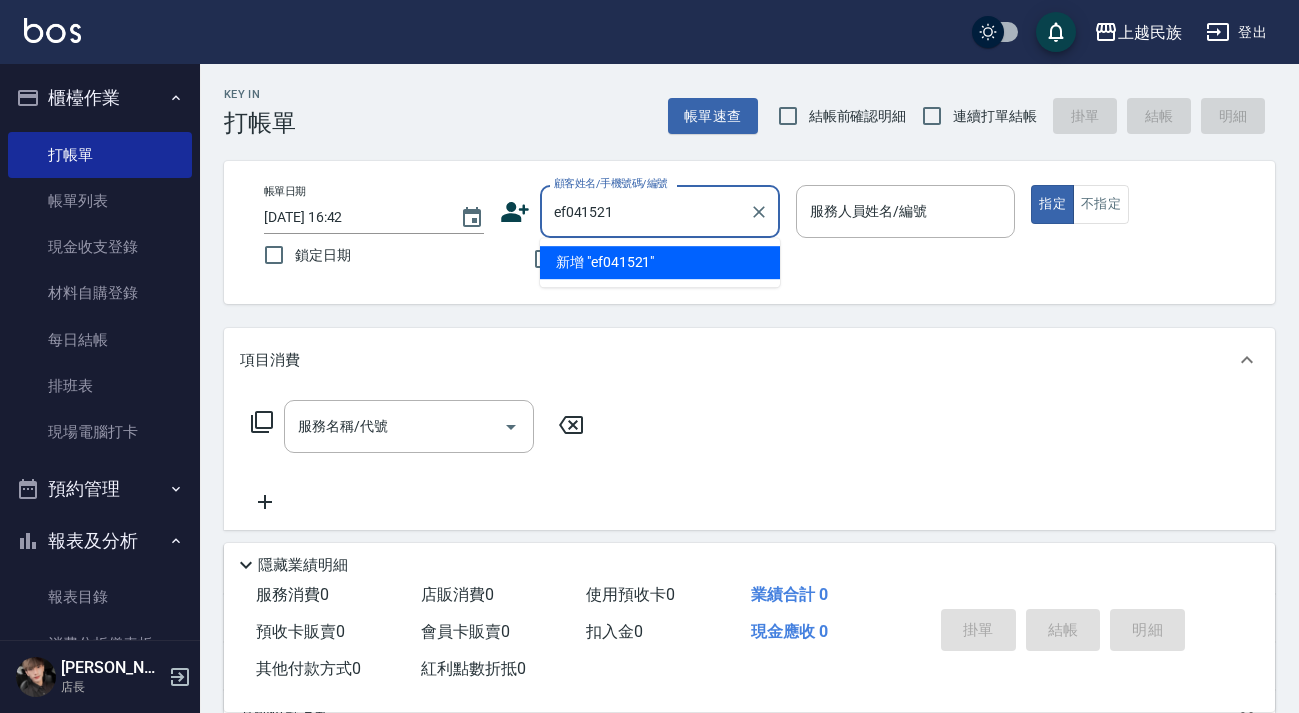 scroll, scrollTop: 0, scrollLeft: 0, axis: both 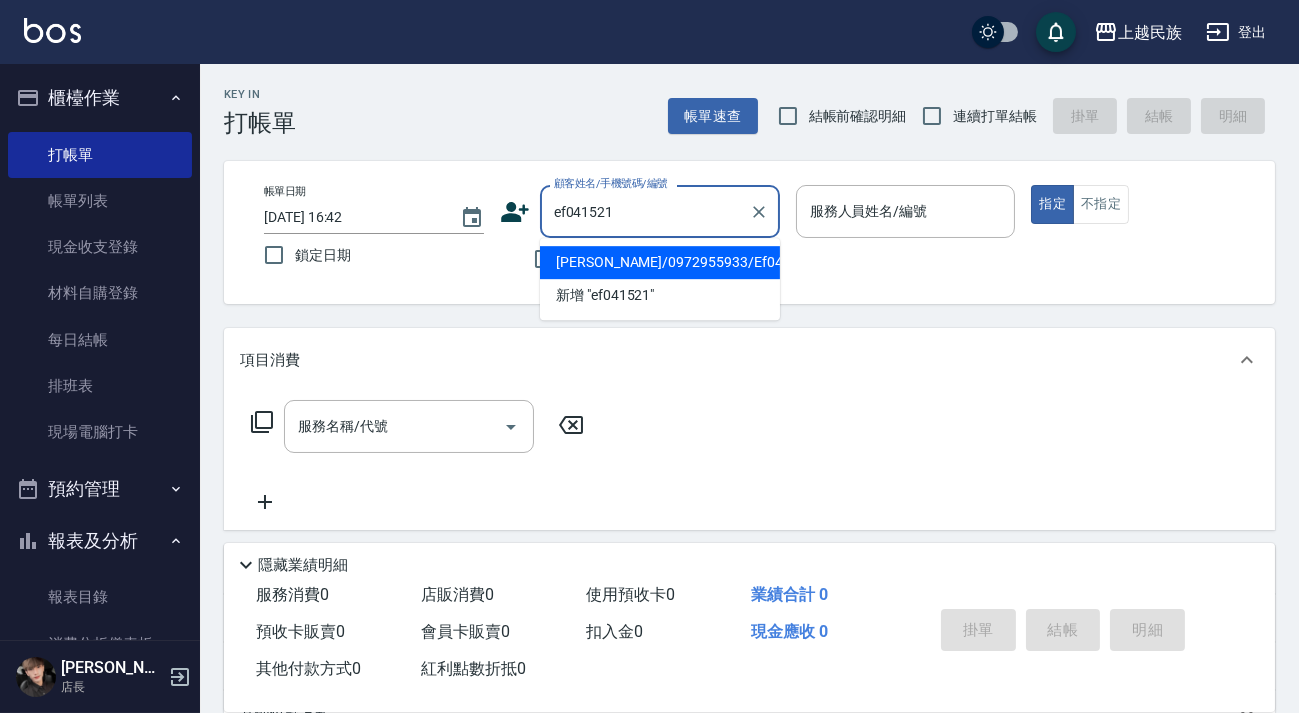 click on "[PERSON_NAME]/0972955933/Ef041521" at bounding box center [660, 262] 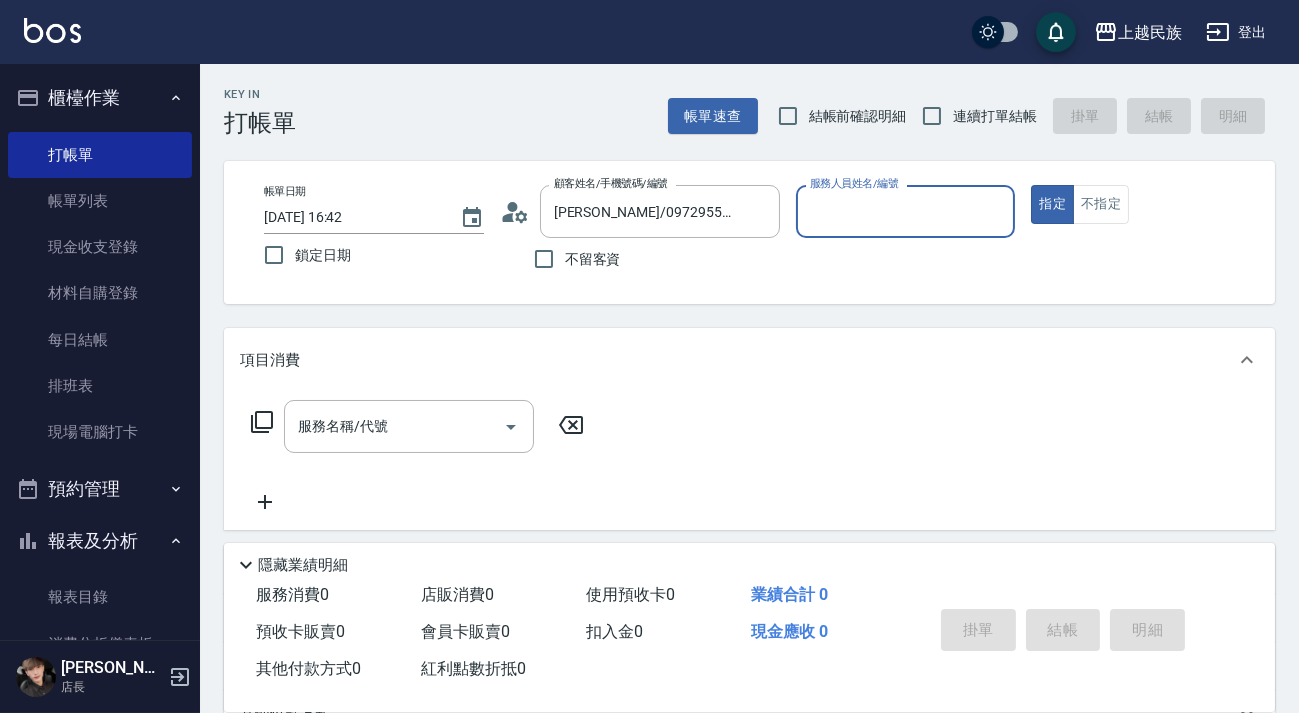 type on "Effie-5" 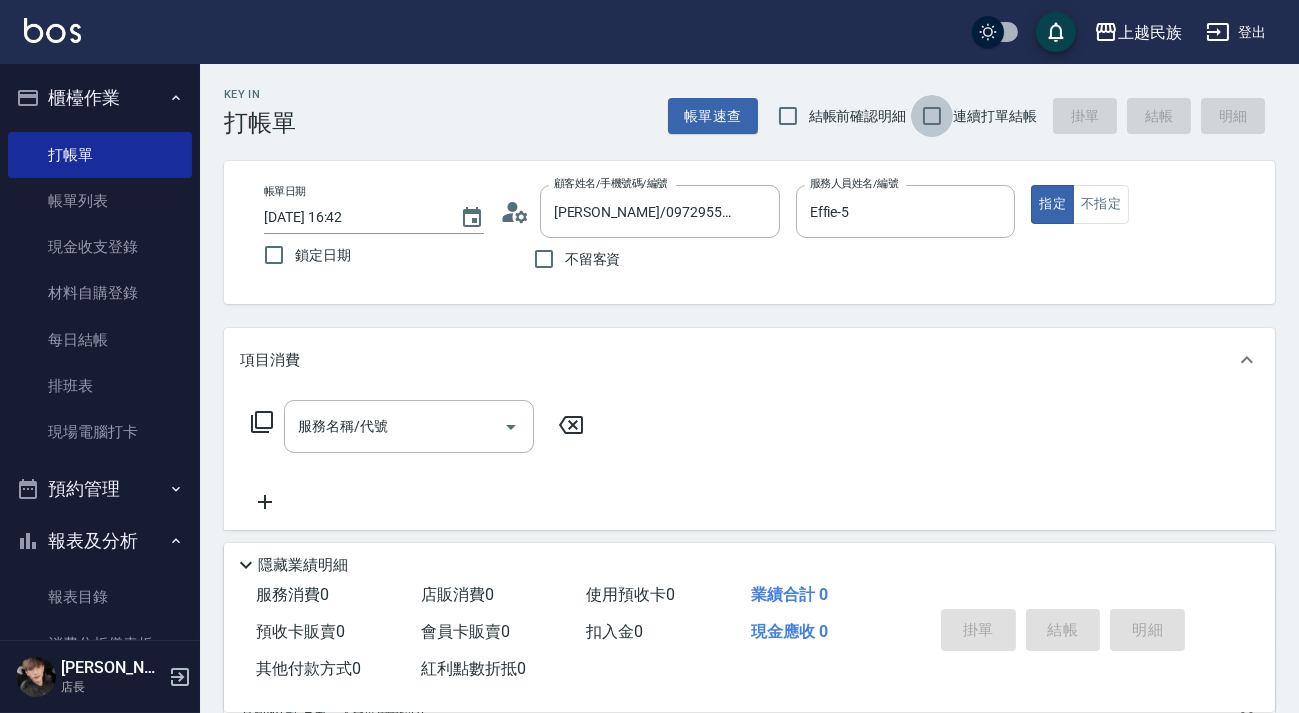 click on "連續打單結帳" at bounding box center (932, 116) 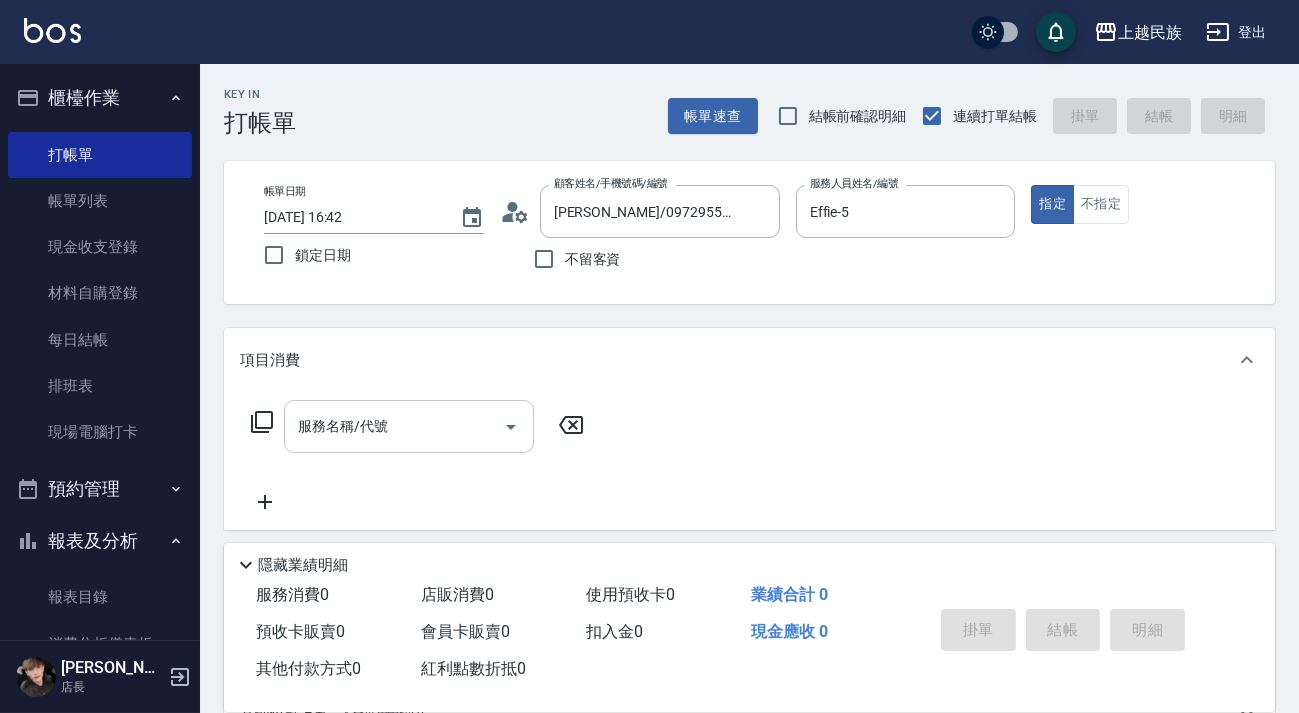 click on "服務名稱/代號" at bounding box center (394, 426) 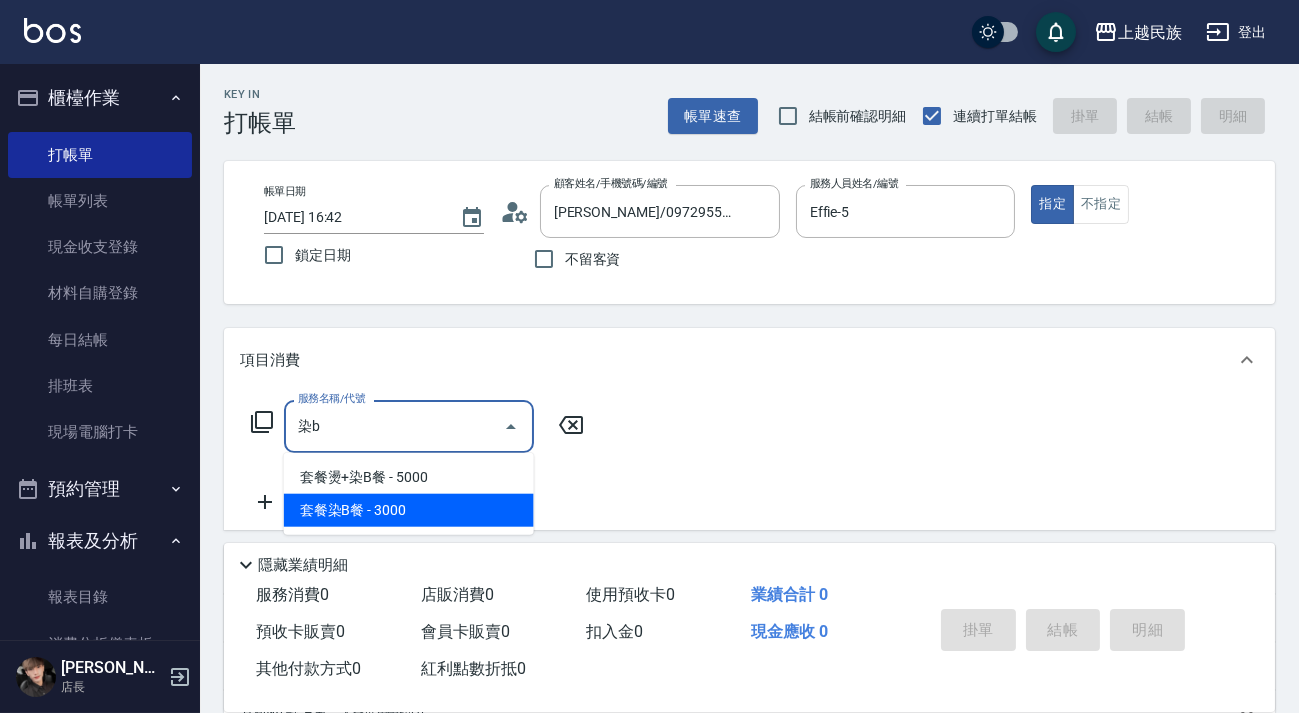 click on "套餐染B餐 - 3000" at bounding box center (409, 510) 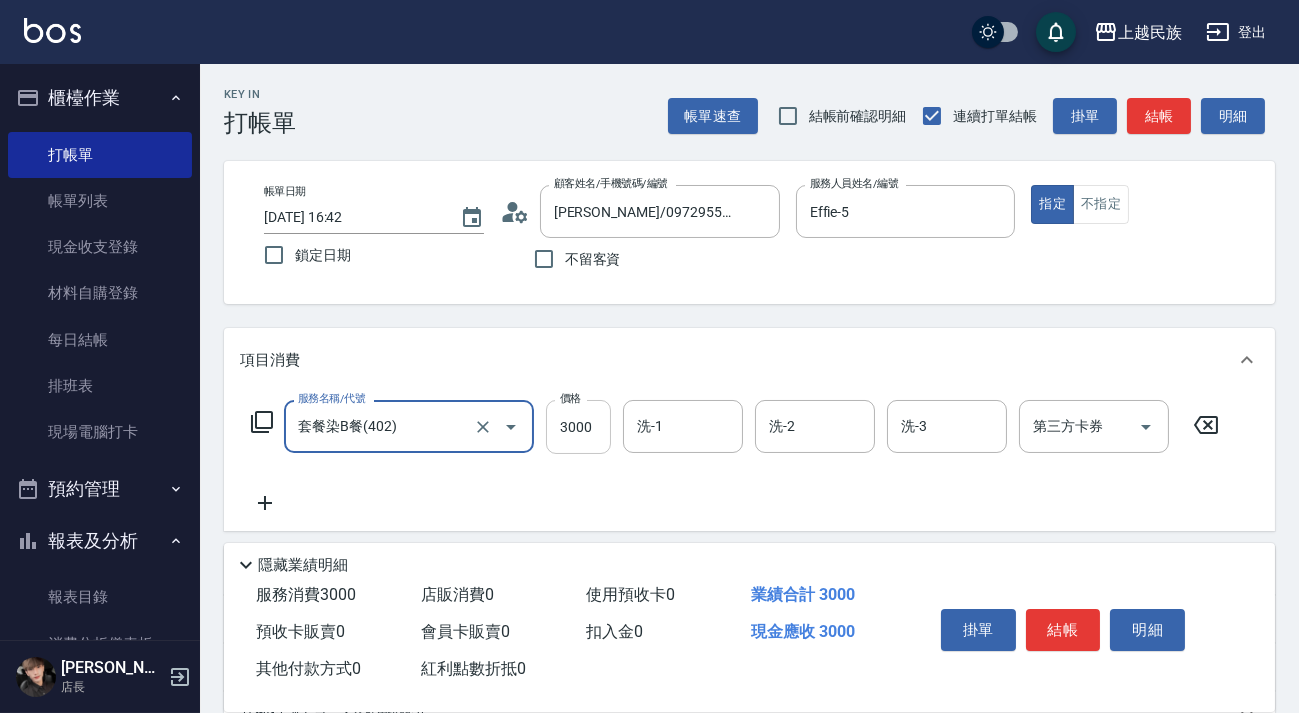 type on "套餐染B餐(402)" 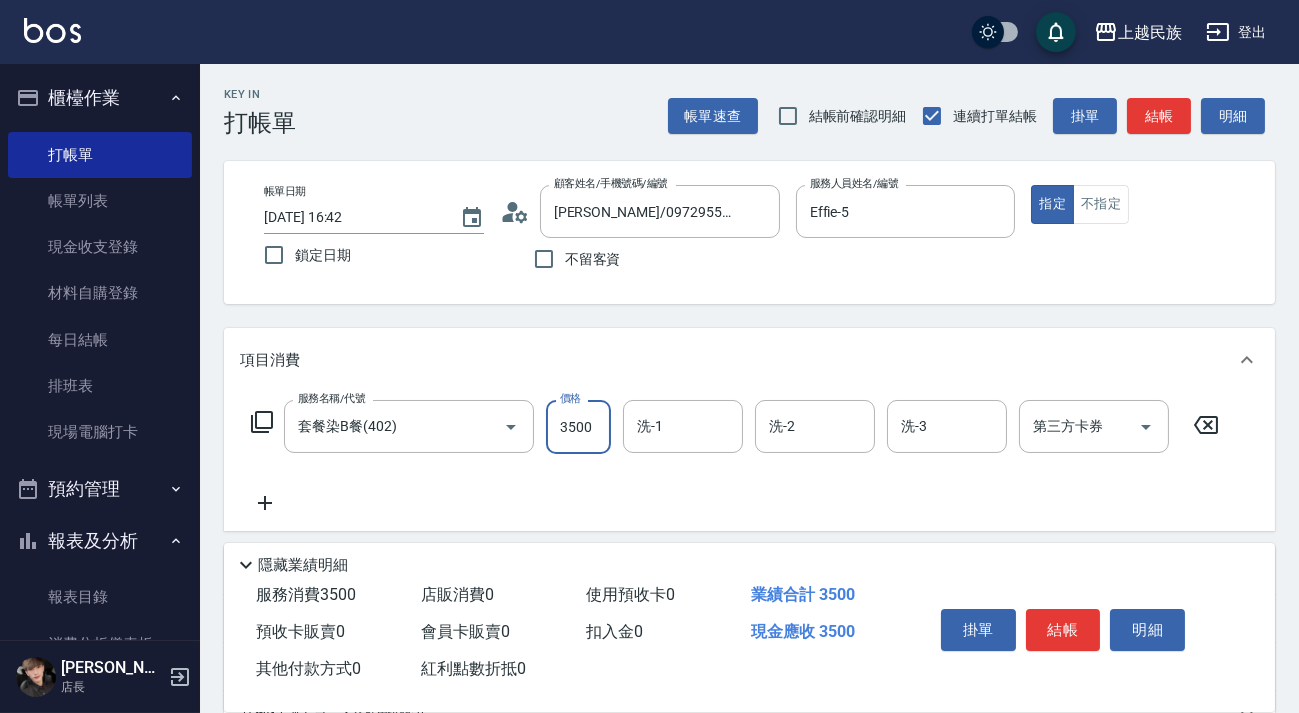 type on "3500" 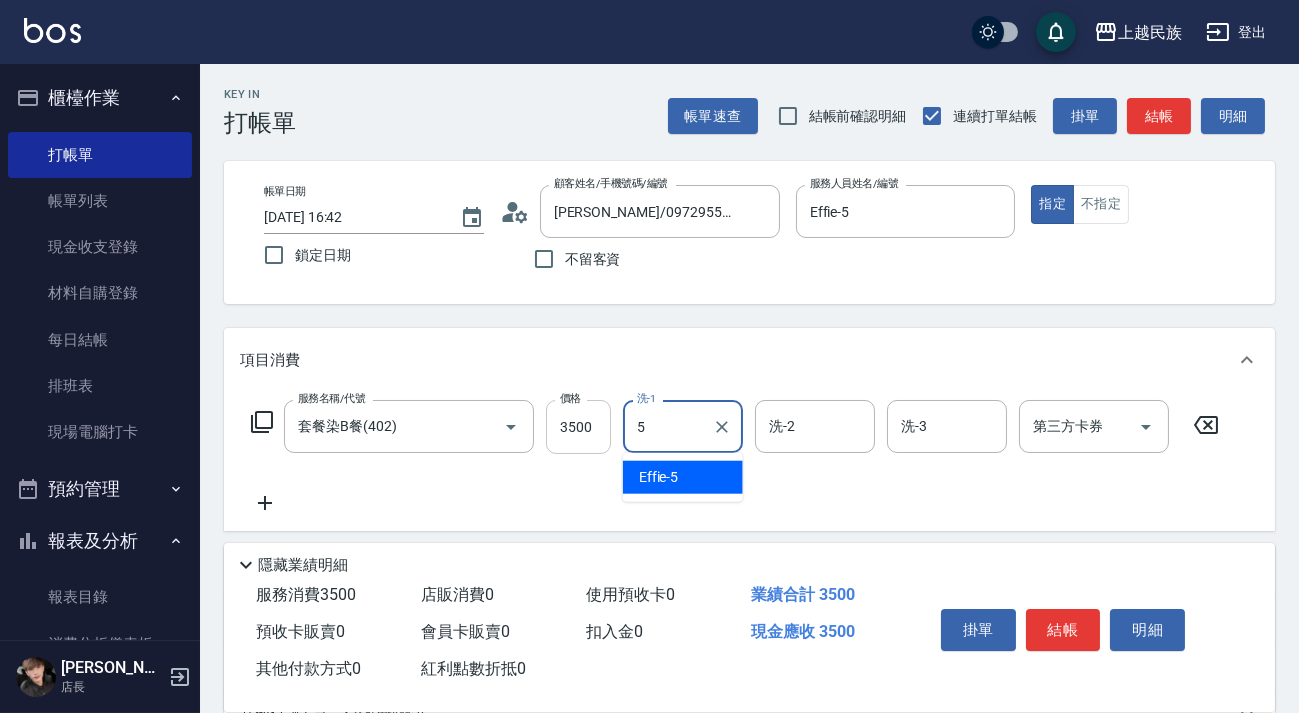 type on "Effie-5" 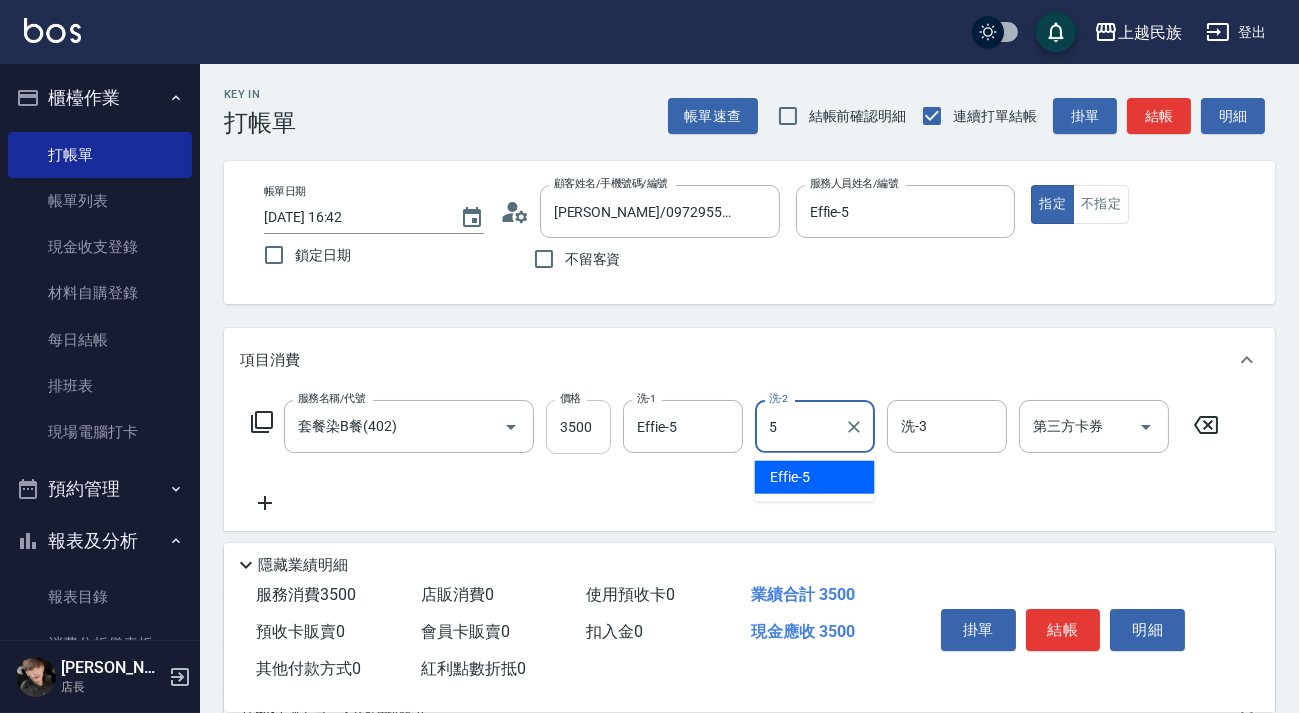 type on "Effie-5" 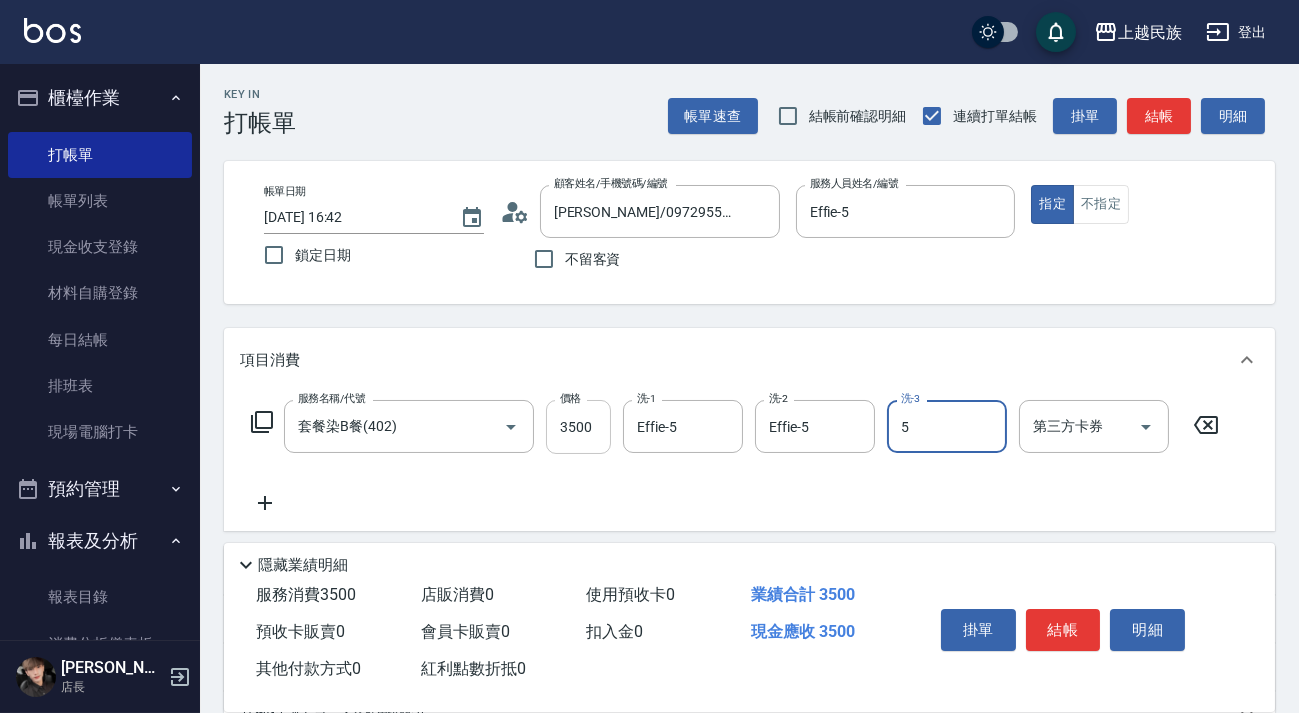 type on "Effie-5" 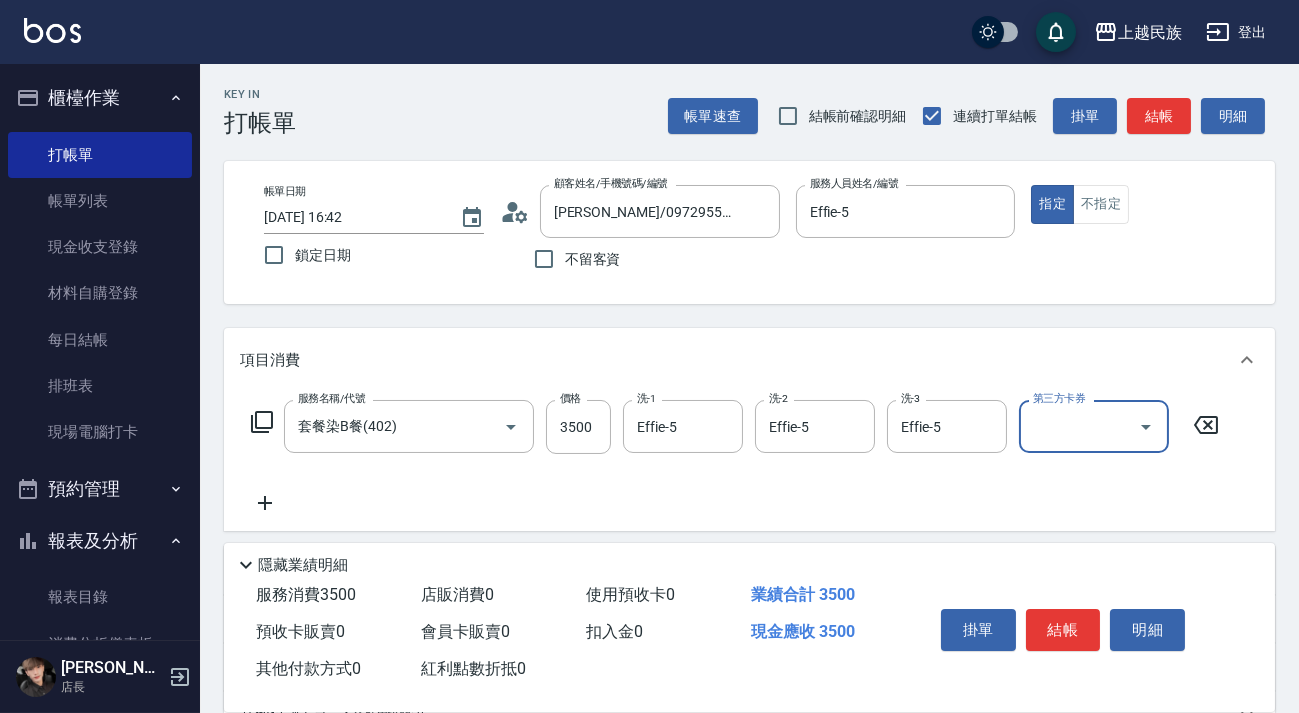 scroll, scrollTop: 262, scrollLeft: 0, axis: vertical 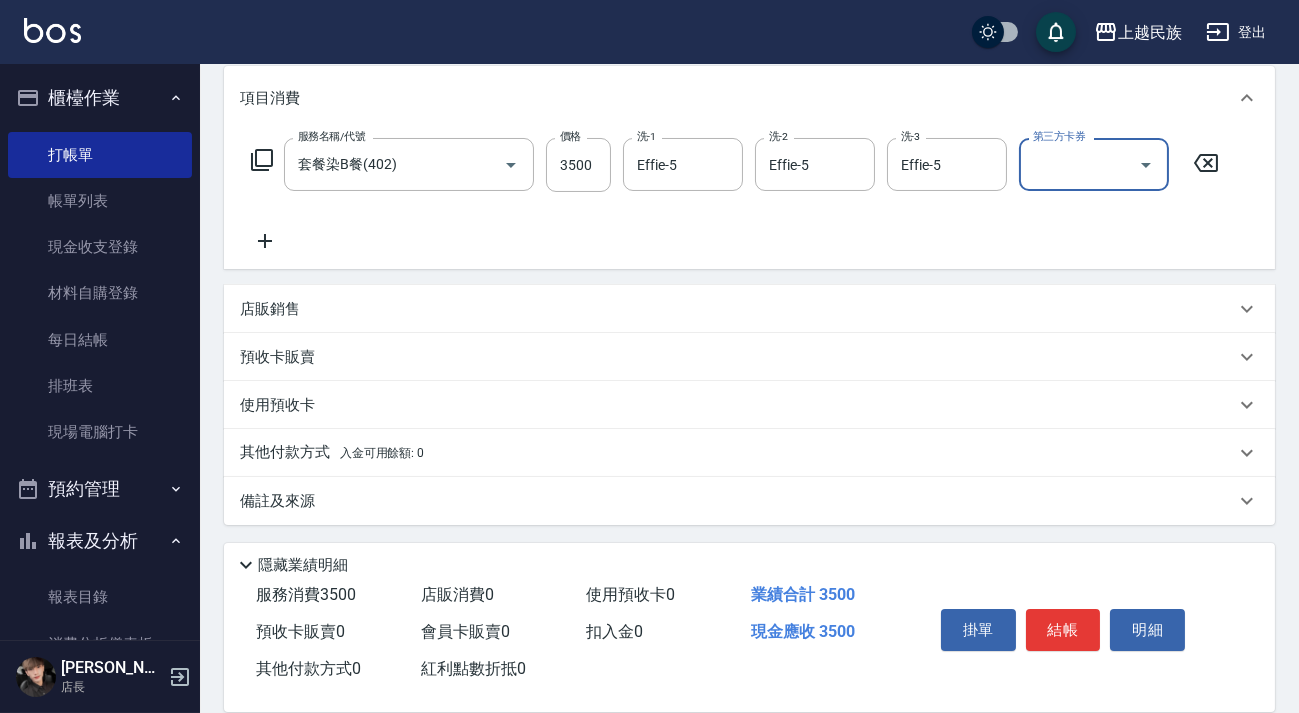 click on "其他付款方式 入金可用餘額: 0" at bounding box center (749, 453) 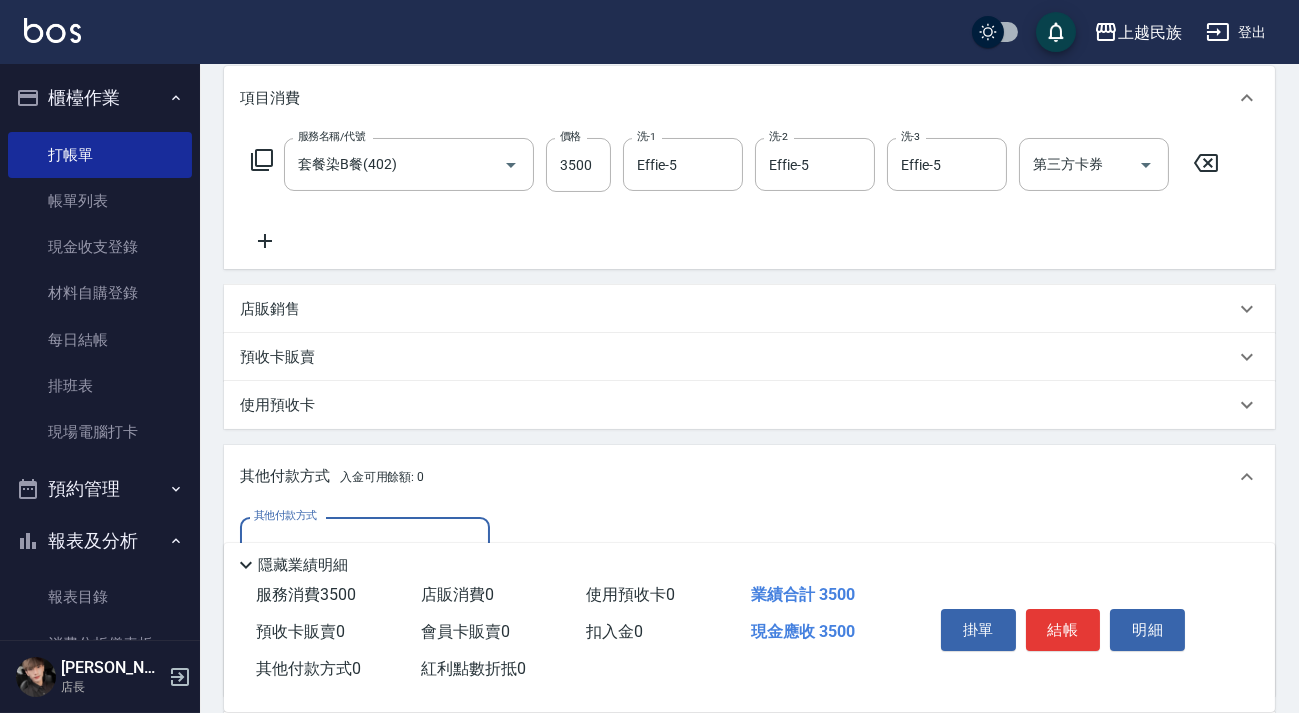 scroll, scrollTop: 0, scrollLeft: 0, axis: both 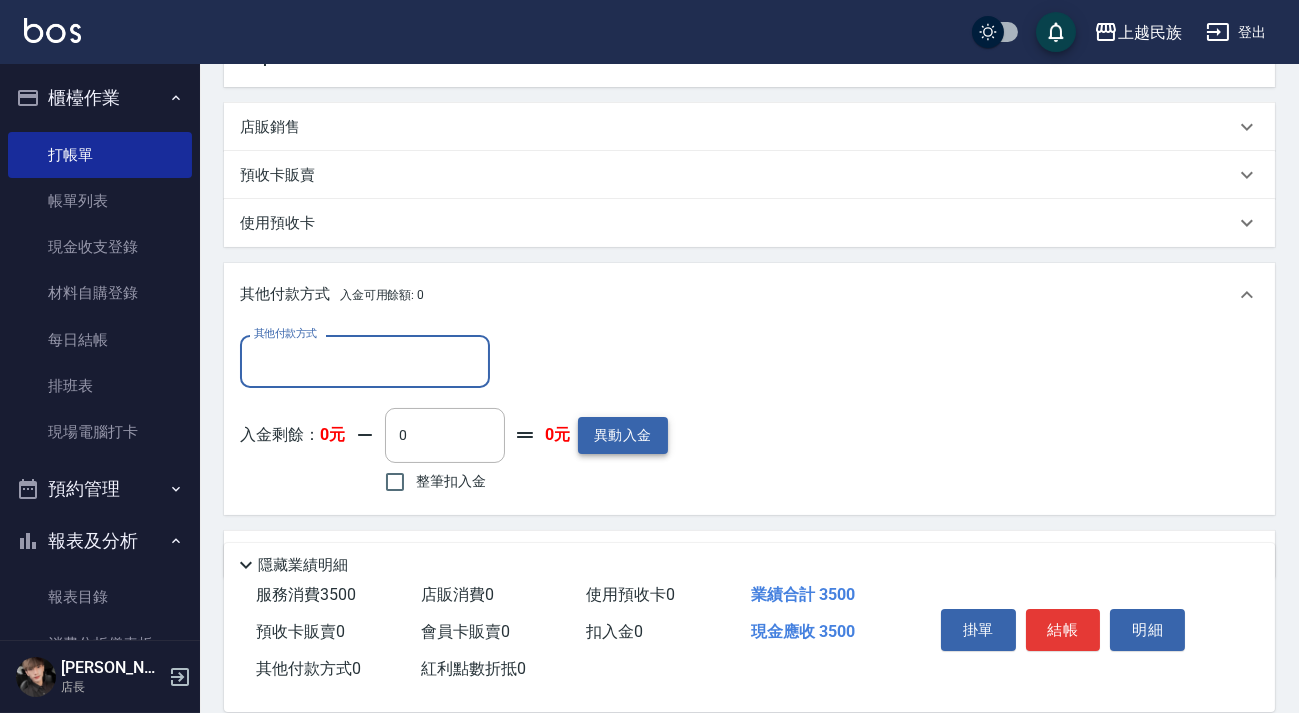 click on "異動入金" at bounding box center [623, 435] 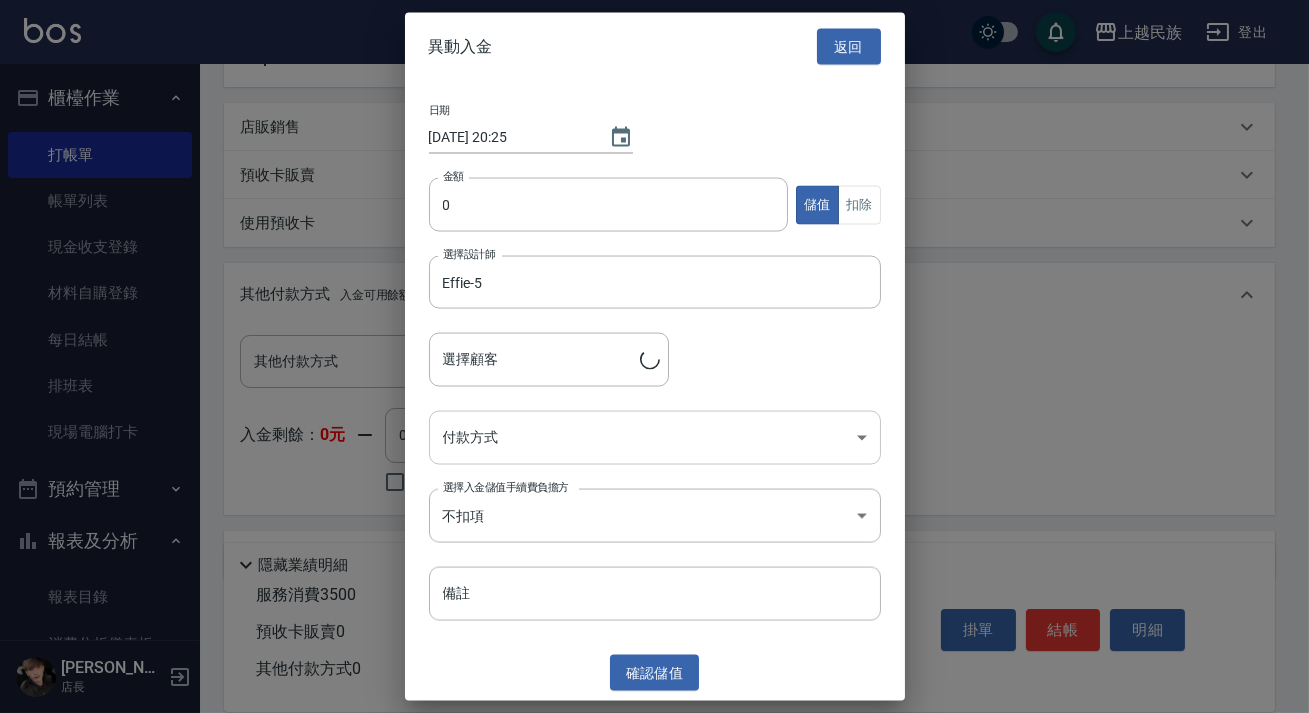 type on "[PERSON_NAME]/0972955933/Ef041521" 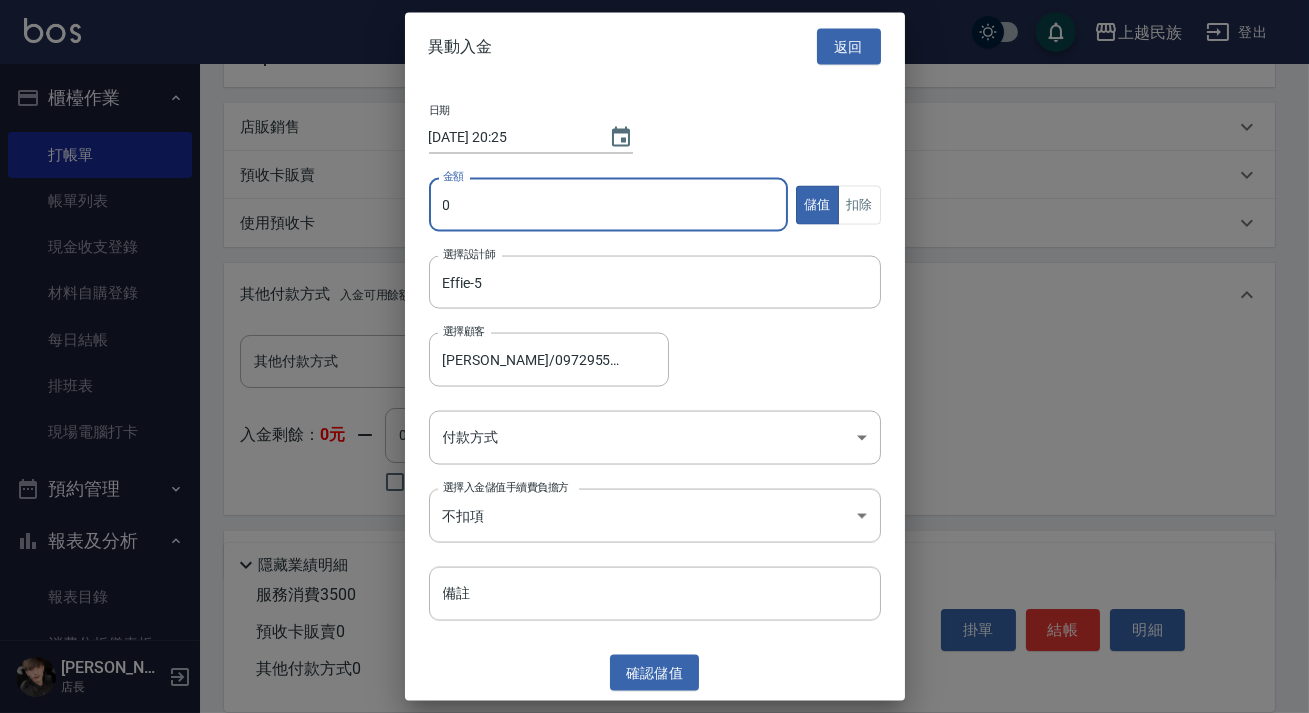click on "0" at bounding box center (609, 205) 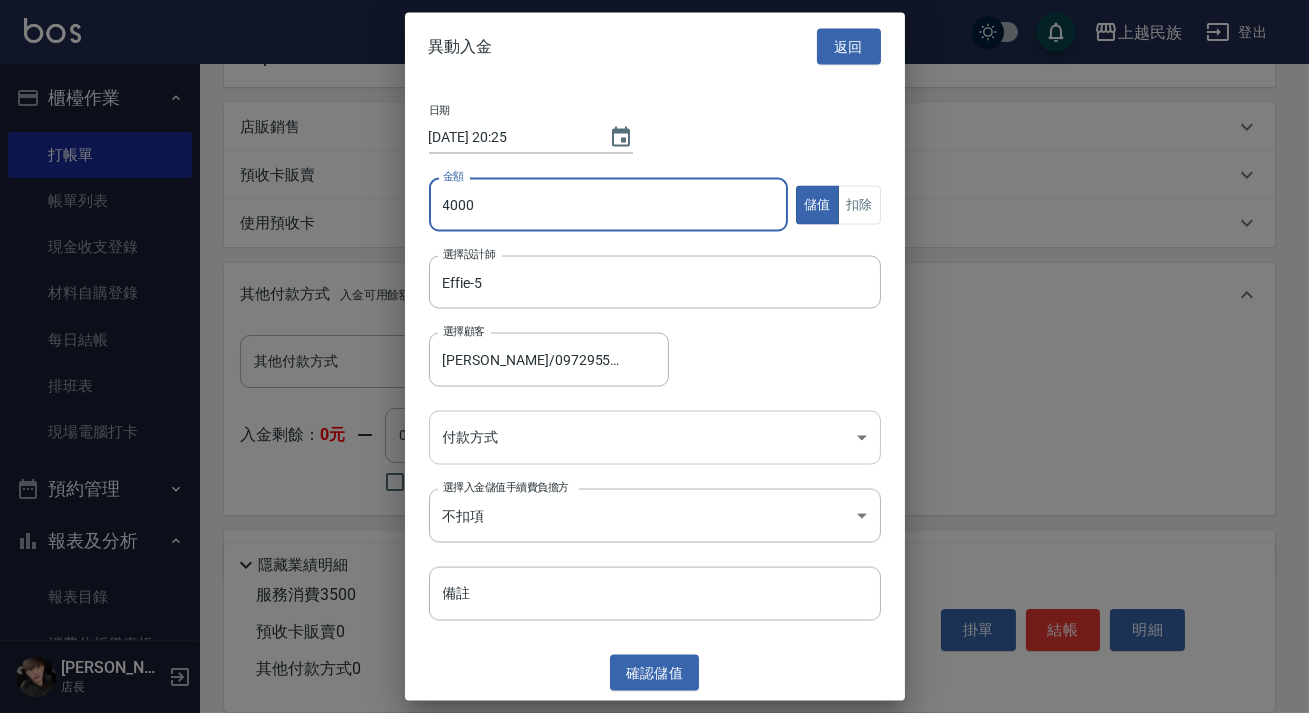 type on "4000" 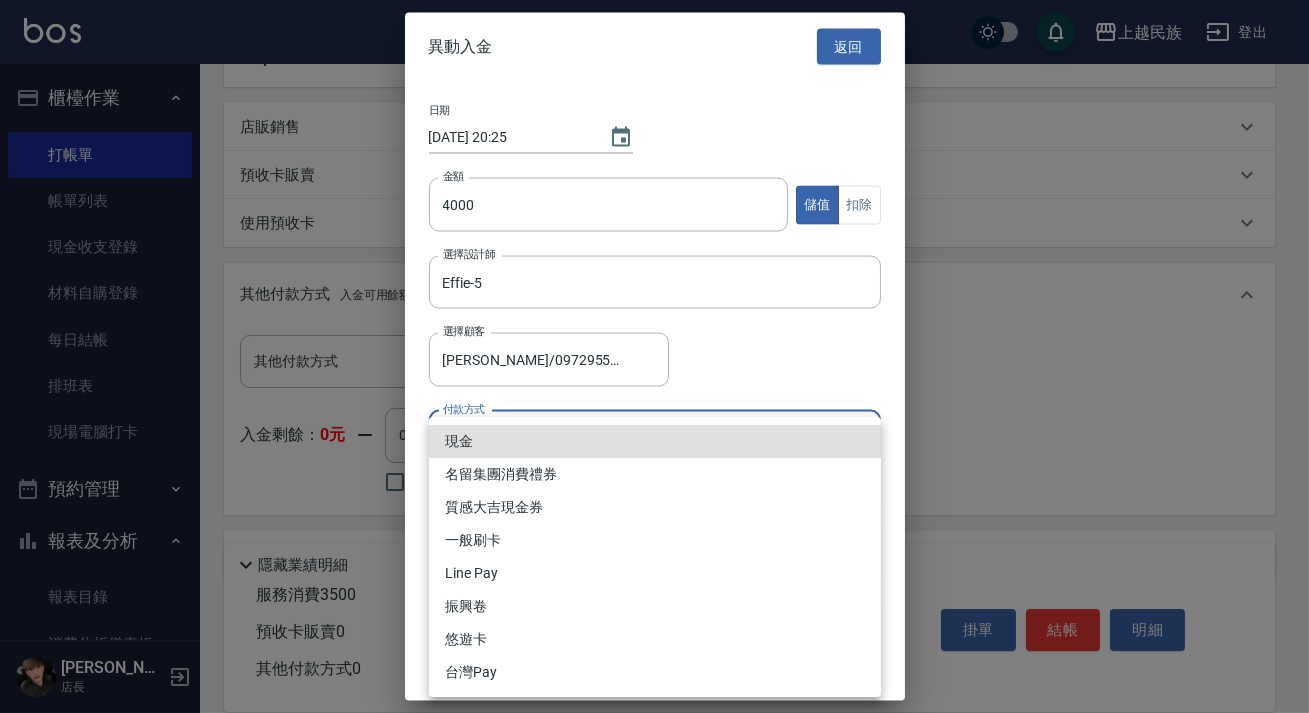 click on "上越民族 登出 櫃檯作業 打帳單 帳單列表 現金收支登錄 材料自購登錄 每日結帳 排班表 現場電腦打卡 預約管理 預約管理 單日預約紀錄 單週預約紀錄 報表及分析 報表目錄 消費分析儀表板 店家日報表 營業統計分析表 設計師業績表 設計師日報表 設計師排行榜 商品銷售排行榜 商品消耗明細 單一服務項目查詢 店販分類抽成明細 顧客入金餘額表 顧客卡券餘額表 收支分類明細表 非現金明細對帳單 客戶管理 客戶列表 卡券管理 入金管理 員工及薪資 員工列表 全店打卡記錄 考勤排班總表 商品管理 商品列表 [PERSON_NAME] 店長 Key In 打帳單 帳單速查 結帳前確認明細 連續打單結帳 掛單 結帳 明細 帳單日期 [DATE] 16:42 鎖定日期 顧客姓名/手機號碼/編號 [PERSON_NAME]/0972955933/Ef041521 顧客姓名/手機號碼/編號 不留客資 服務人員姓名/編號 [PERSON_NAME]-5 服務人員姓名/編號 指定 不指定 項目消費 3500" at bounding box center (654, 161) 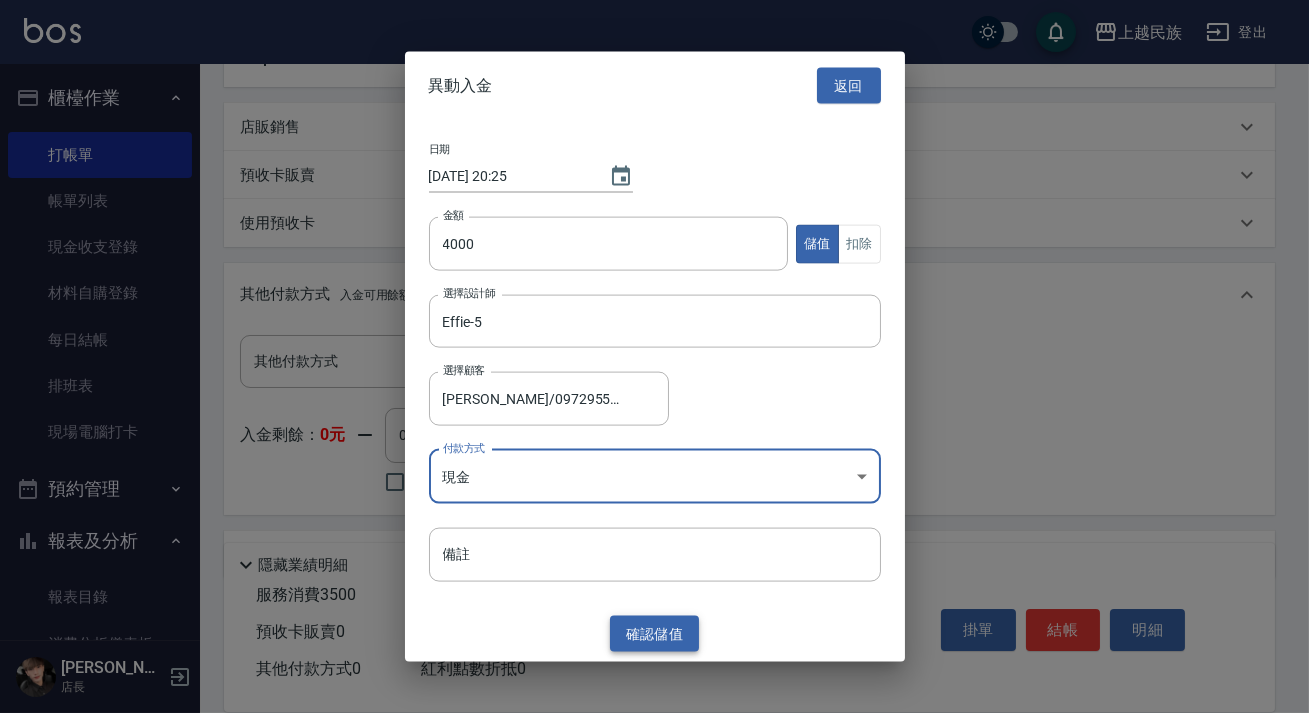 click on "確認 儲值" at bounding box center (655, 633) 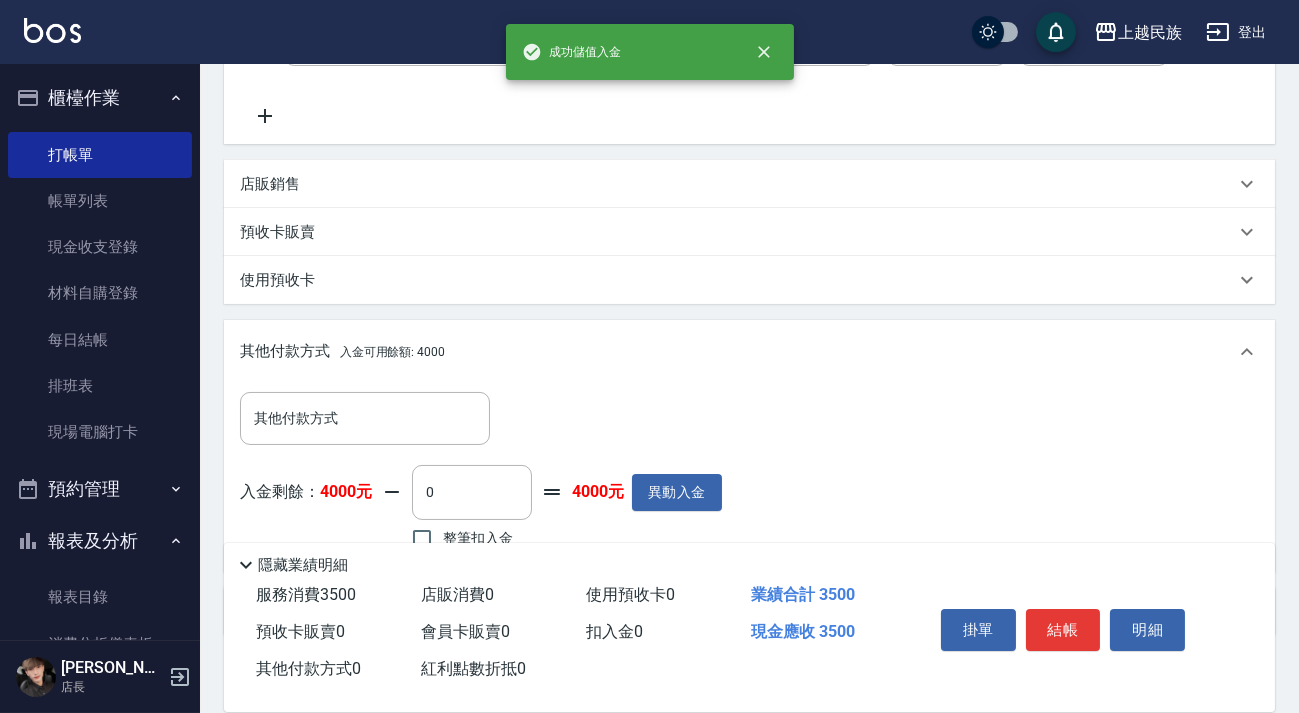 scroll, scrollTop: 444, scrollLeft: 0, axis: vertical 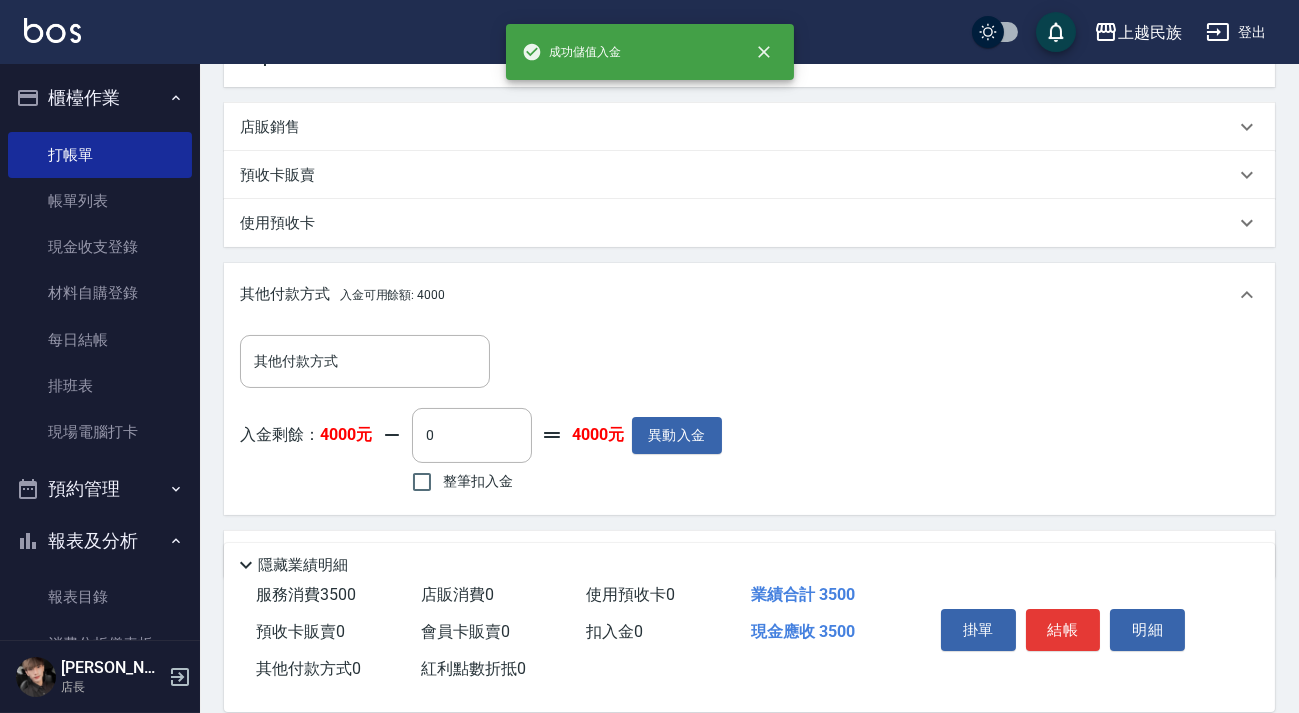 click on "整筆扣入金" at bounding box center (478, 481) 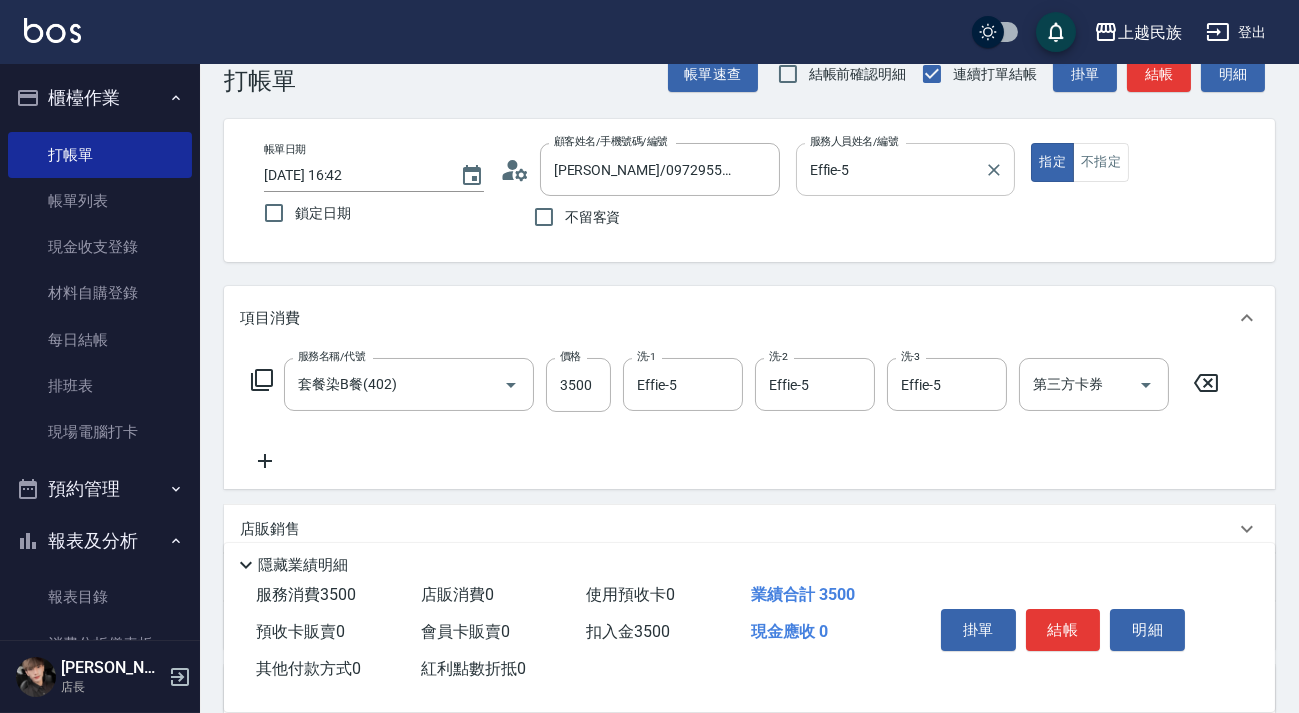 scroll, scrollTop: 0, scrollLeft: 0, axis: both 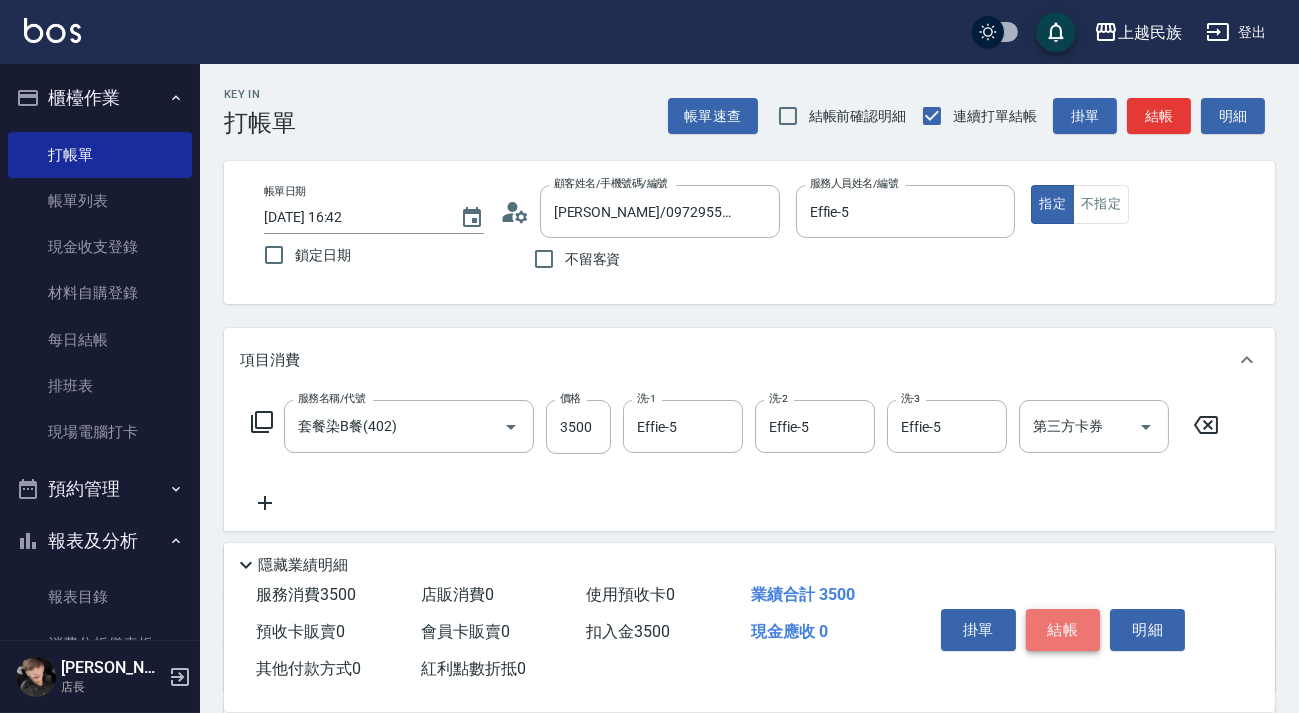 click on "結帳" at bounding box center (1063, 630) 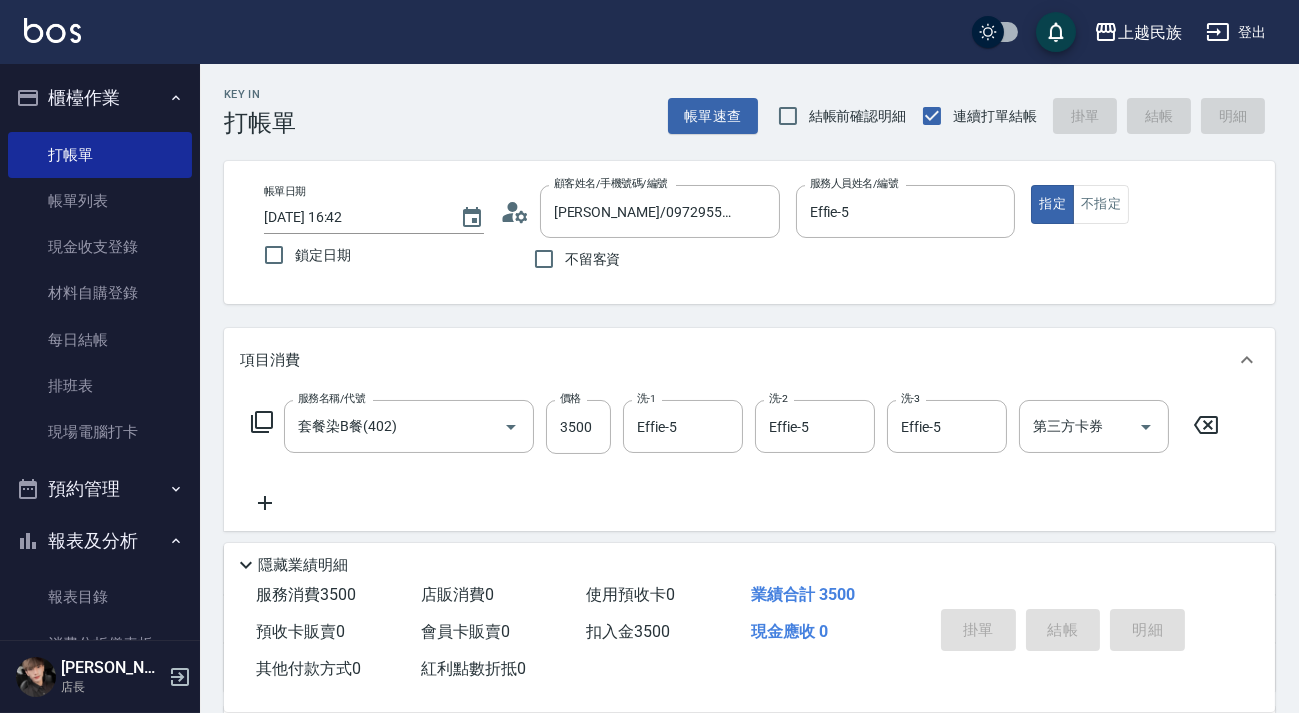 type on "[DATE] 20:25" 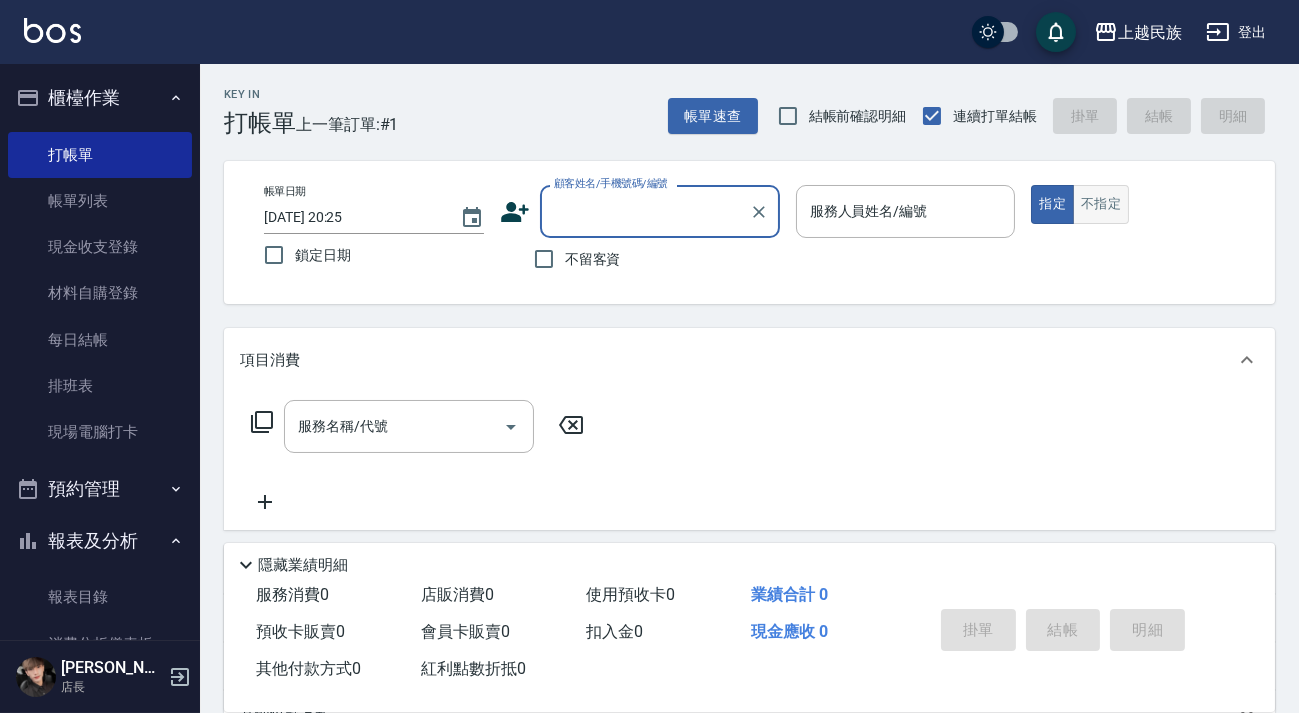 click on "不指定" at bounding box center (1101, 204) 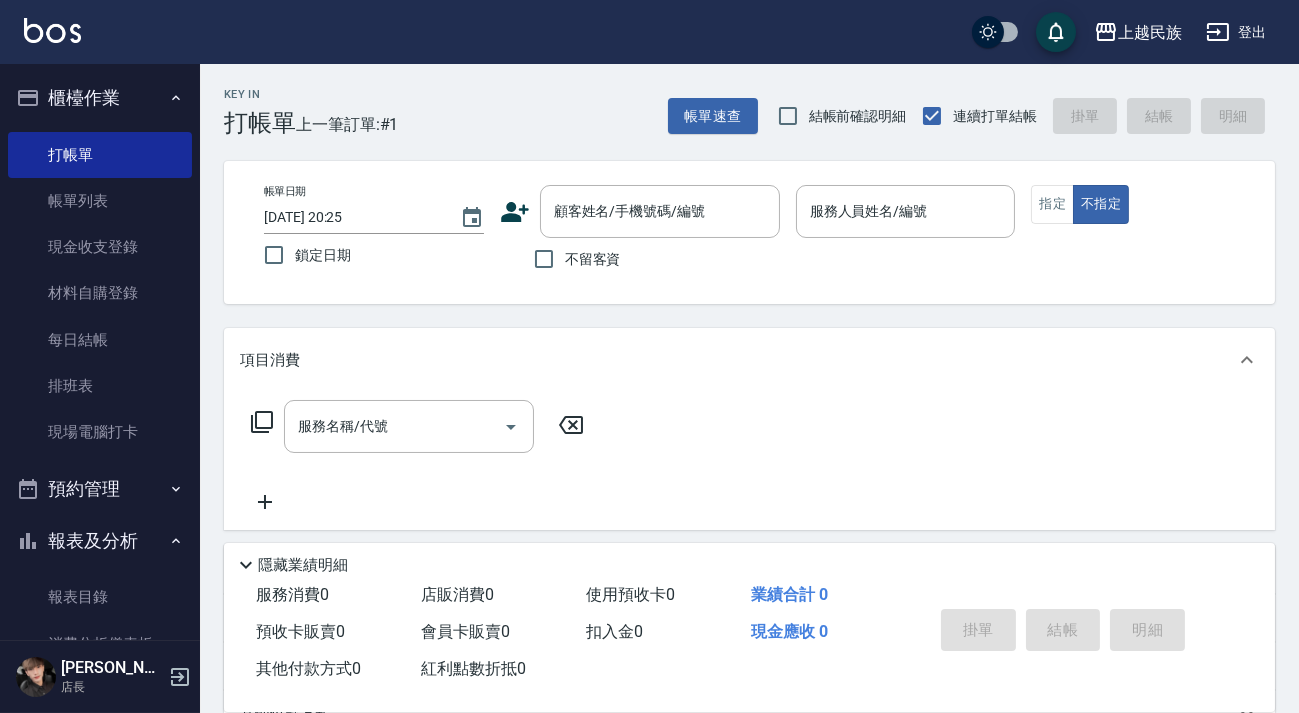 click on "不留客資" at bounding box center [572, 259] 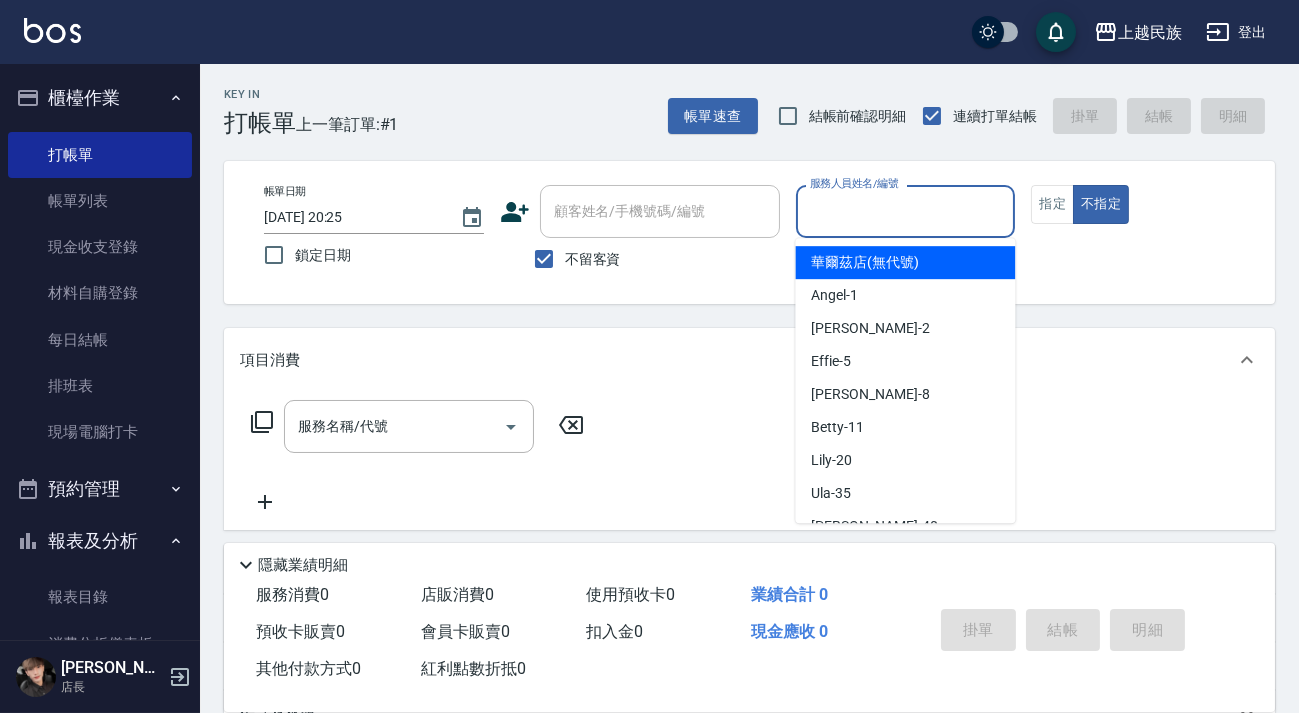 click on "服務人員姓名/編號" at bounding box center (906, 211) 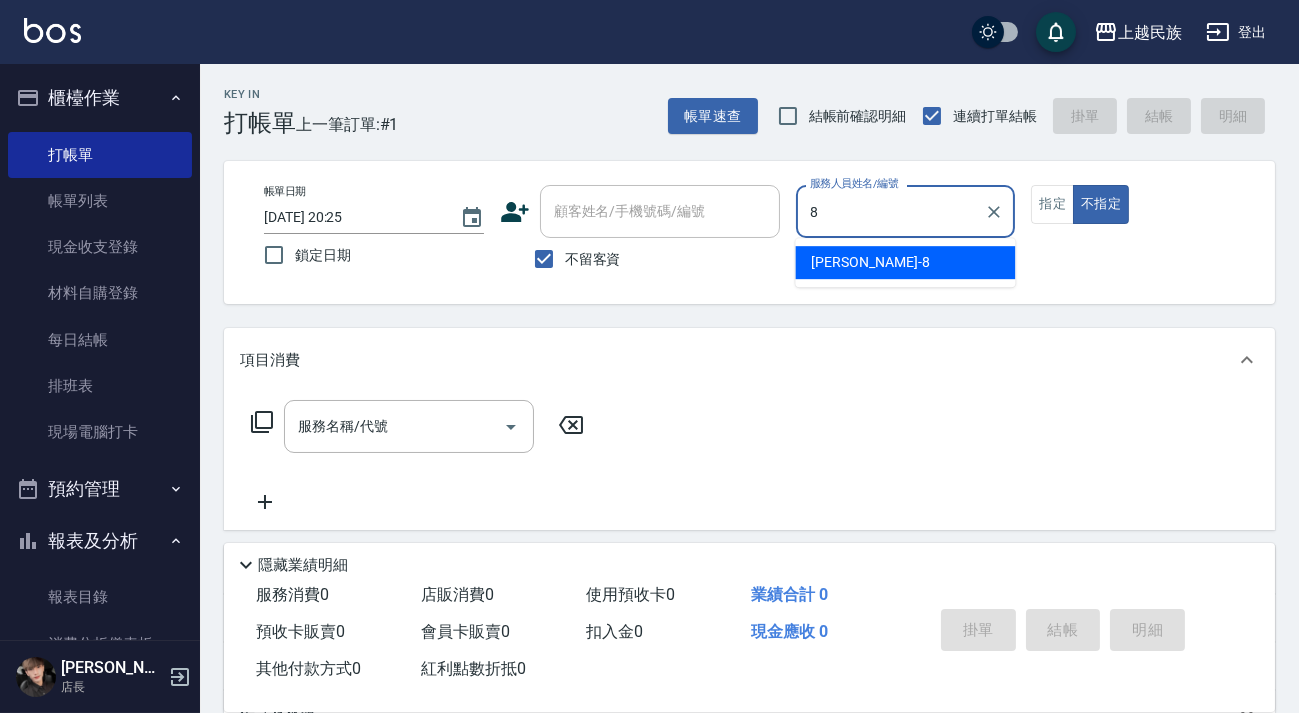 type on "Stella-8" 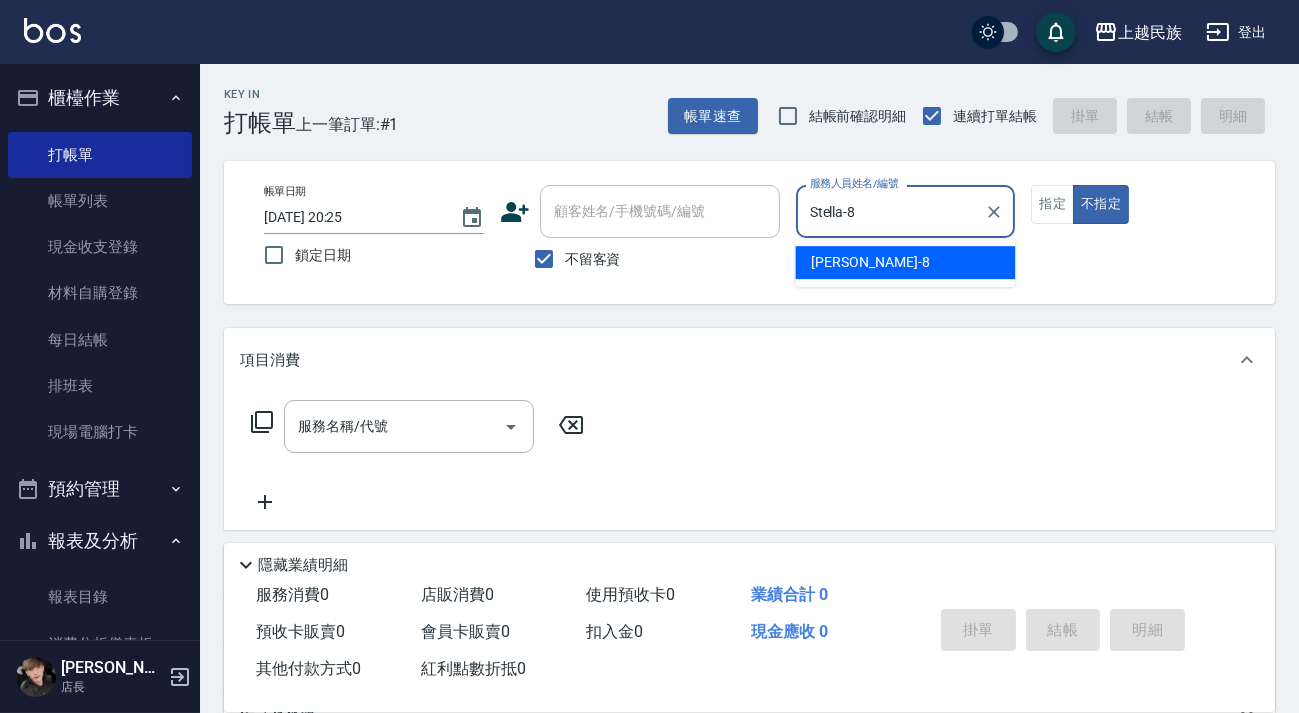type on "false" 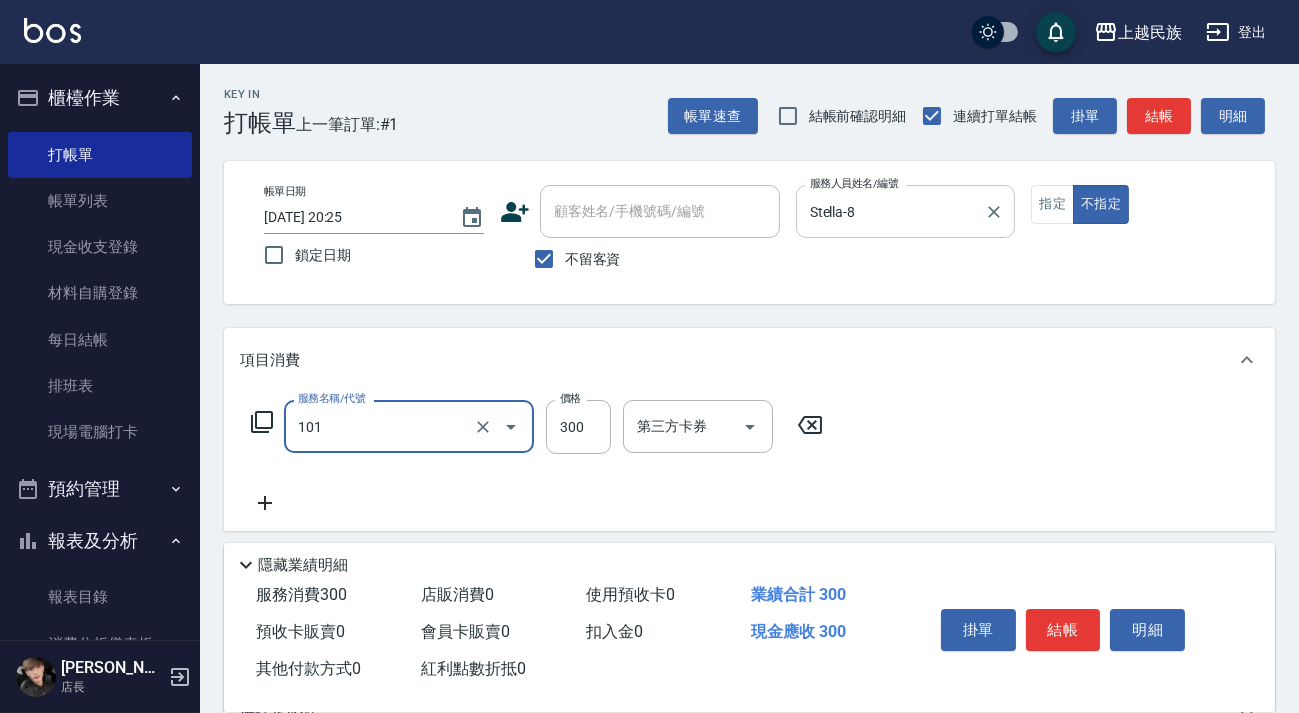 type on "洗髮300(101)" 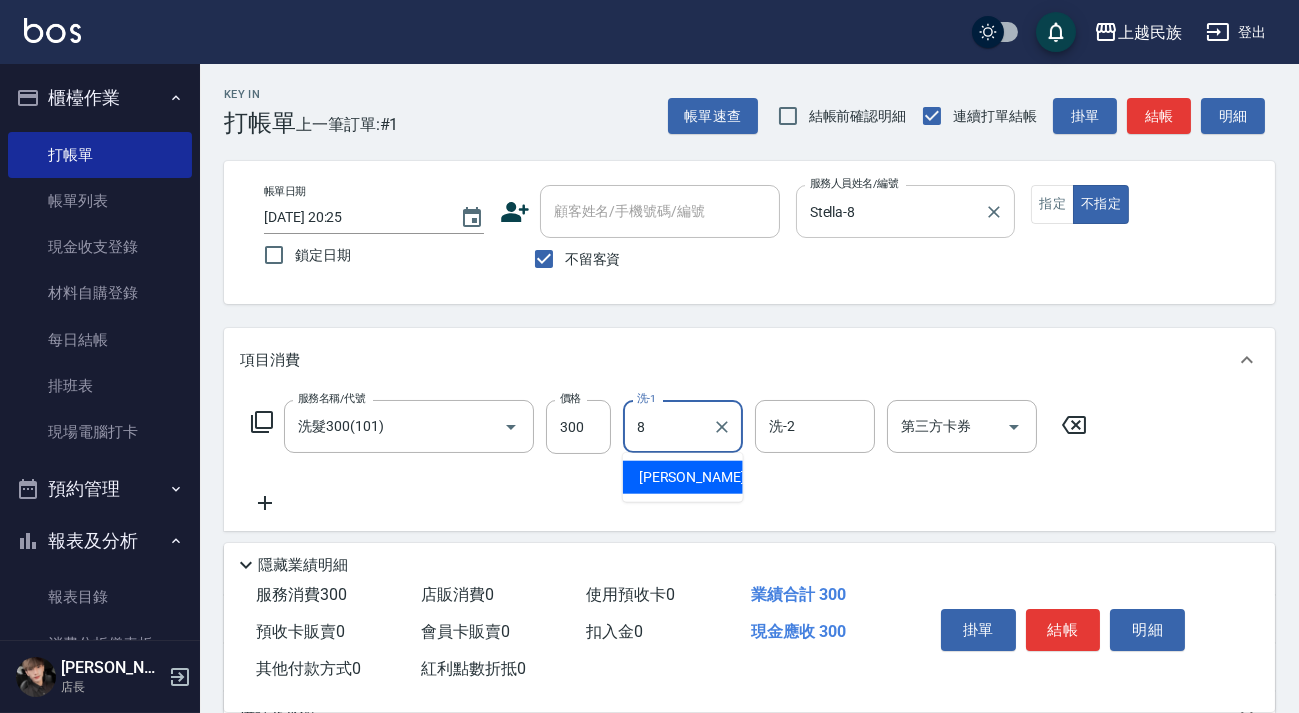 type on "Stella-8" 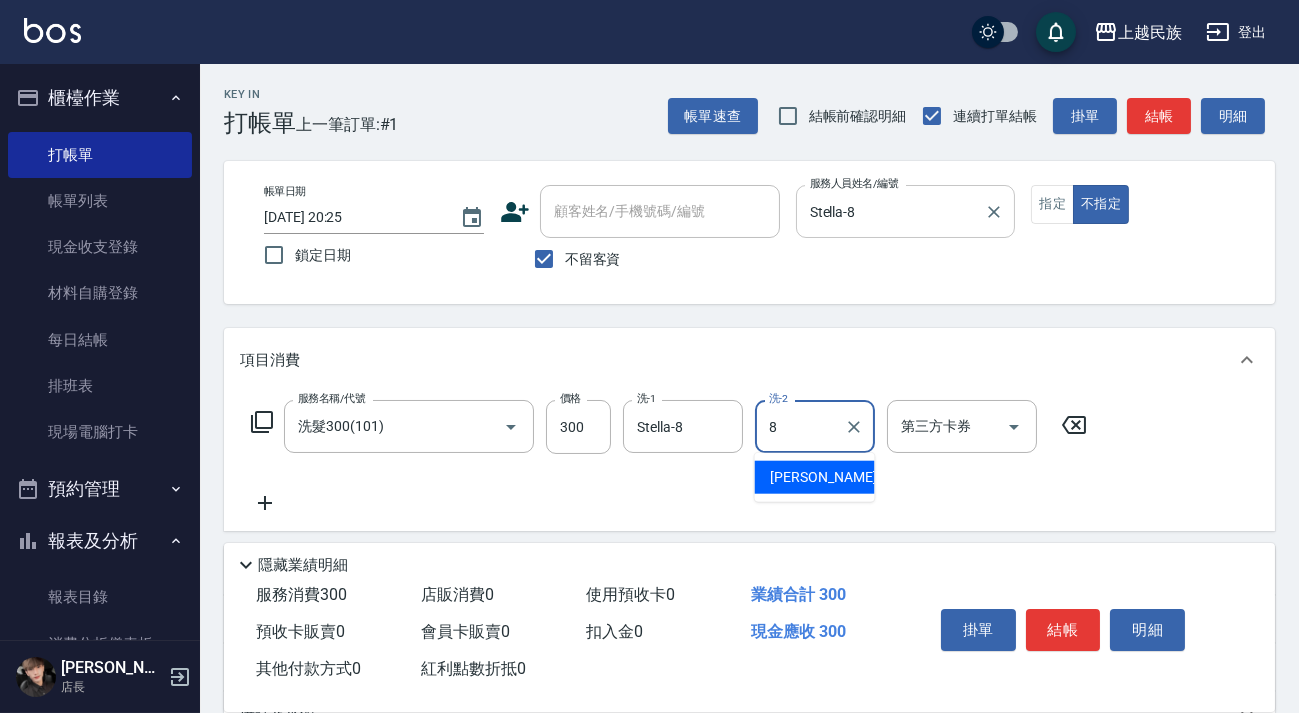 type on "Stella-8" 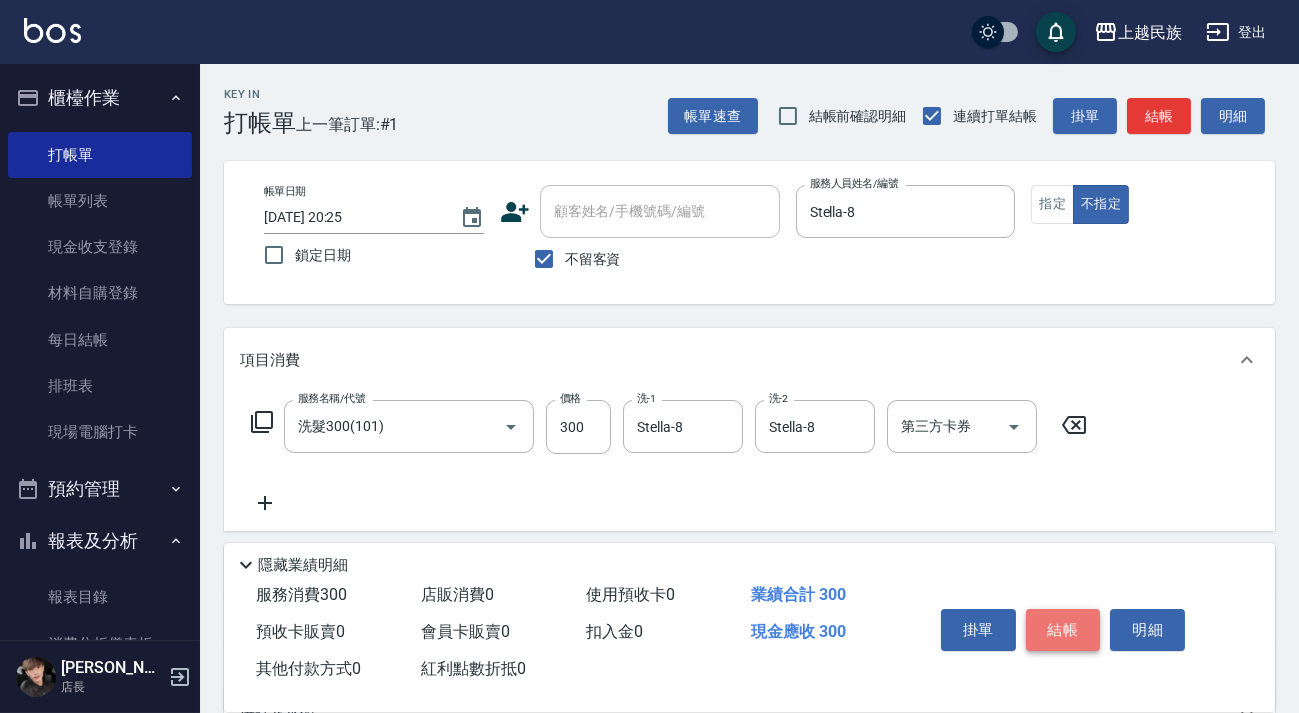 click on "結帳" at bounding box center [1063, 630] 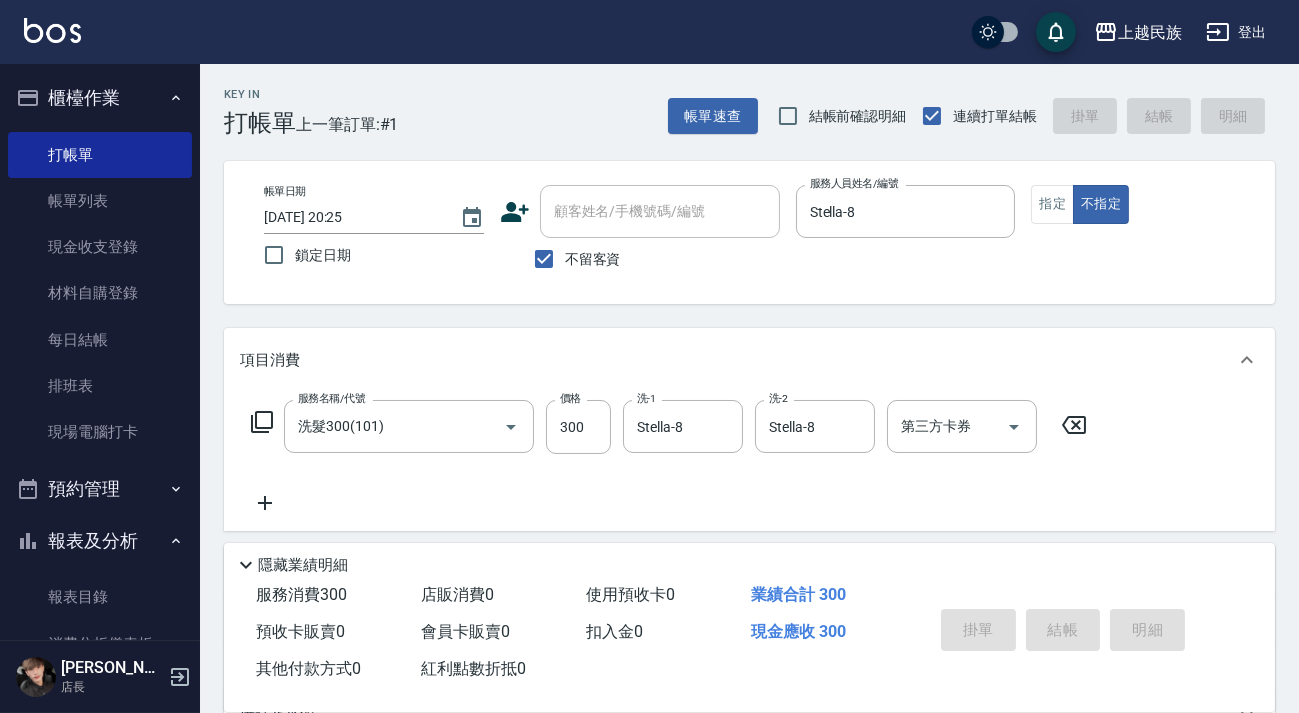 type on "[DATE] 20:26" 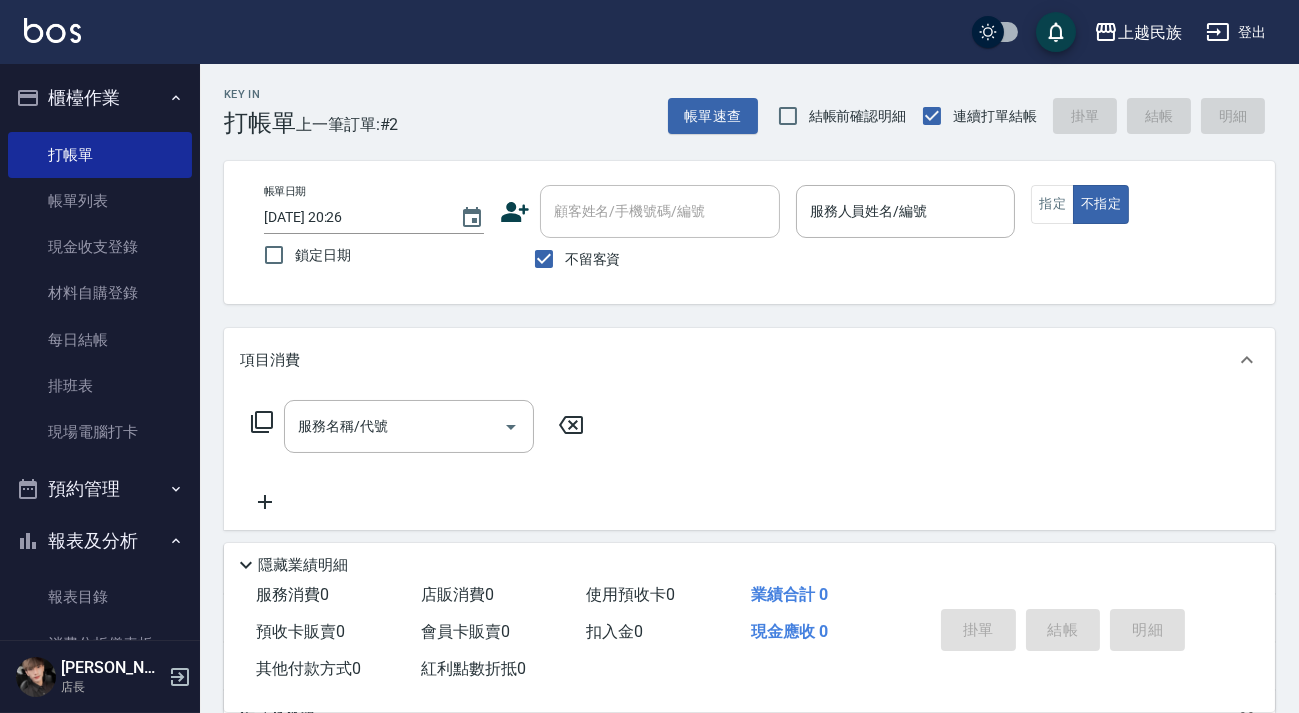 click on "帳單日期 [DATE] 20:26 鎖定日期 顧客姓名/手機號碼/編號 顧客姓名/手機號碼/編號 不留客資 服務人員姓名/編號 服務人員姓名/編號 指定 不指定" at bounding box center (749, 232) 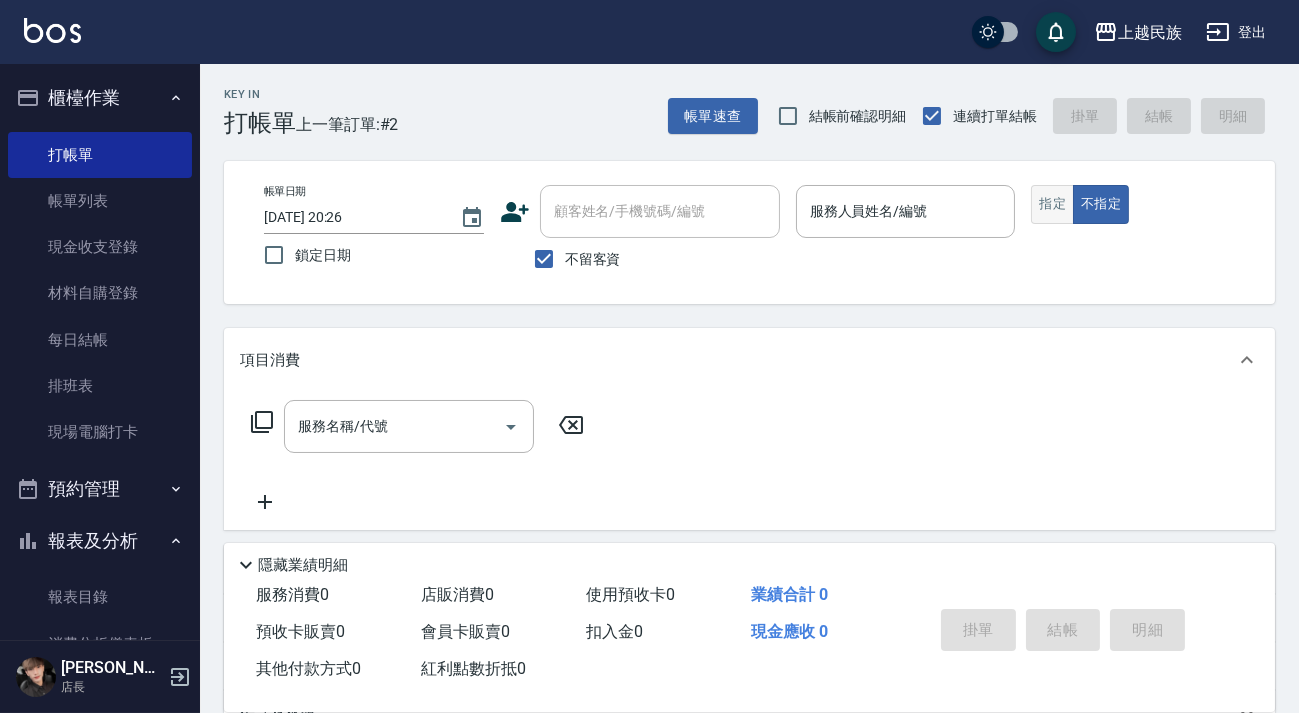 click on "指定" at bounding box center [1052, 204] 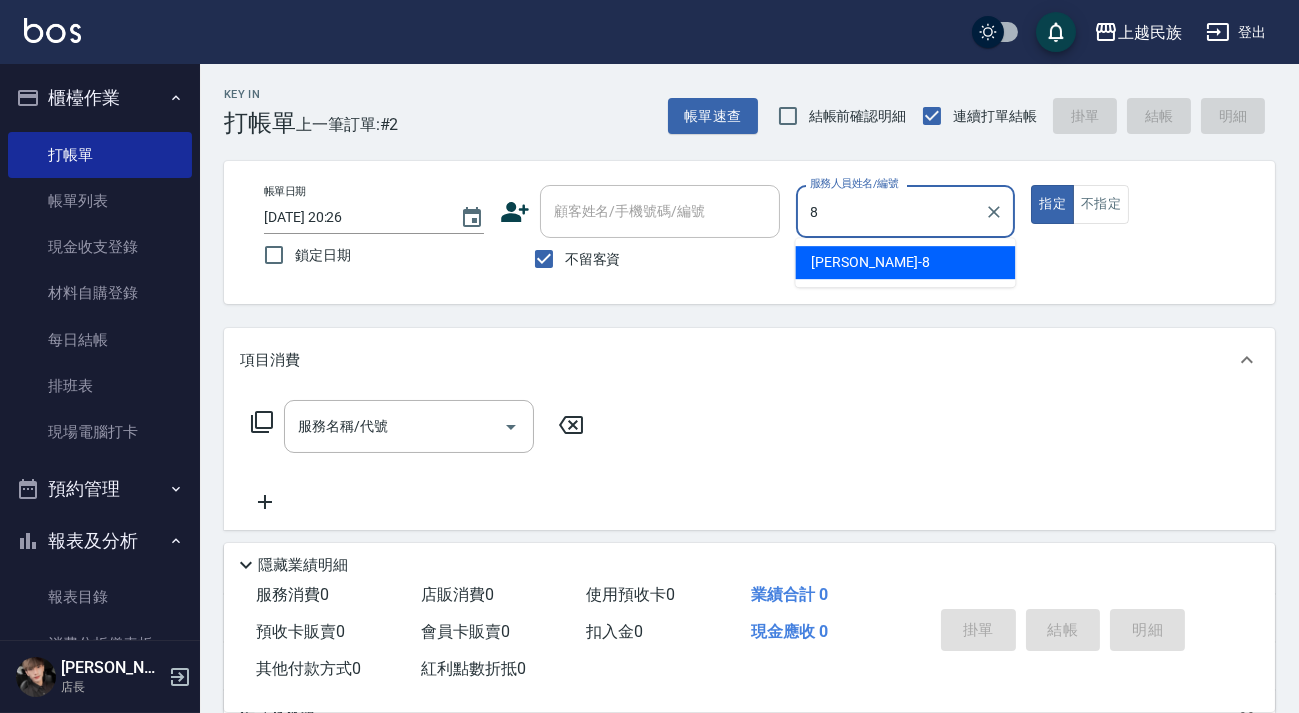 type on "Stella-8" 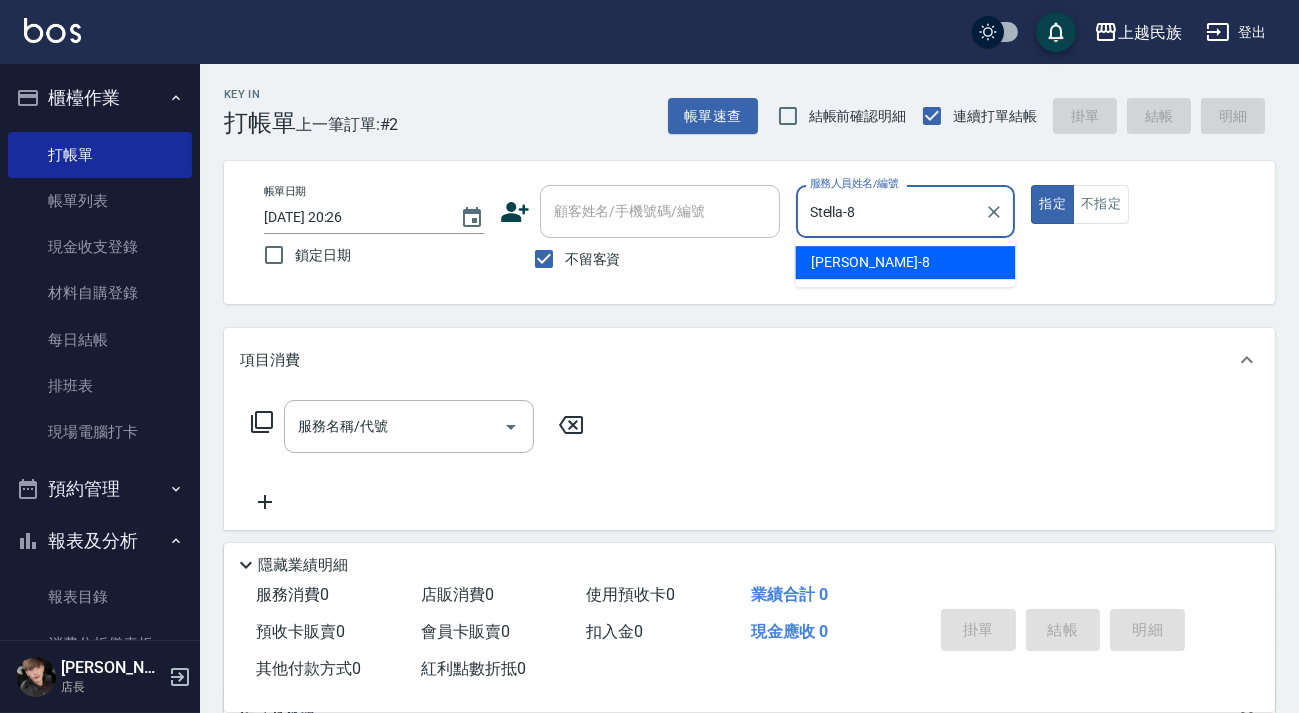 type on "true" 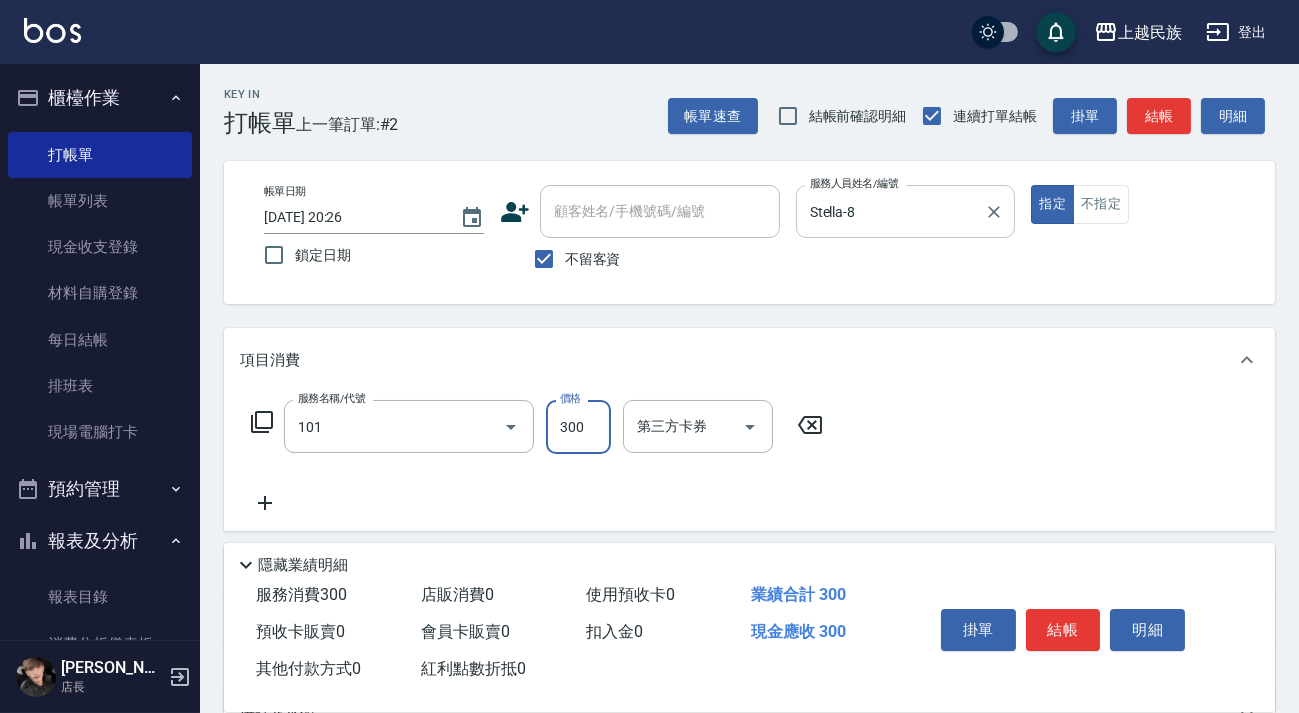 type on "洗髮300(101)" 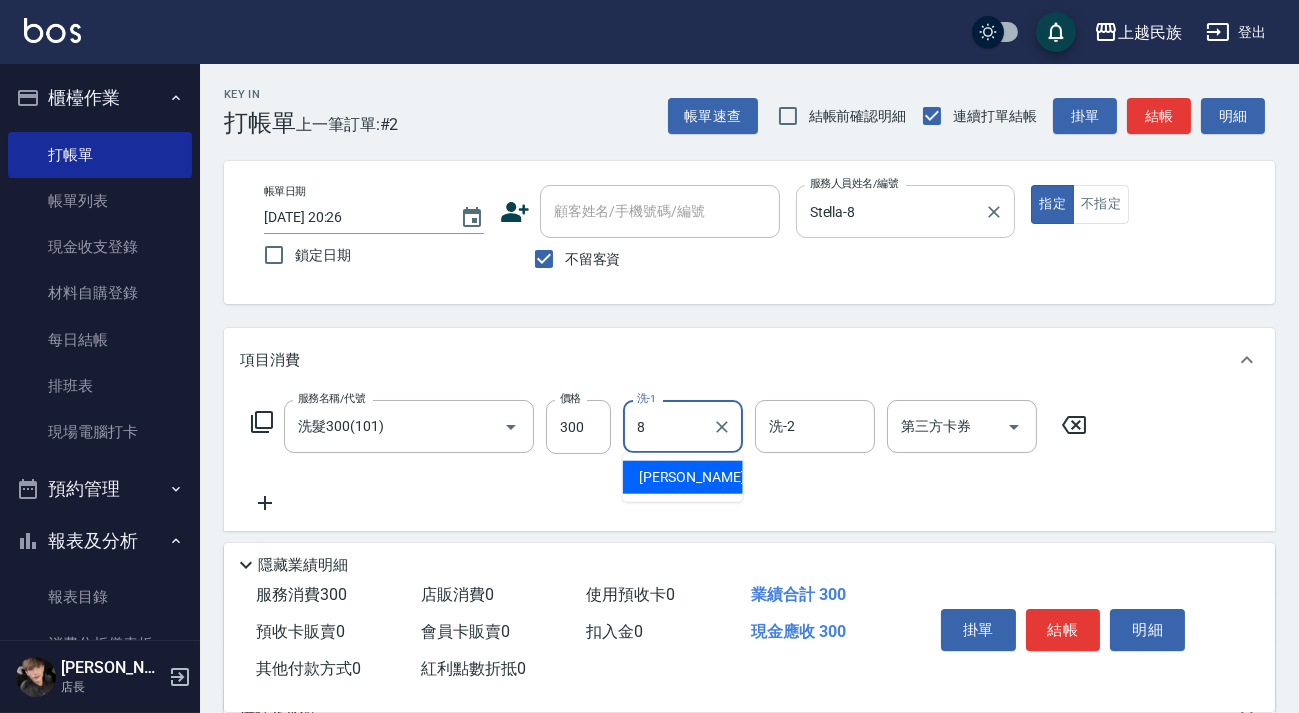 type on "Stella-8" 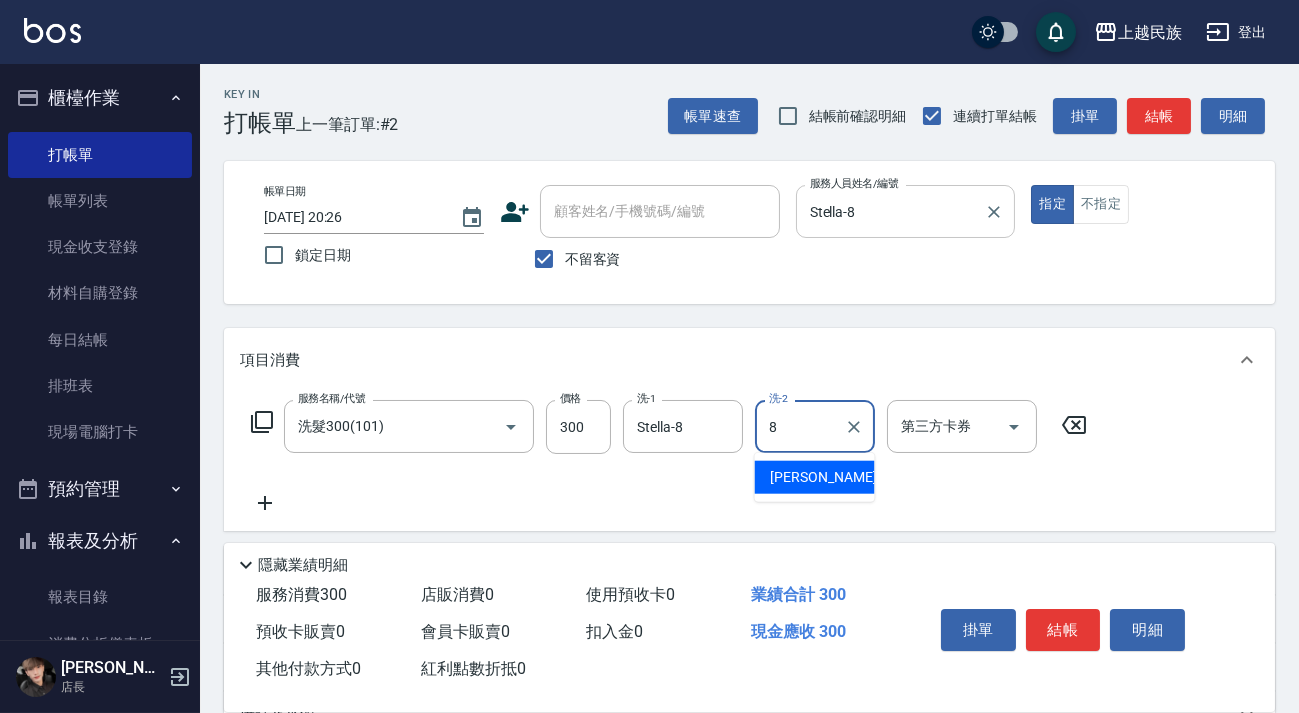 type on "Stella-8" 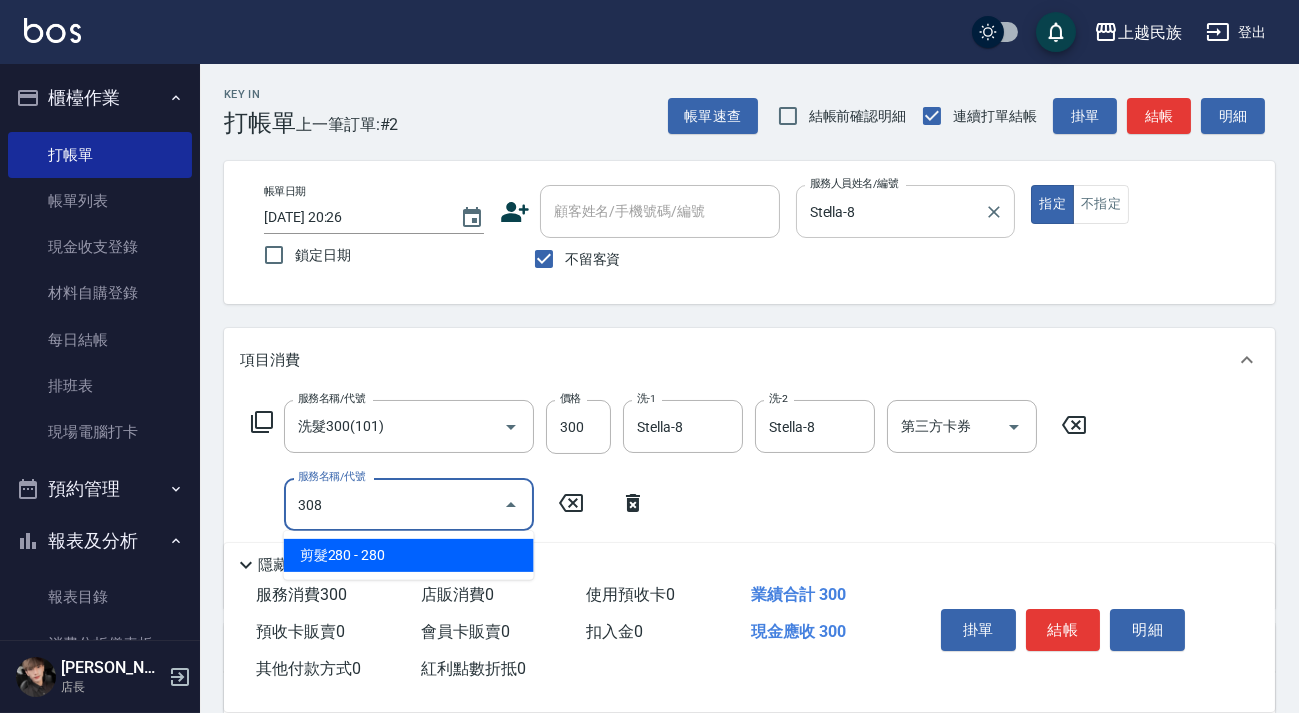 type on "剪髮280(308)" 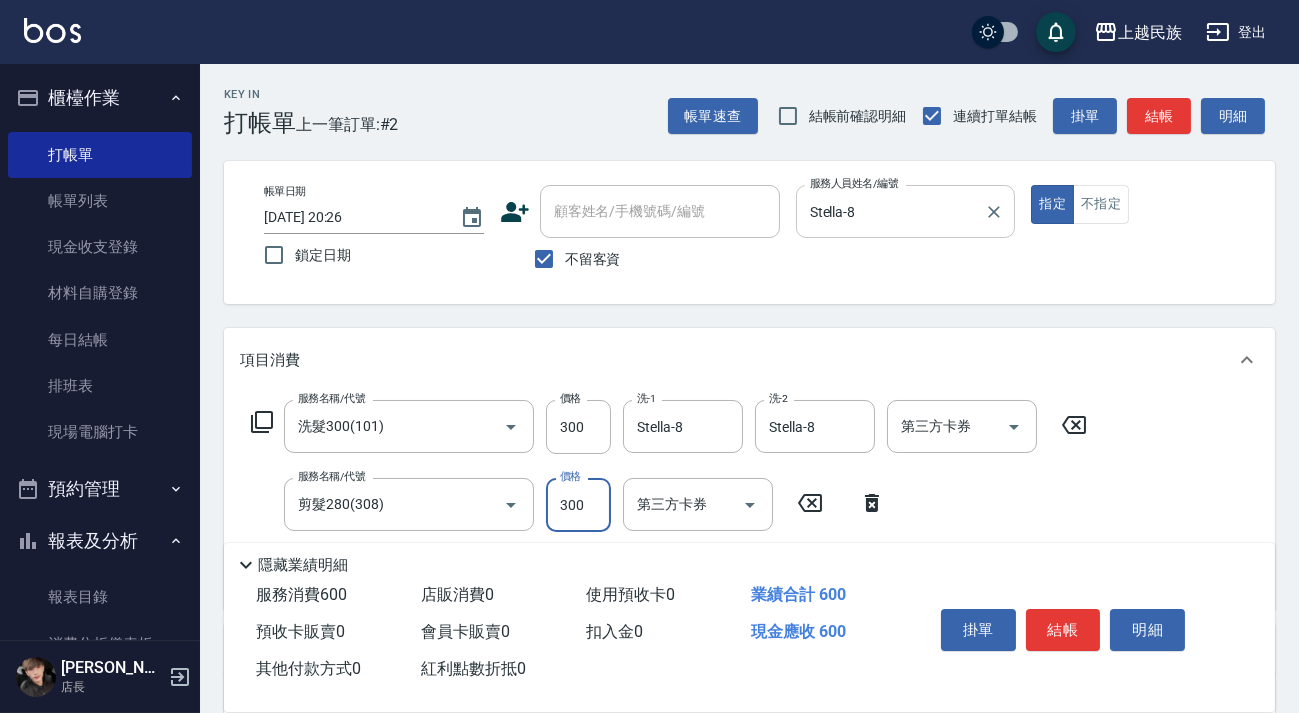 type on "300" 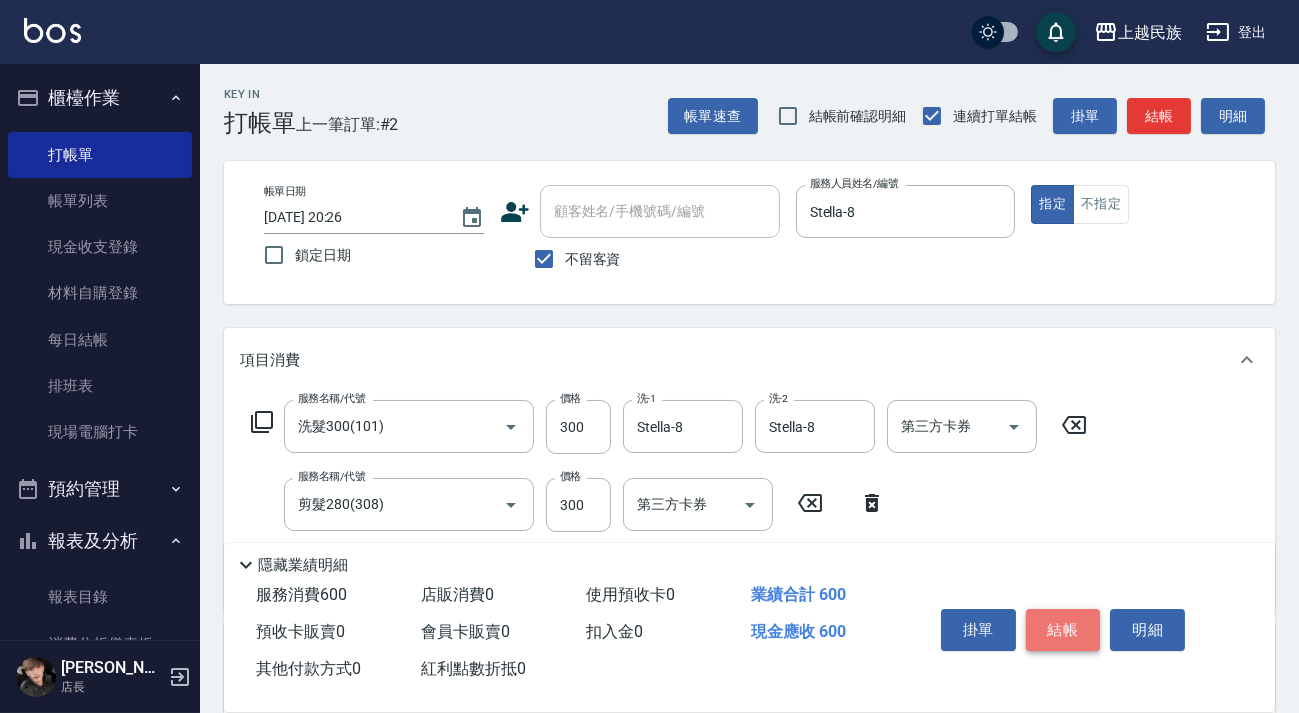 click on "結帳" at bounding box center [1063, 630] 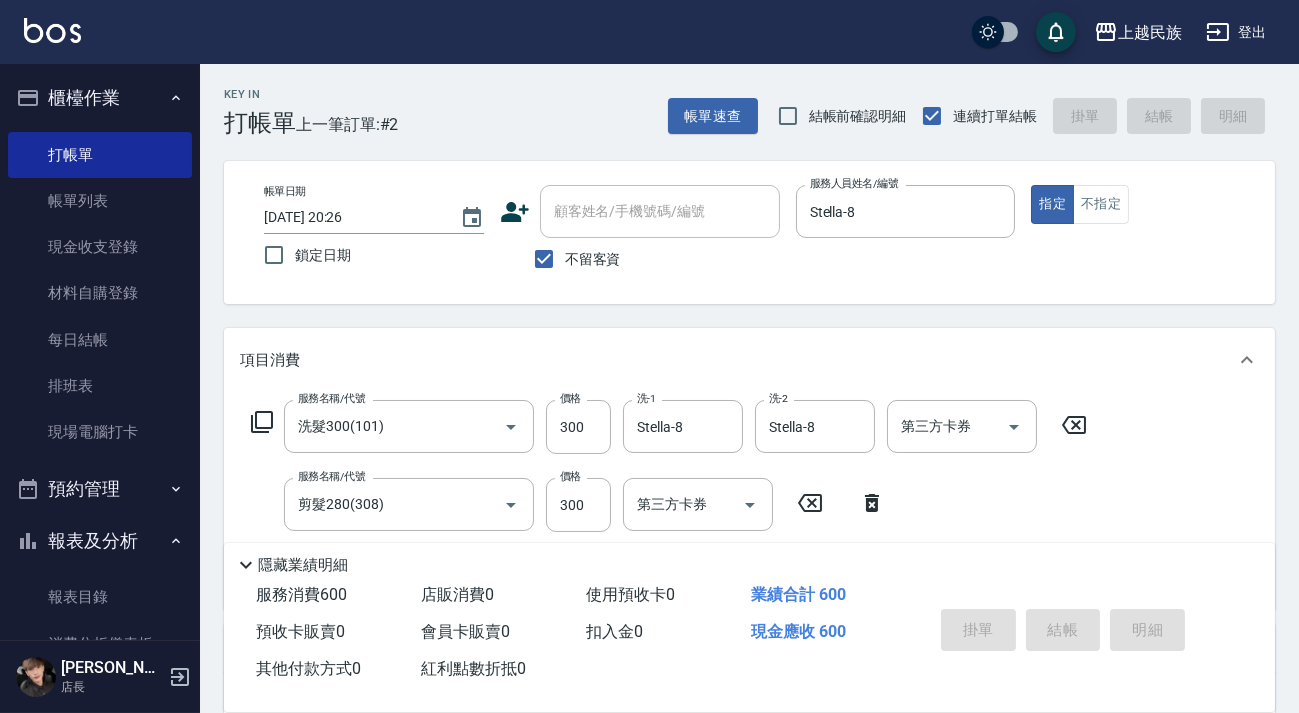 type 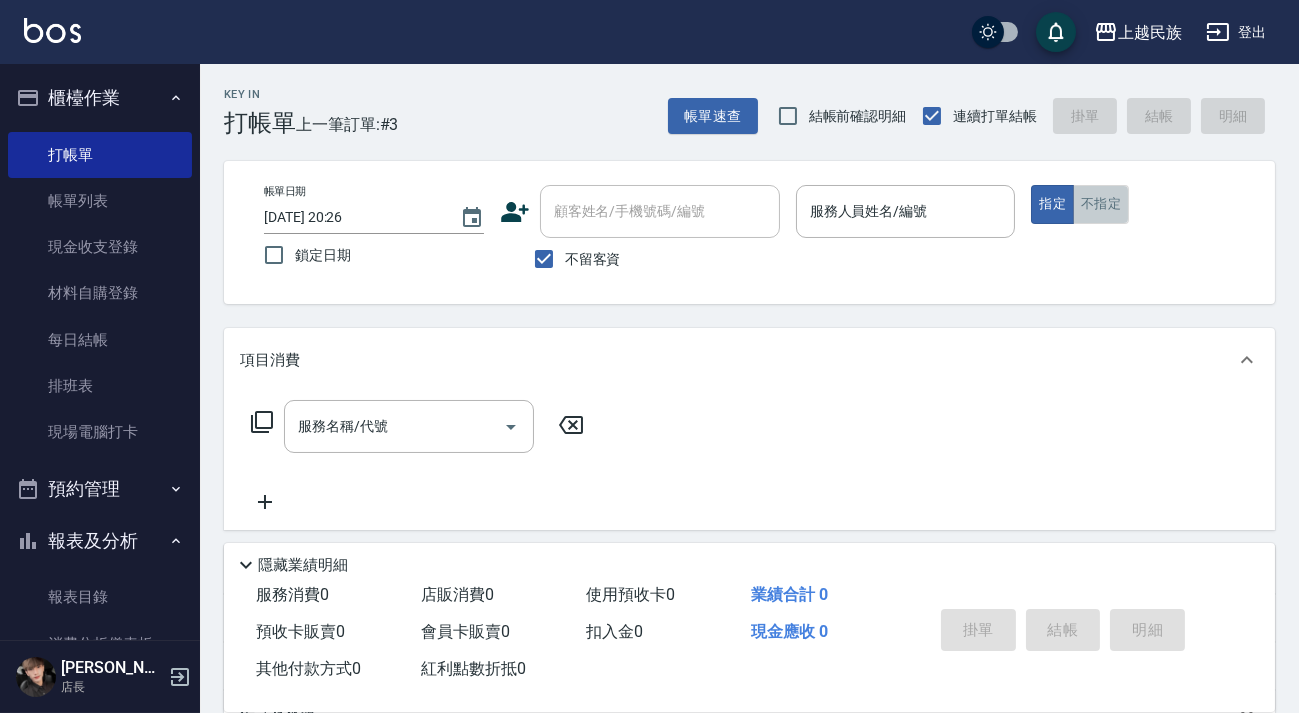 drag, startPoint x: 1079, startPoint y: 184, endPoint x: 1113, endPoint y: 221, distance: 50.24938 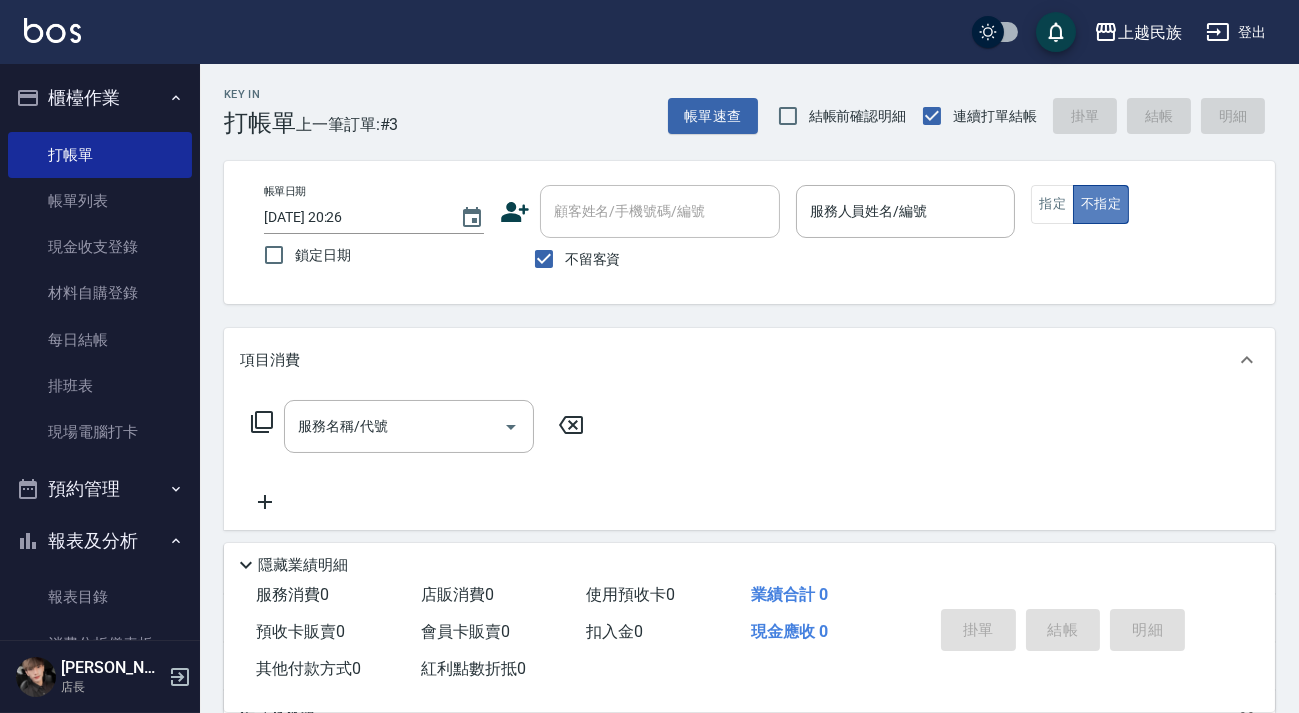 click on "不指定" at bounding box center [1101, 204] 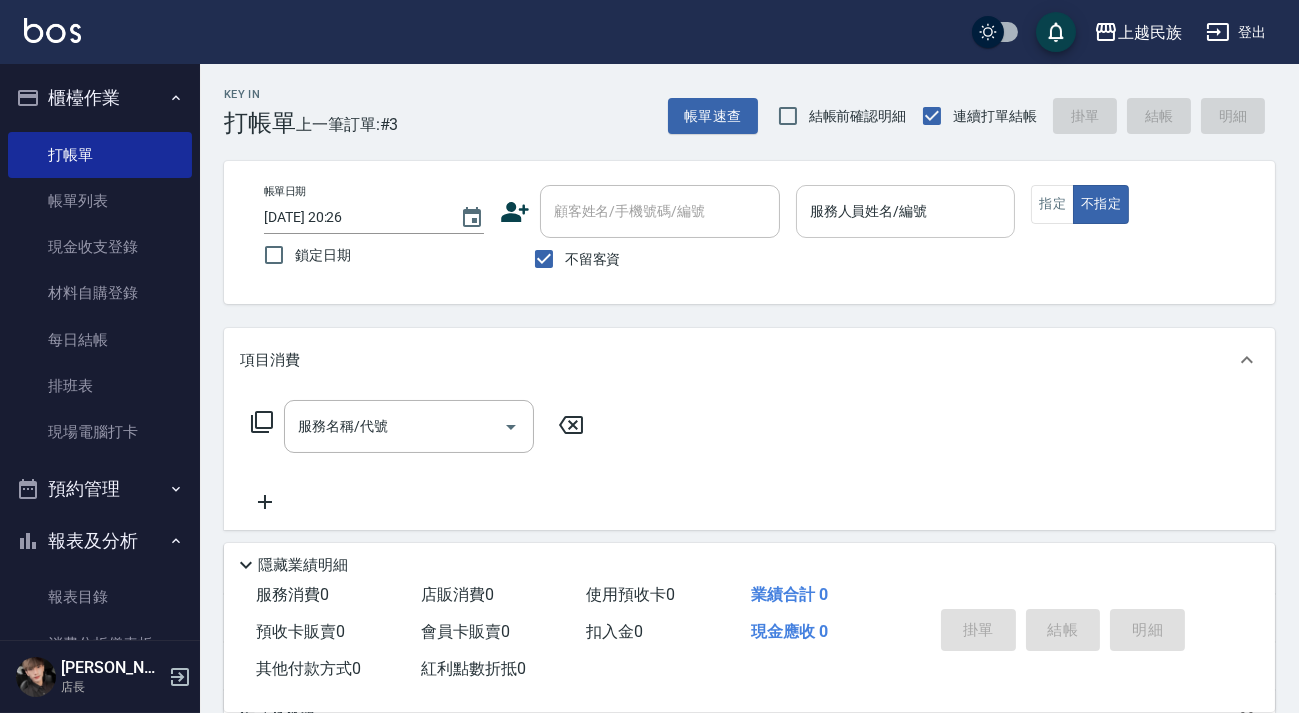 click on "服務人員姓名/編號" at bounding box center [906, 211] 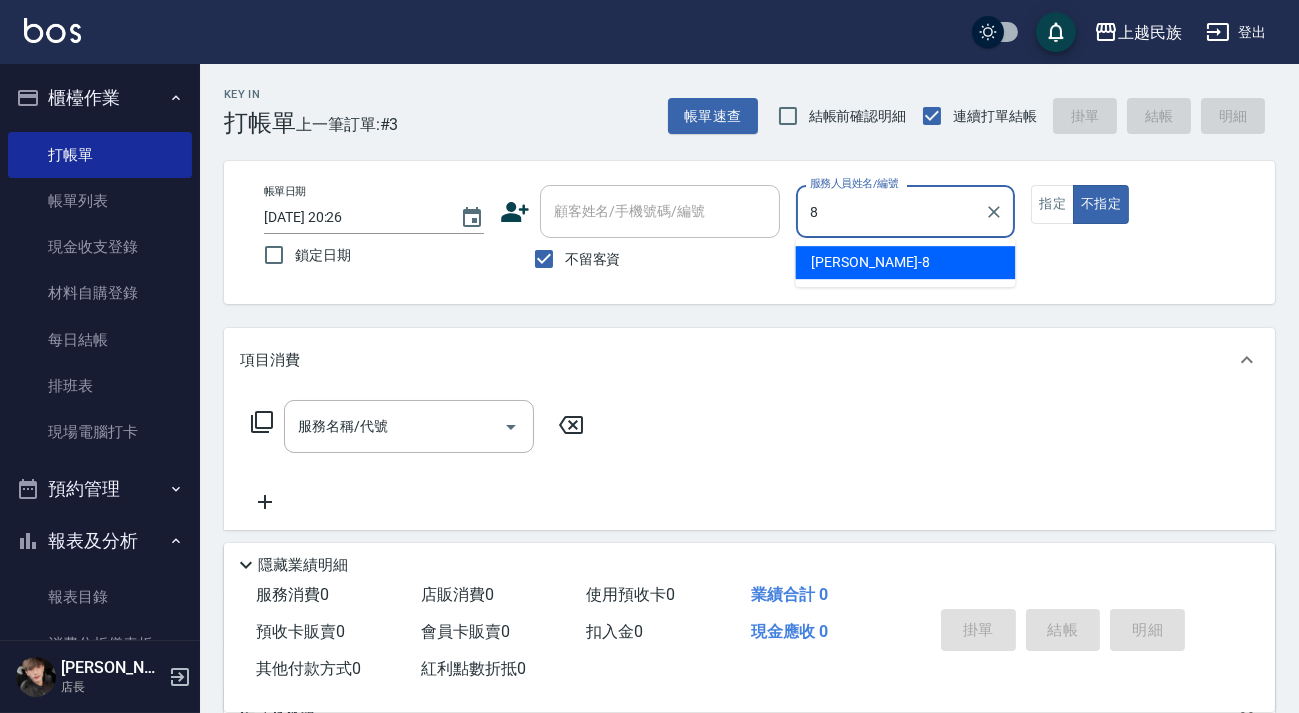 type on "Stella-8" 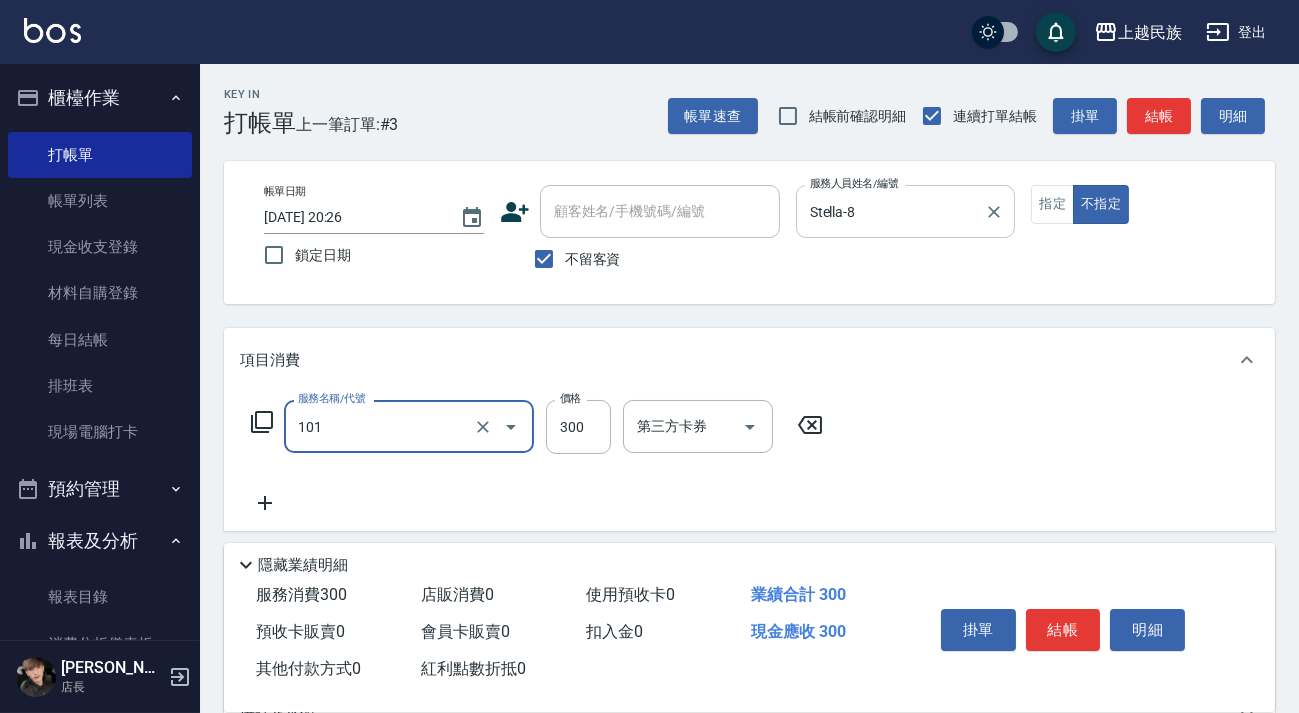 type on "洗髮300(101)" 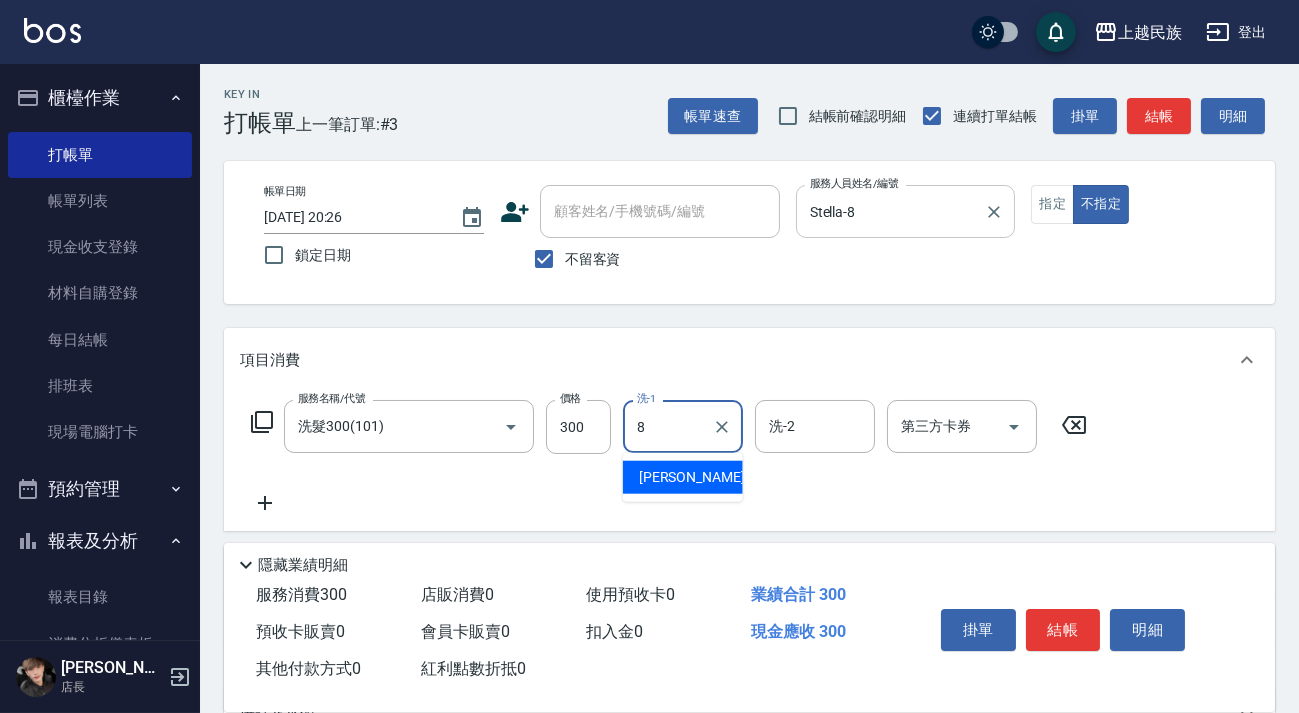 type on "Stella-8" 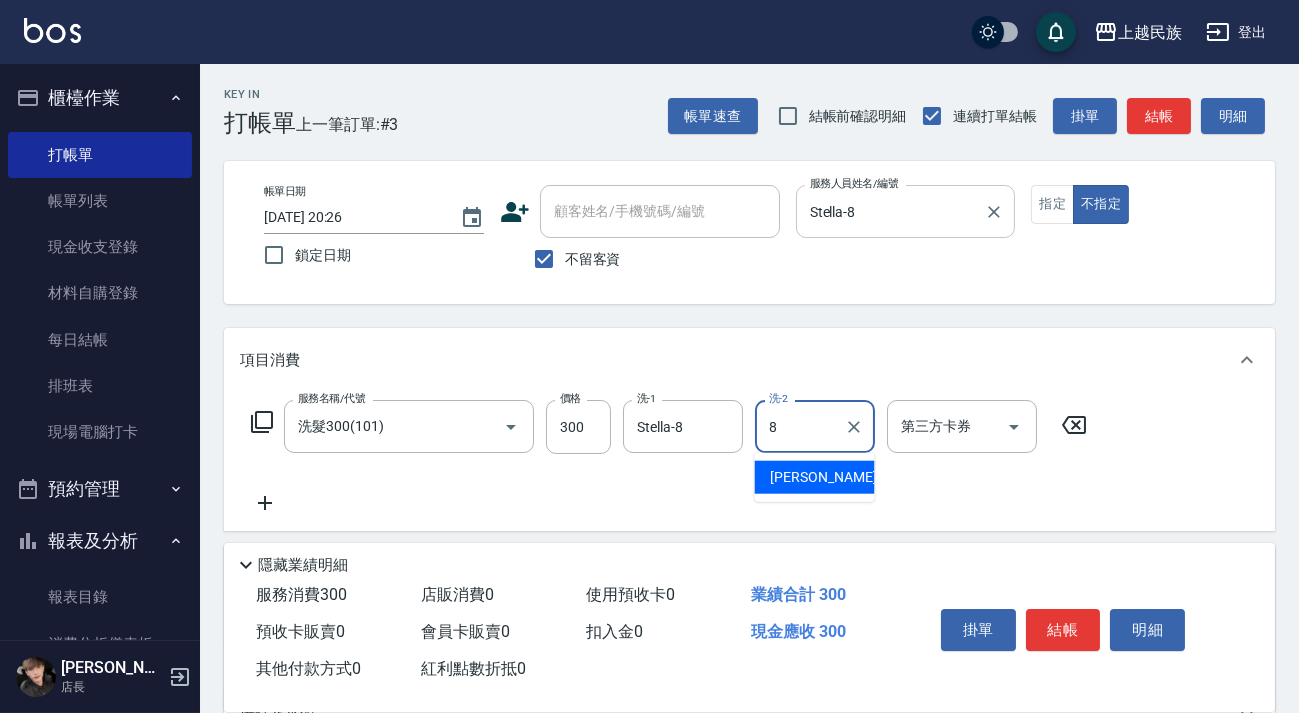 type on "Stella-8" 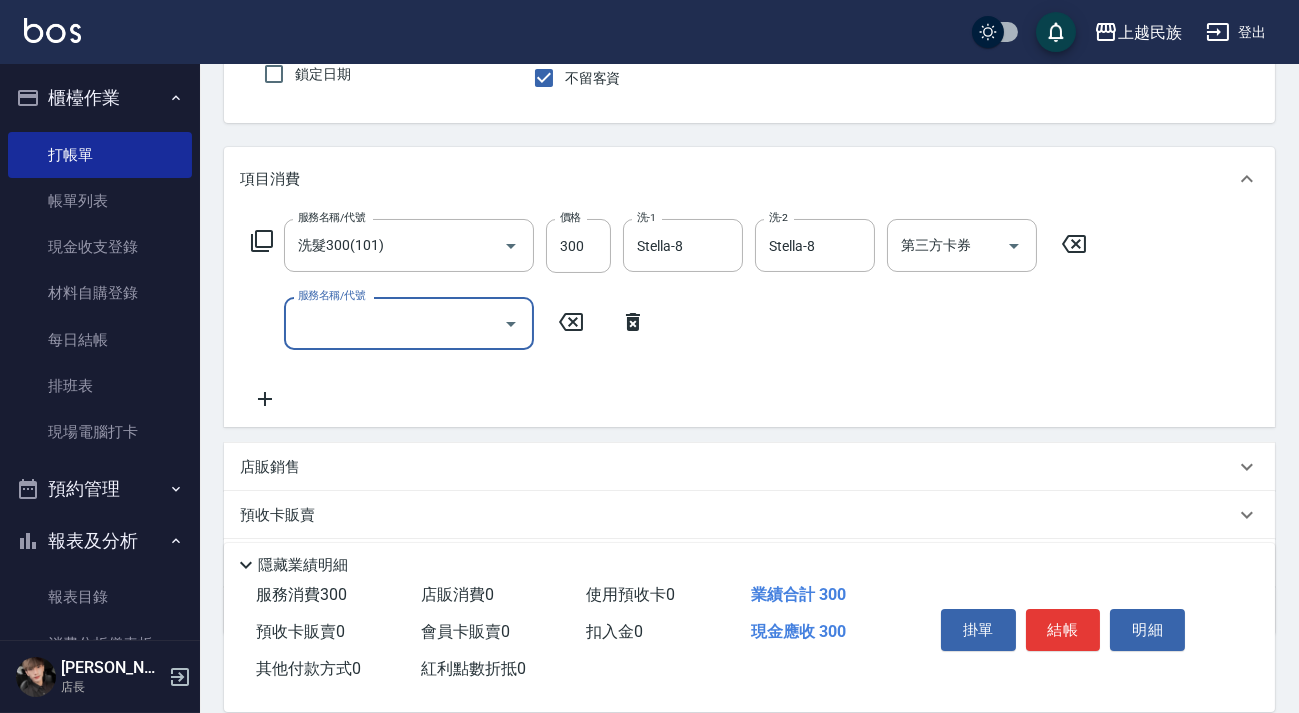 scroll, scrollTop: 272, scrollLeft: 0, axis: vertical 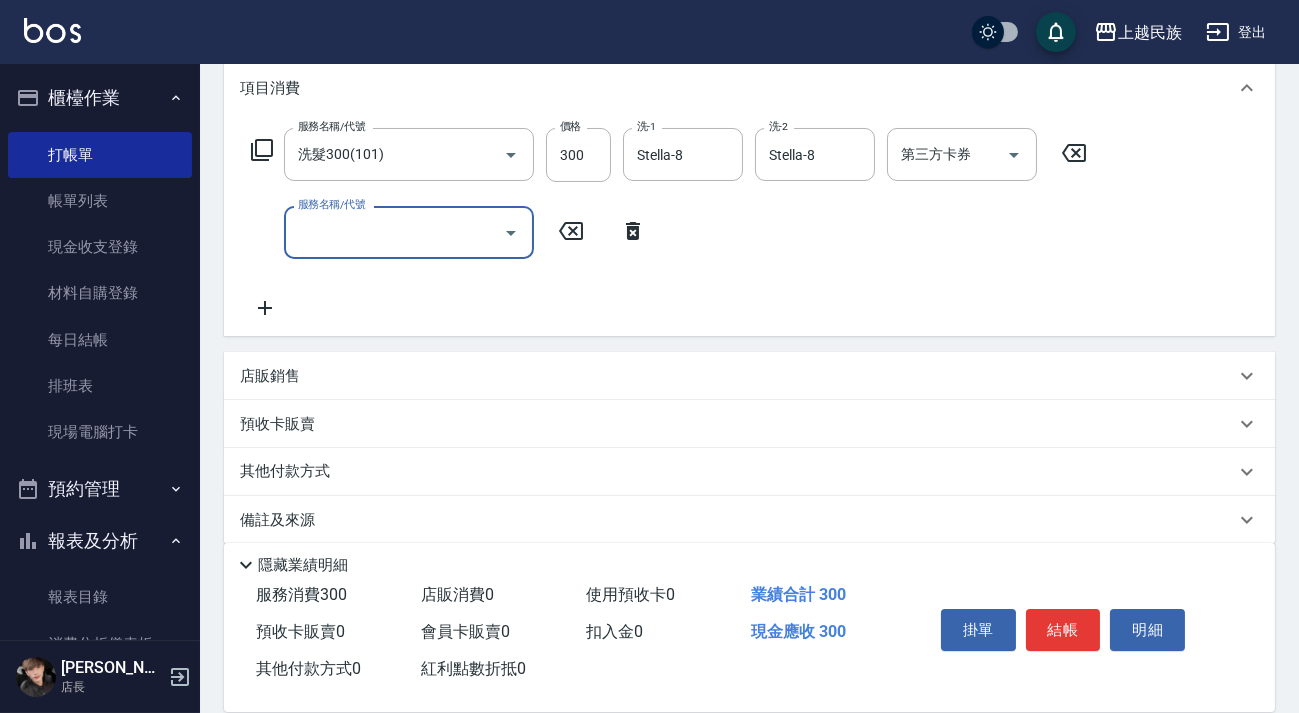click on "店販銷售" at bounding box center (737, 376) 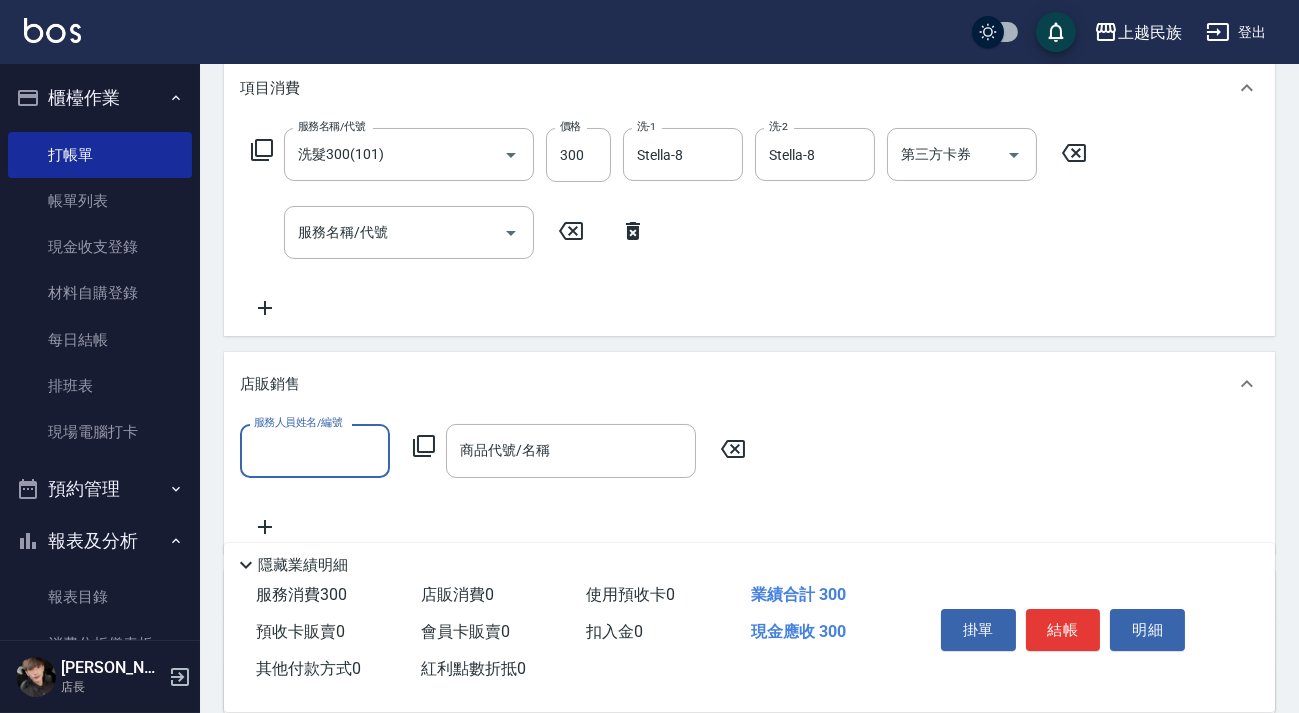scroll, scrollTop: 0, scrollLeft: 0, axis: both 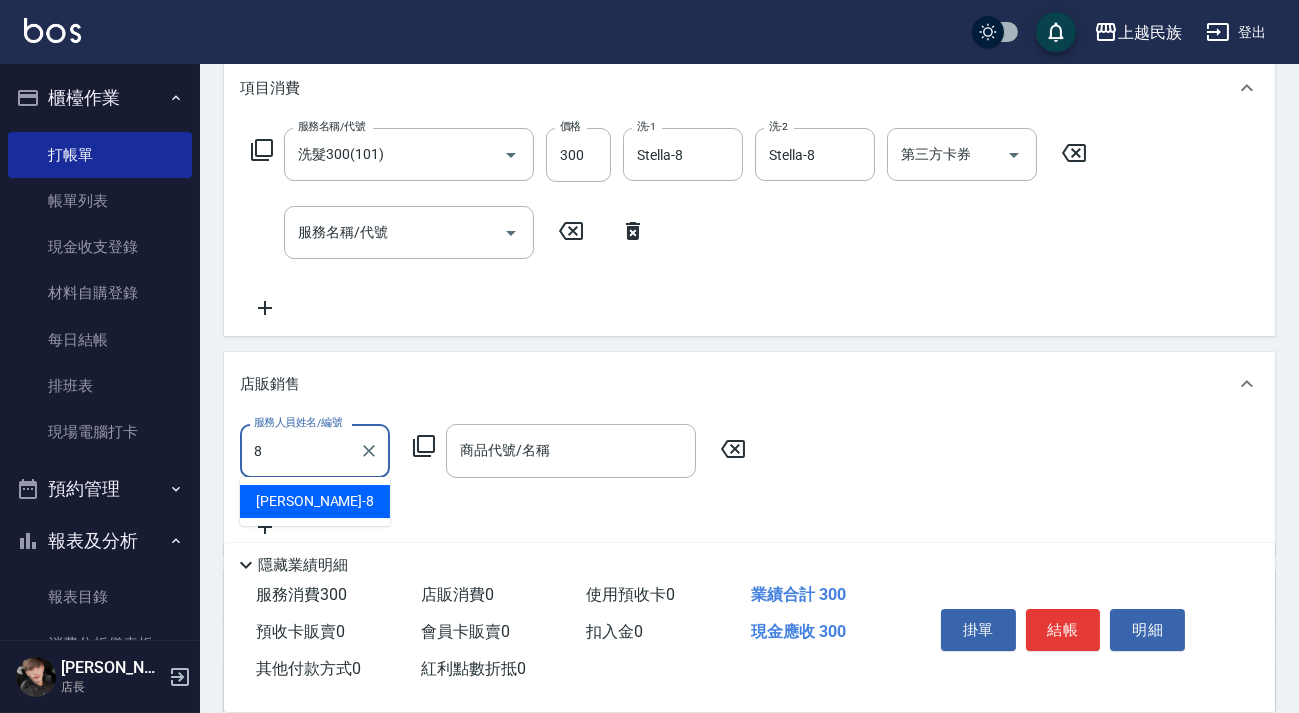type on "Stella-8" 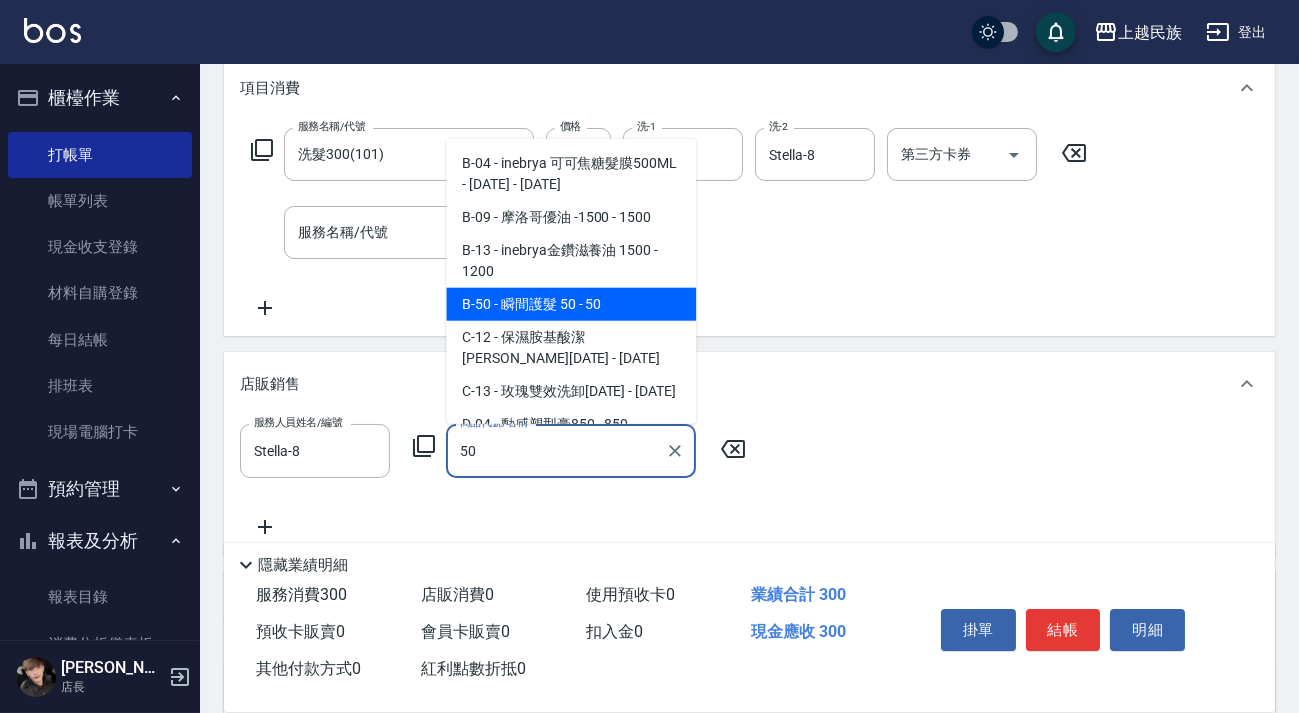 click on "B-50 - 瞬間護髮 50 - 50" at bounding box center (571, 304) 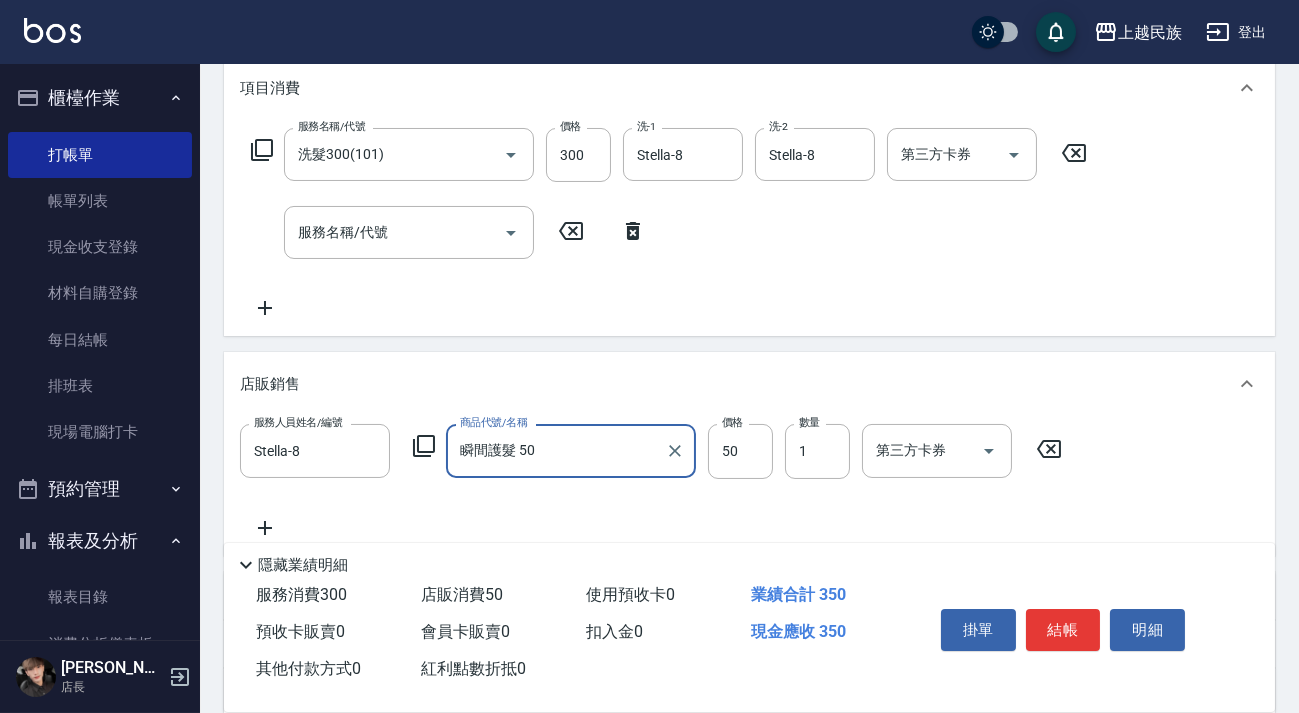 scroll, scrollTop: 90, scrollLeft: 0, axis: vertical 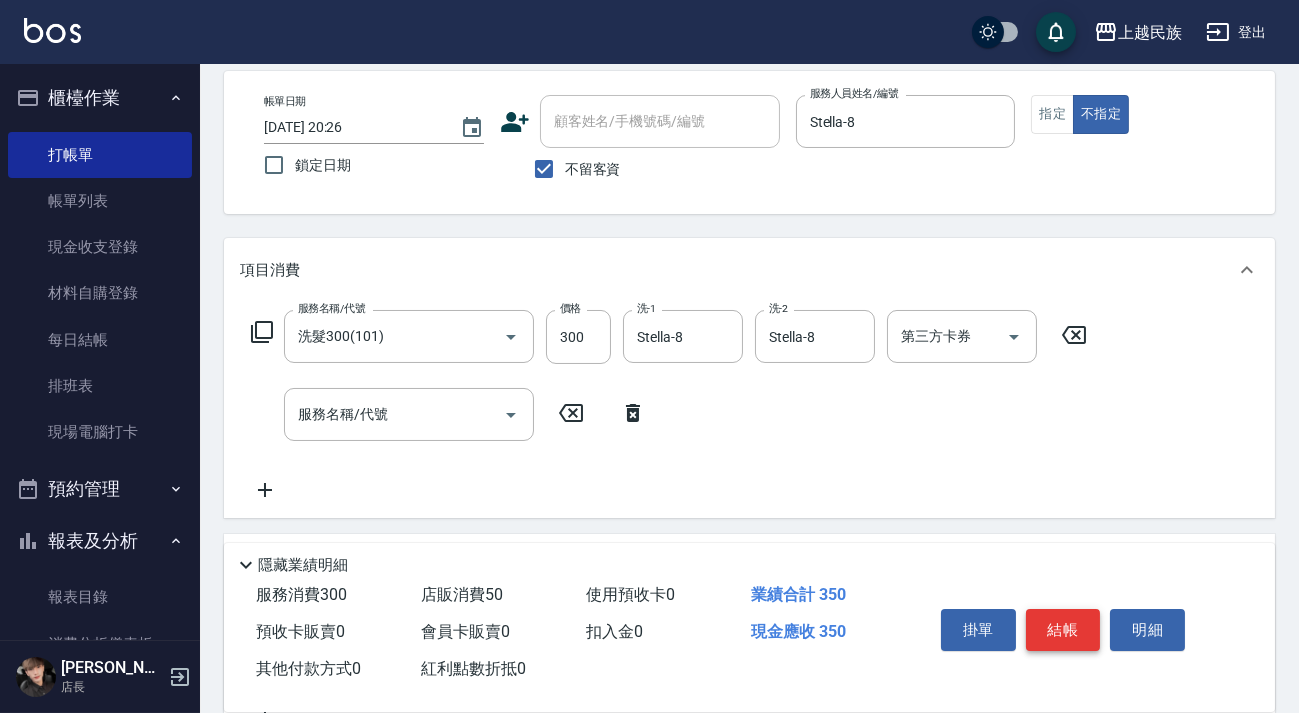 type on "瞬間護髮 50" 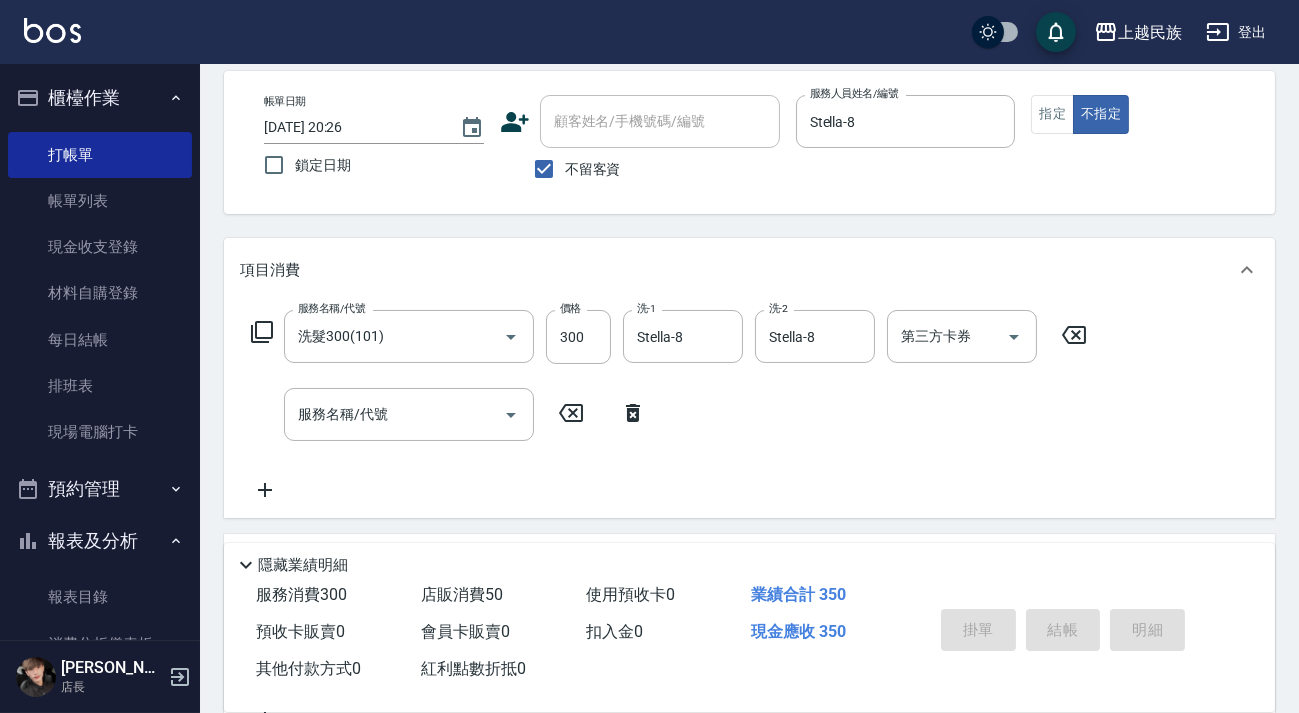 type 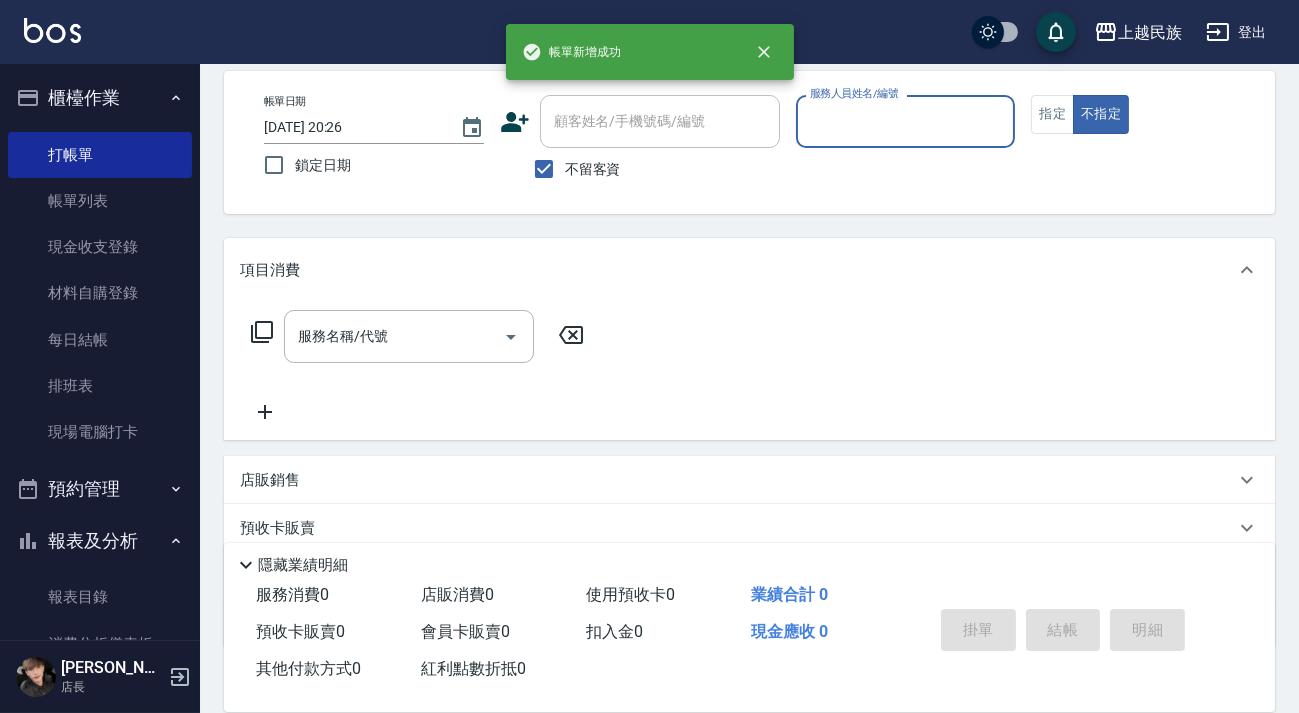 scroll, scrollTop: 0, scrollLeft: 0, axis: both 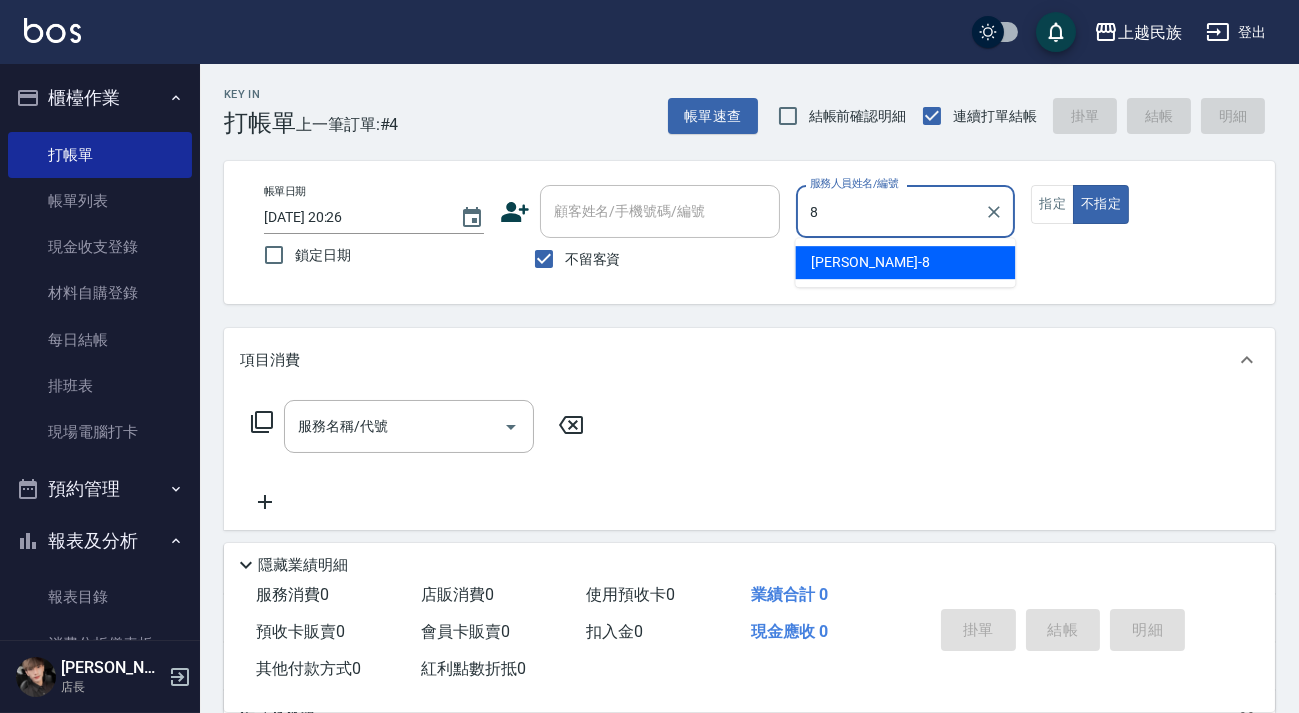 type on "Stella-8" 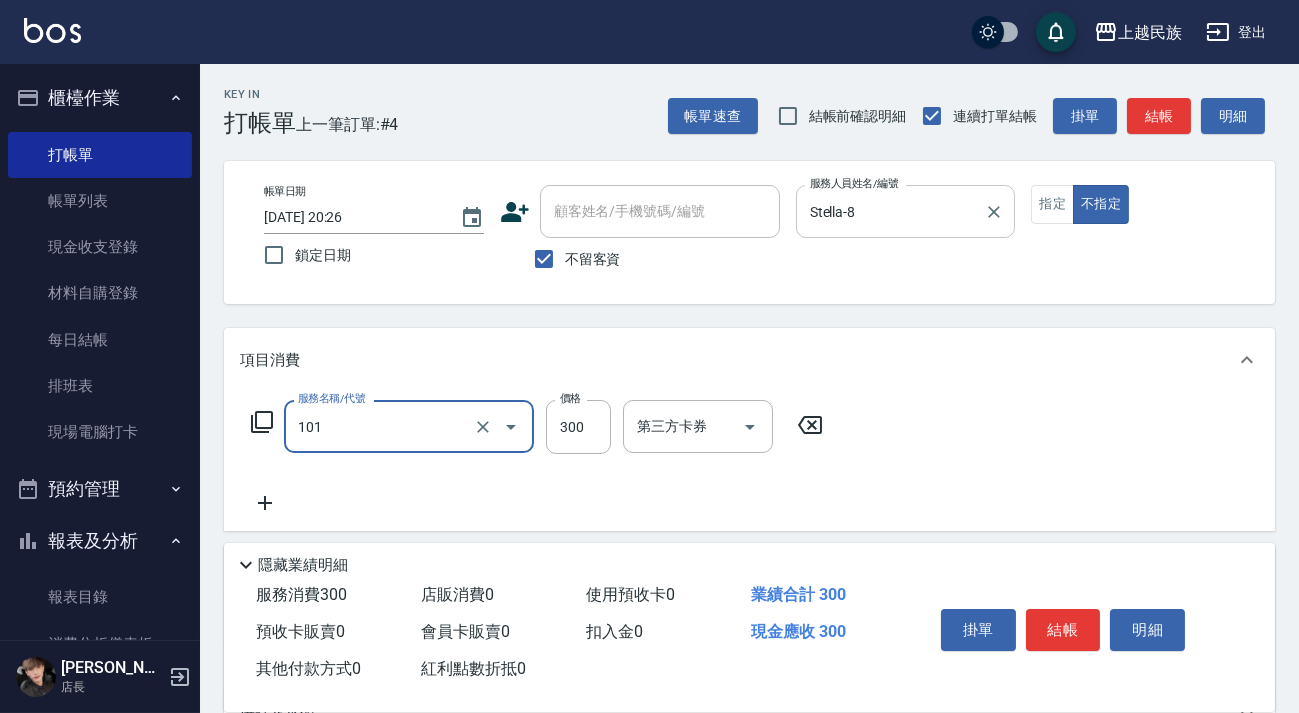 type on "洗髮300(101)" 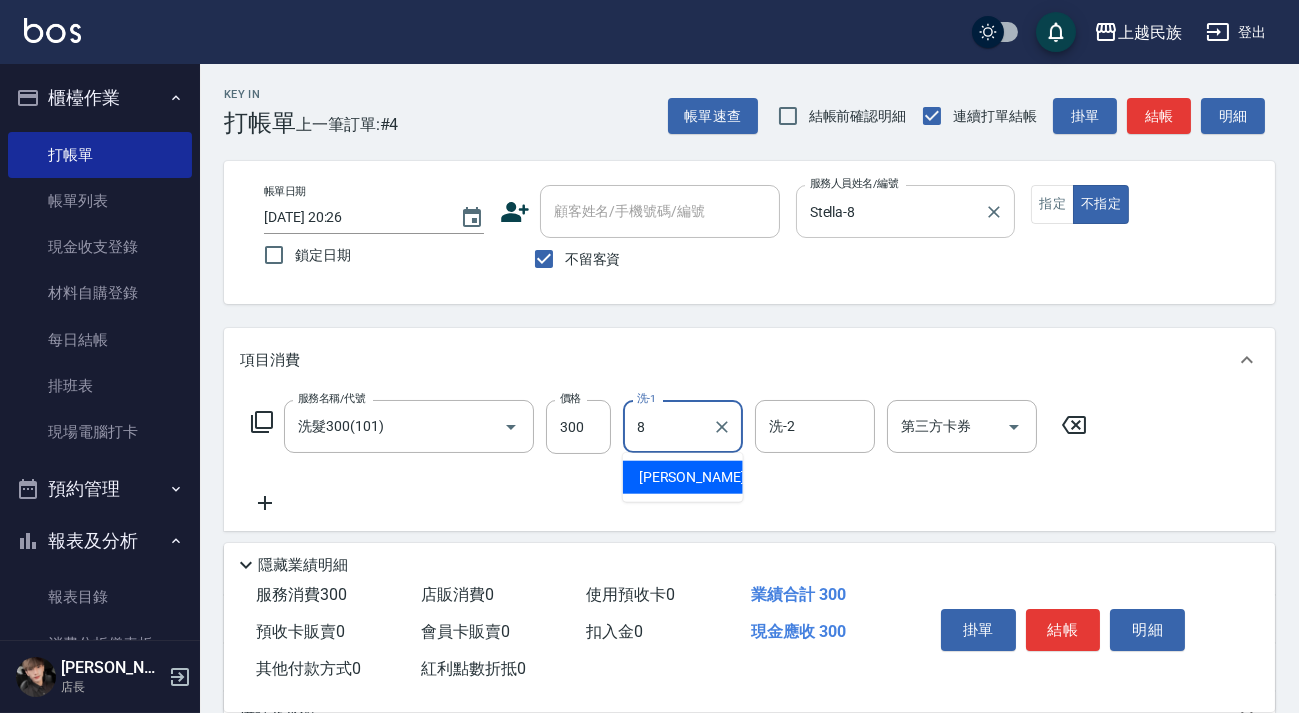 type on "Stella-8" 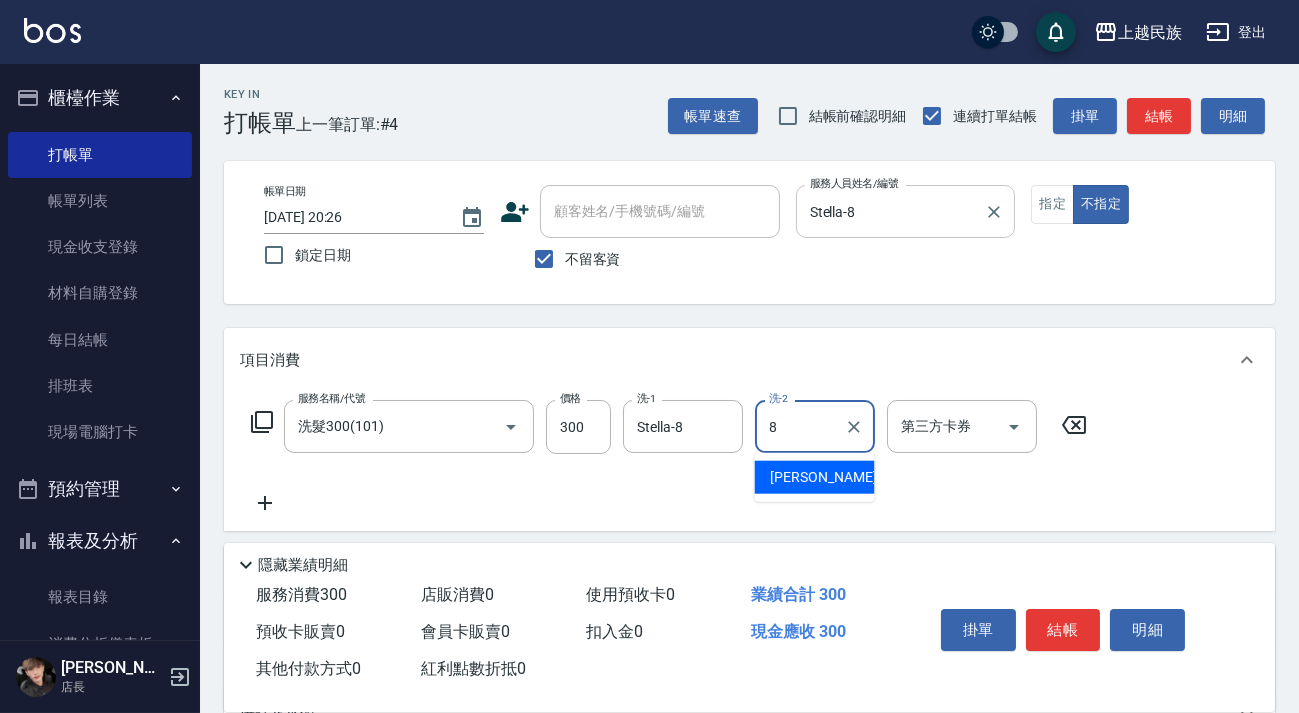 type on "Stella-8" 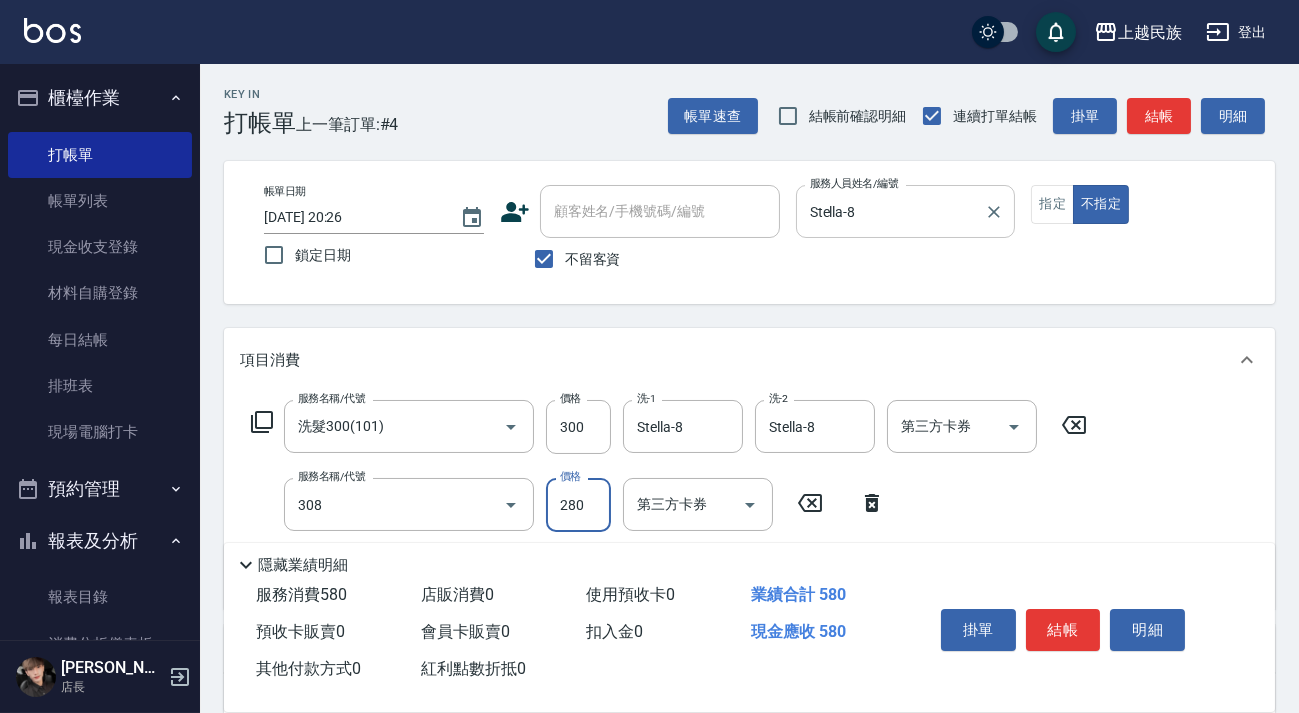 type on "剪髮280(308)" 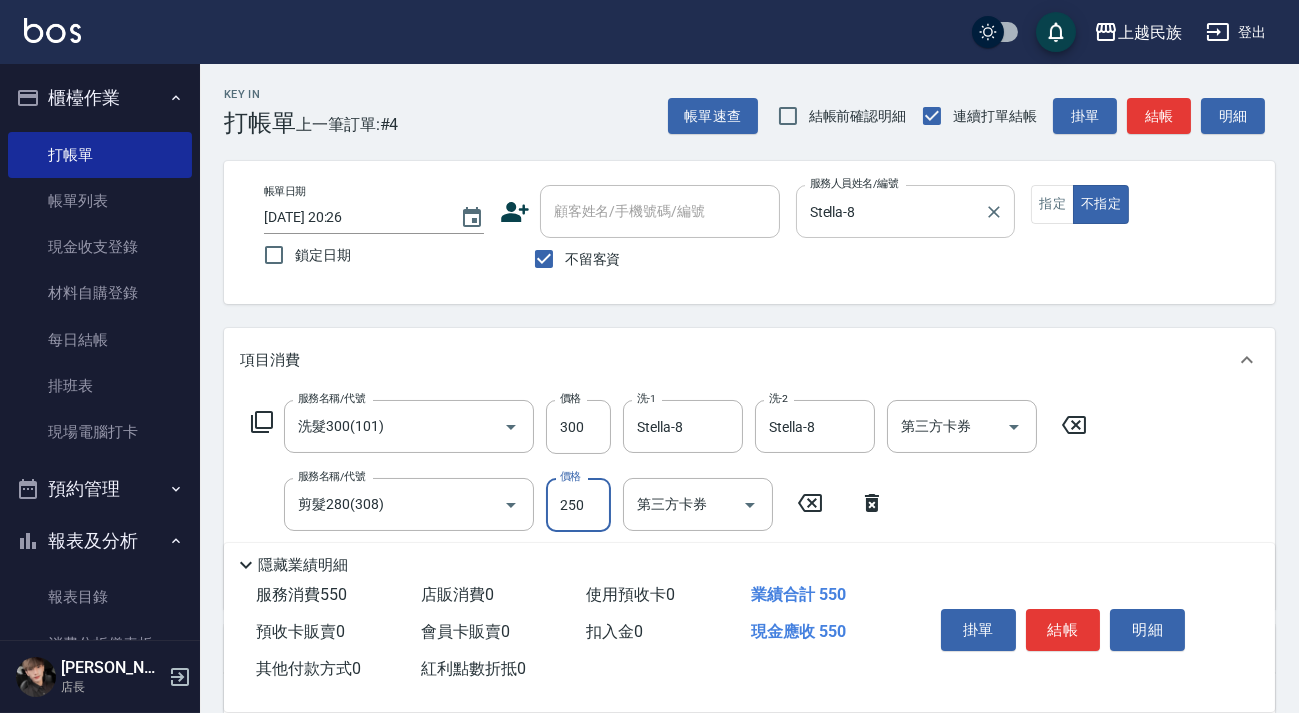 type on "250" 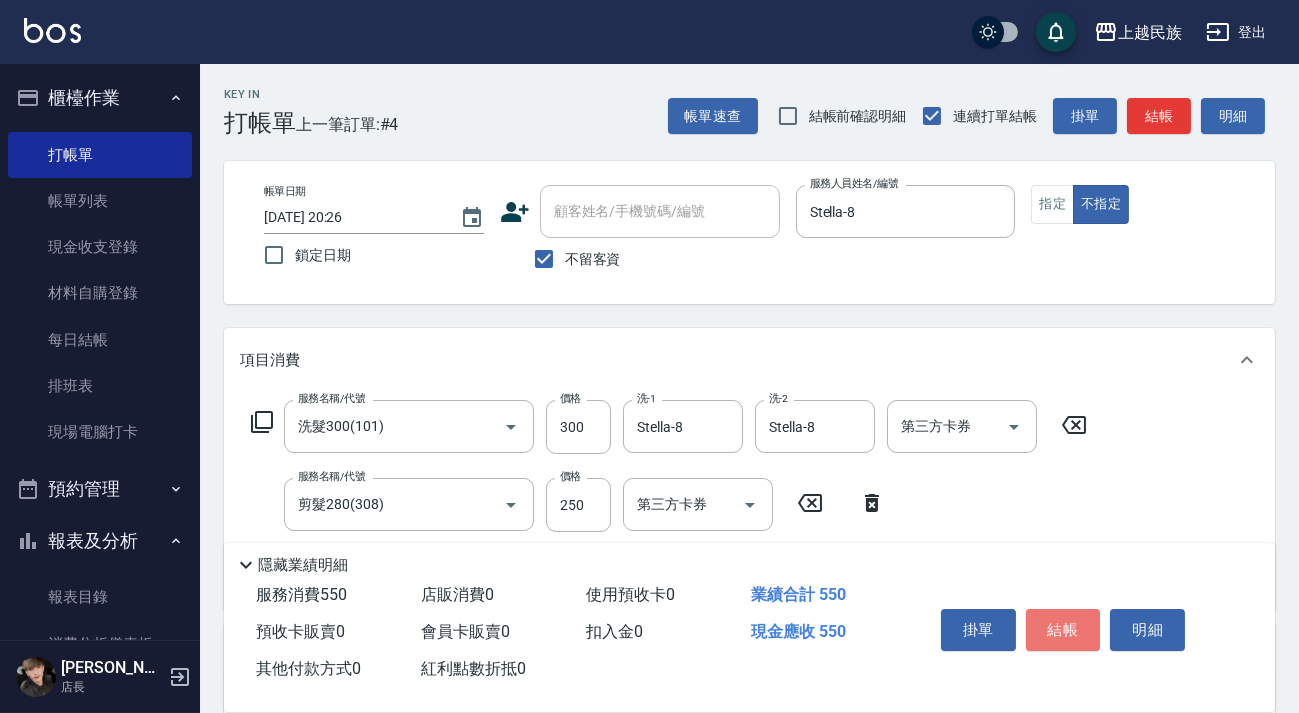 click on "結帳" at bounding box center [1063, 630] 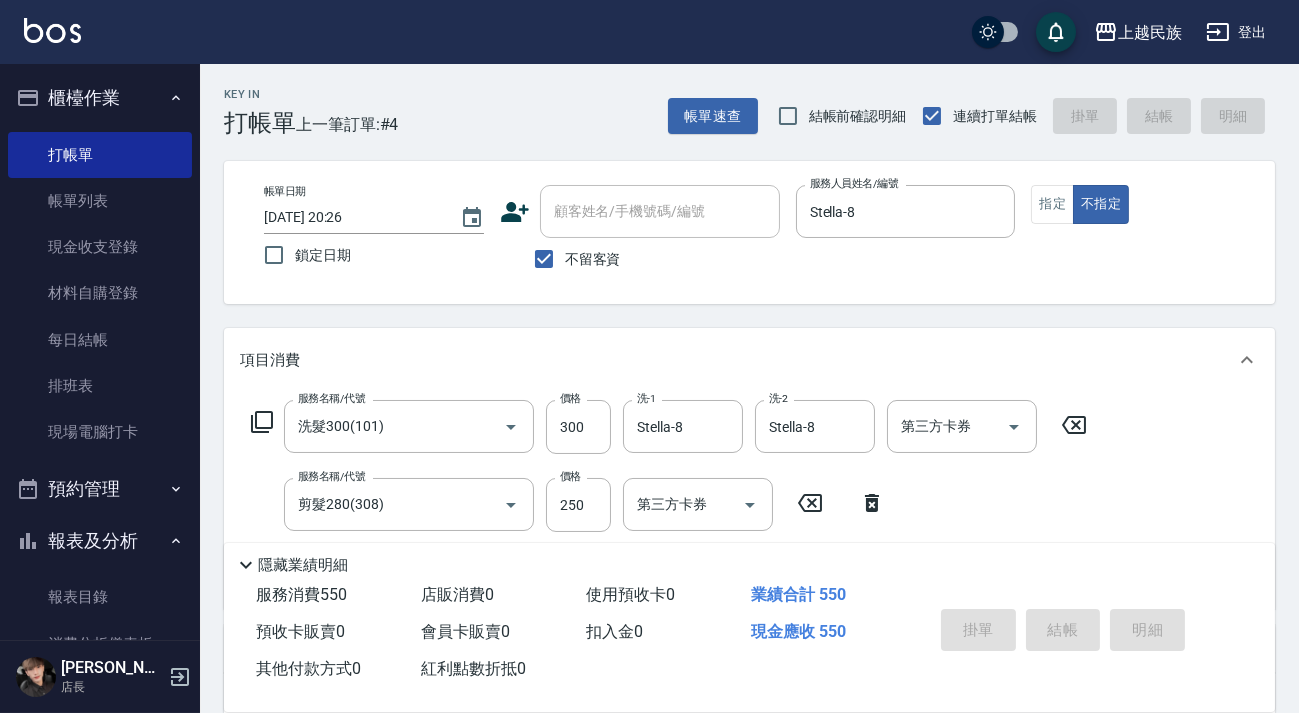 type on "[DATE] 20:27" 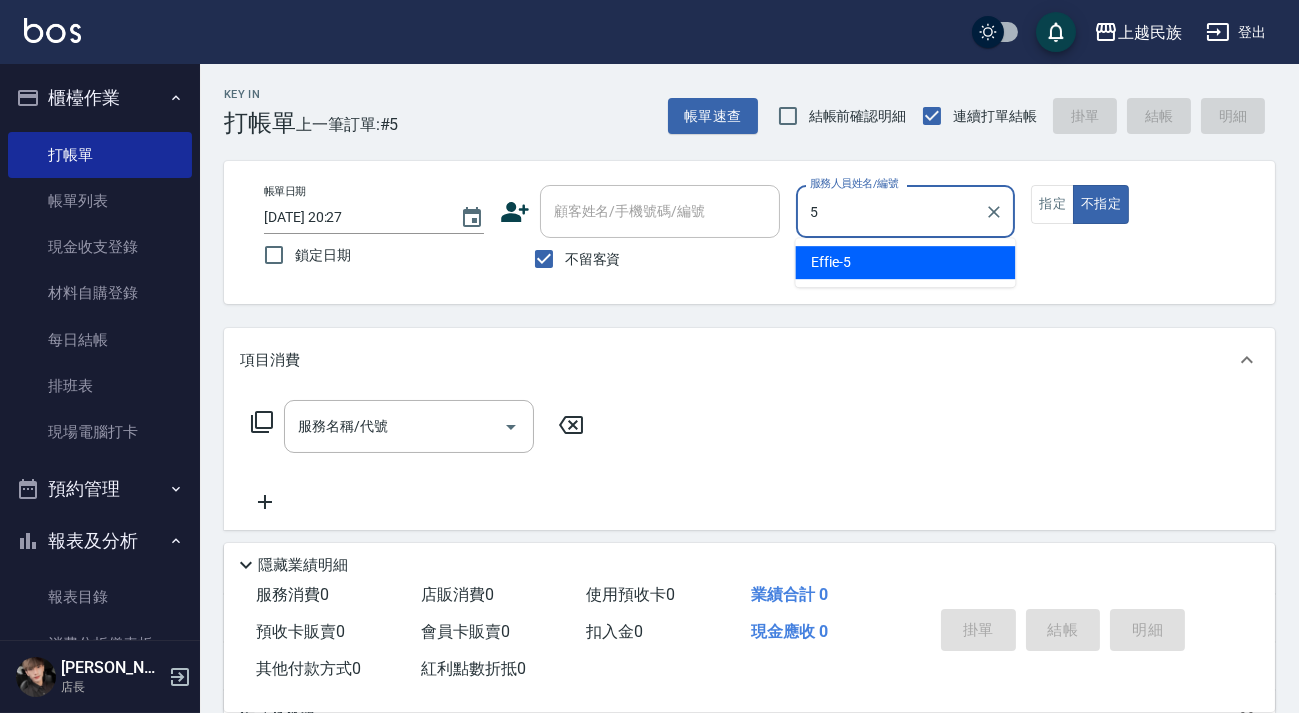 type on "Effie-5" 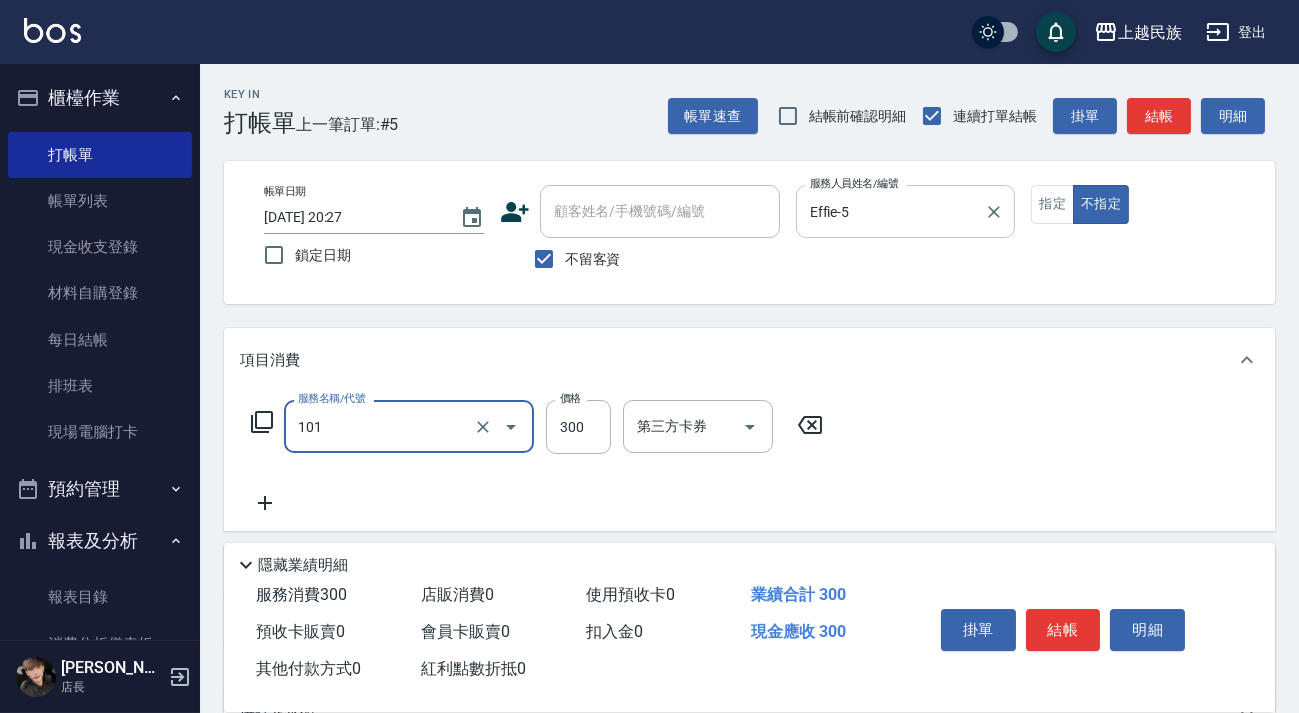 type on "洗髮300(101)" 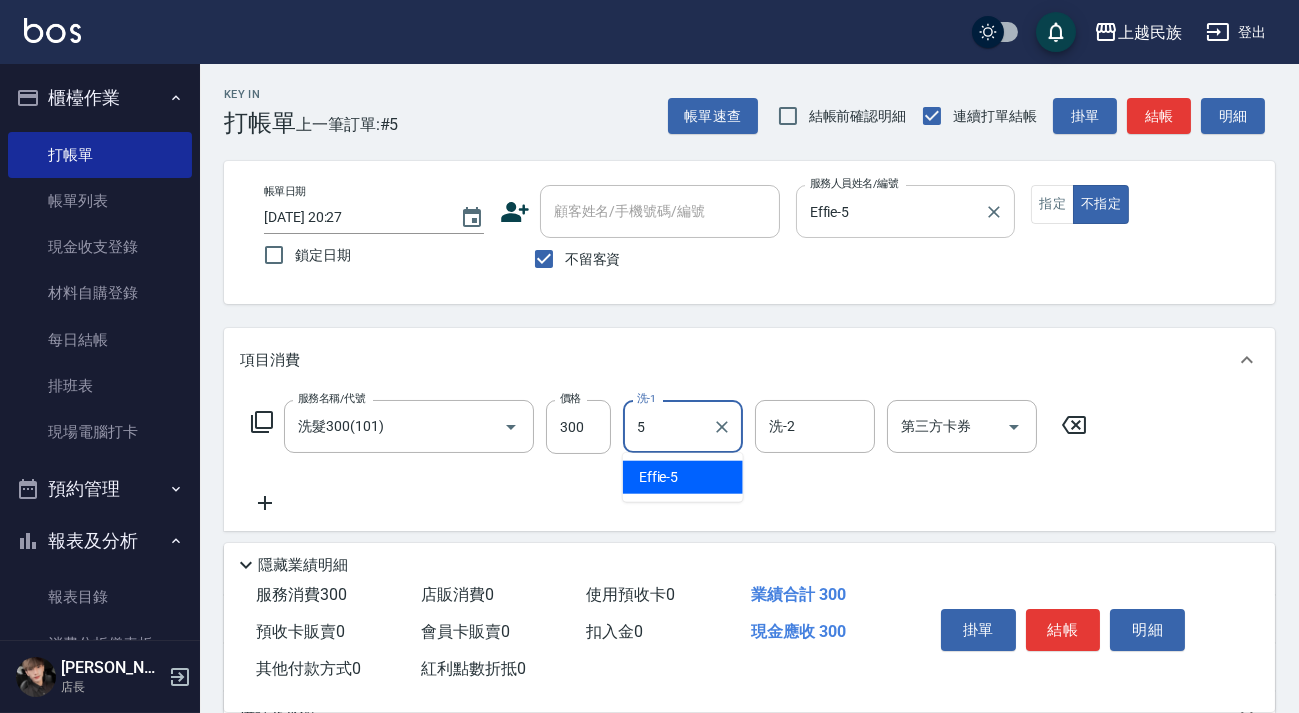 type on "Effie-5" 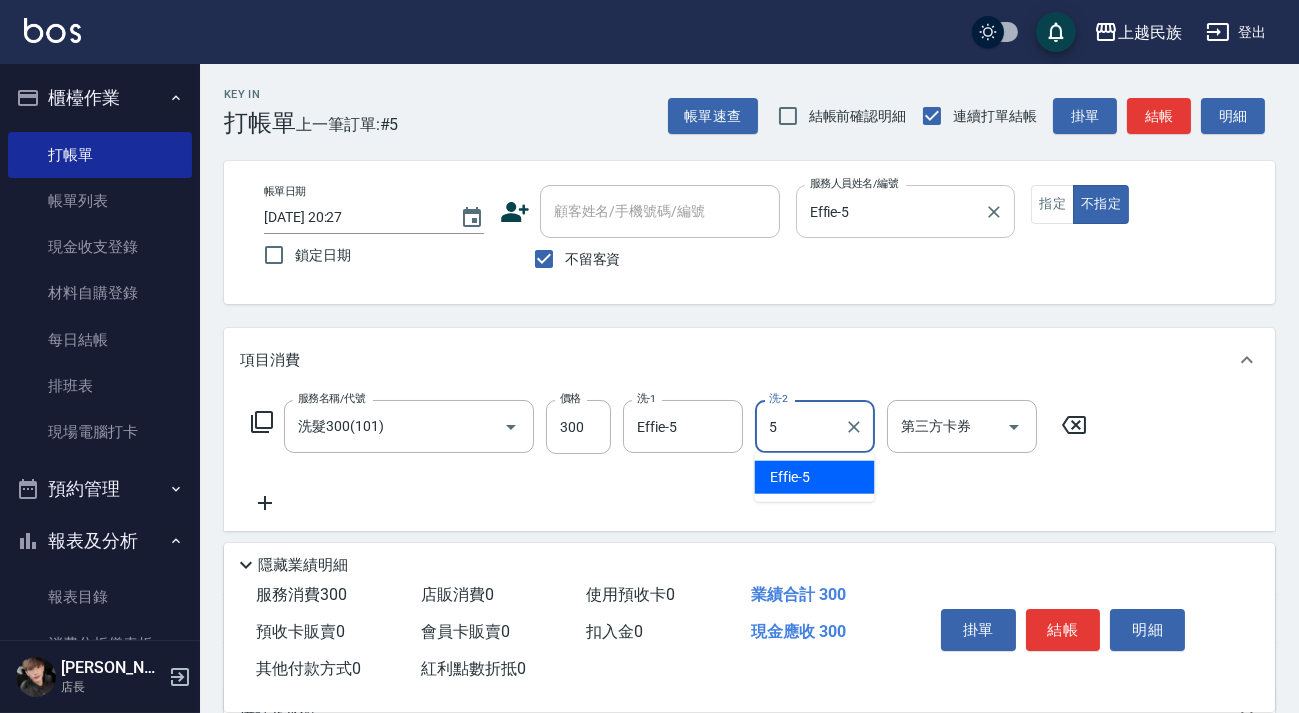 type on "Effie-5" 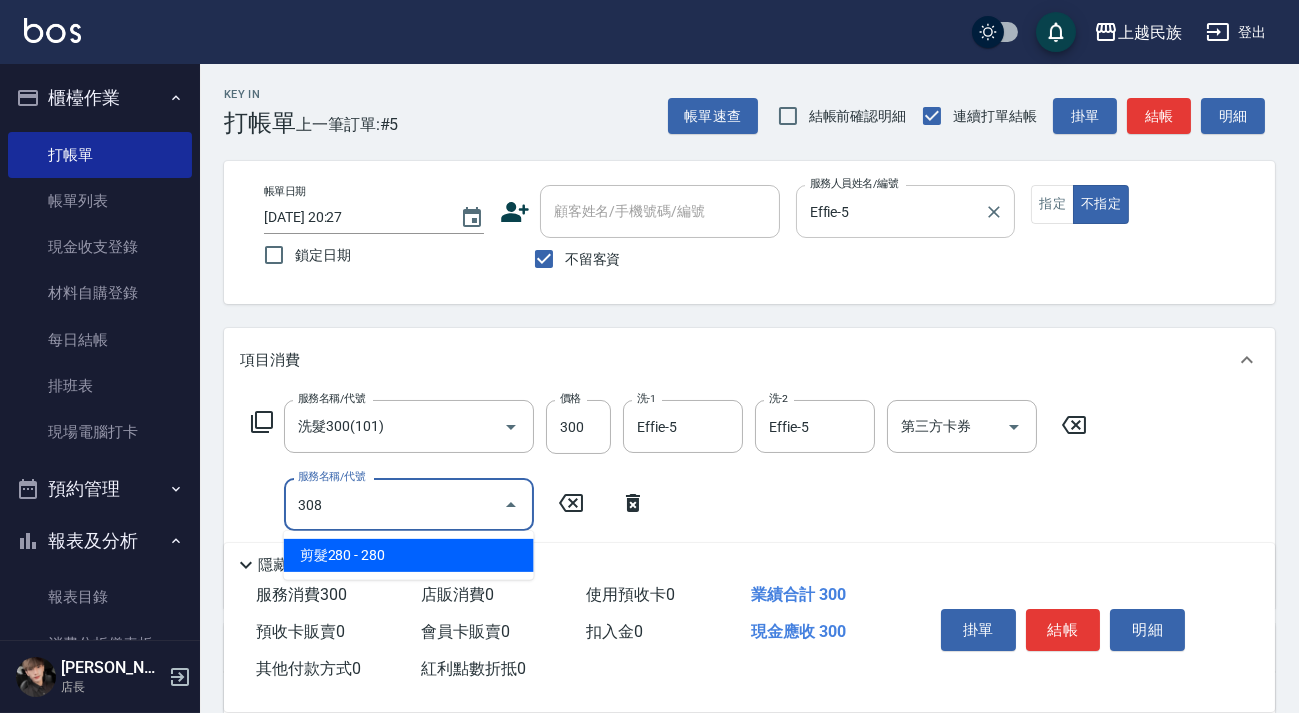 type on "剪髮280(308)" 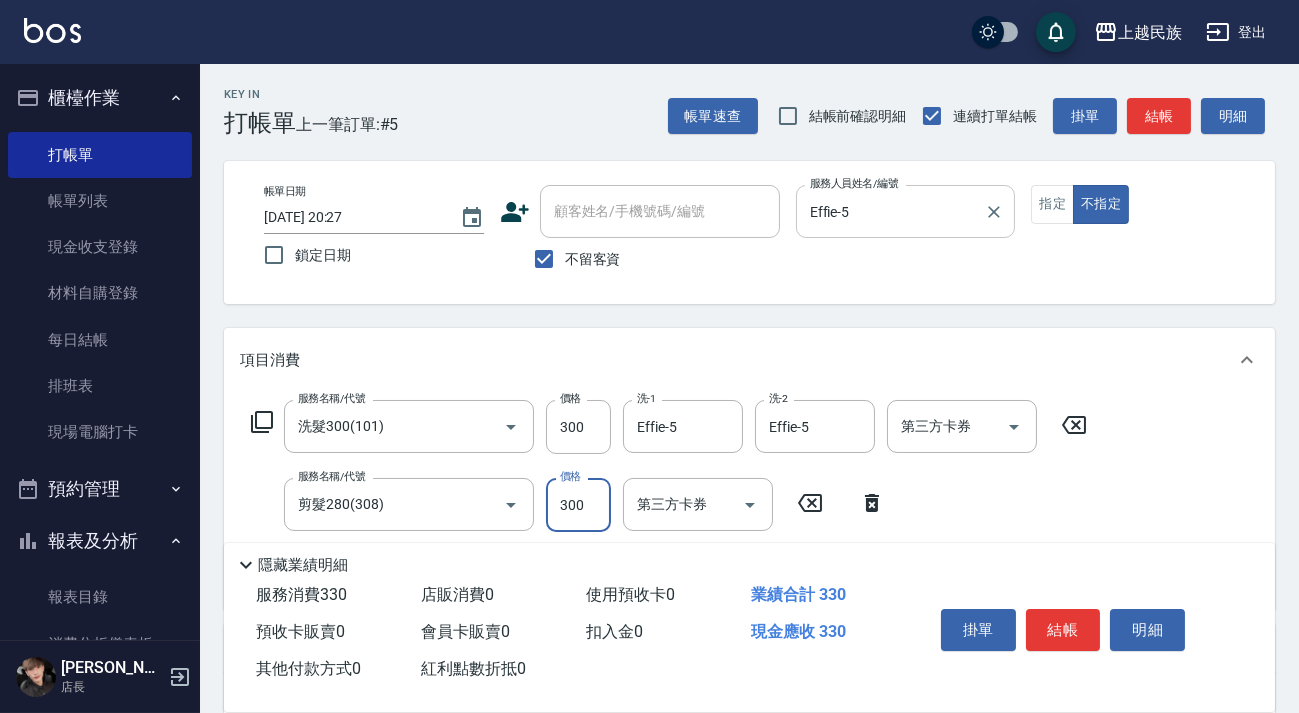 type on "300" 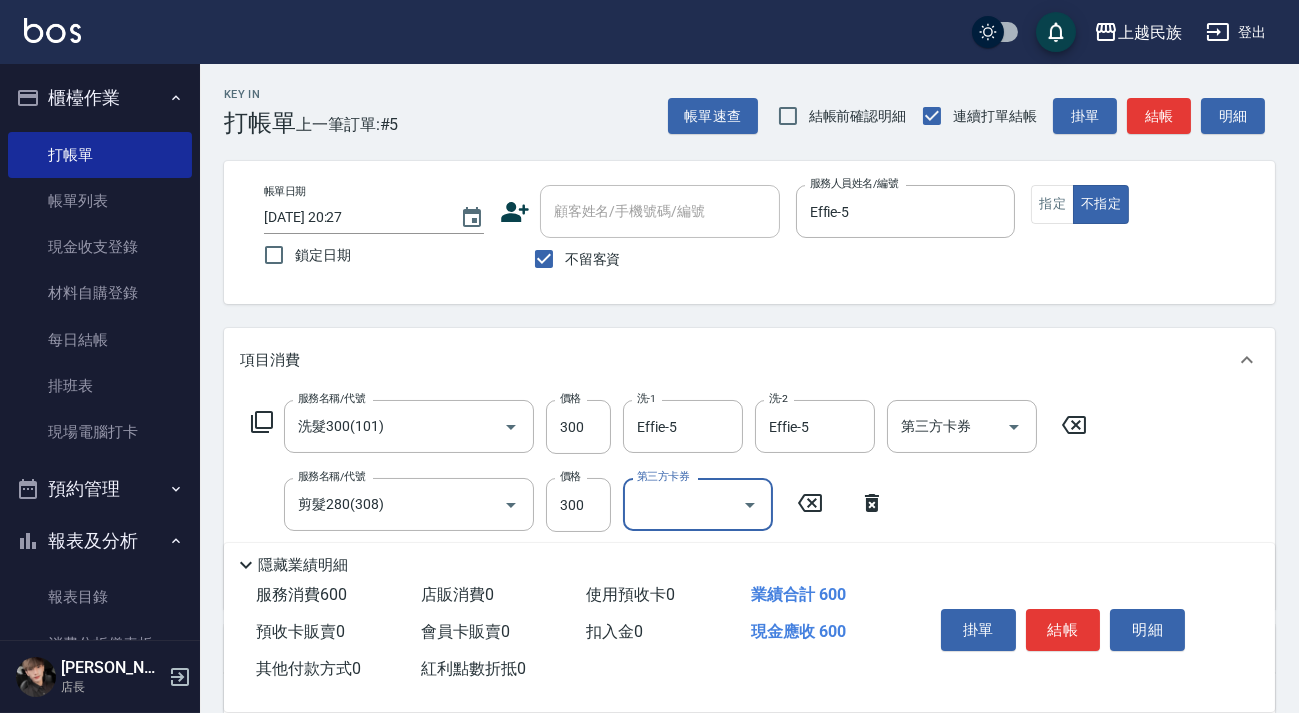 click on "結帳" at bounding box center [1063, 630] 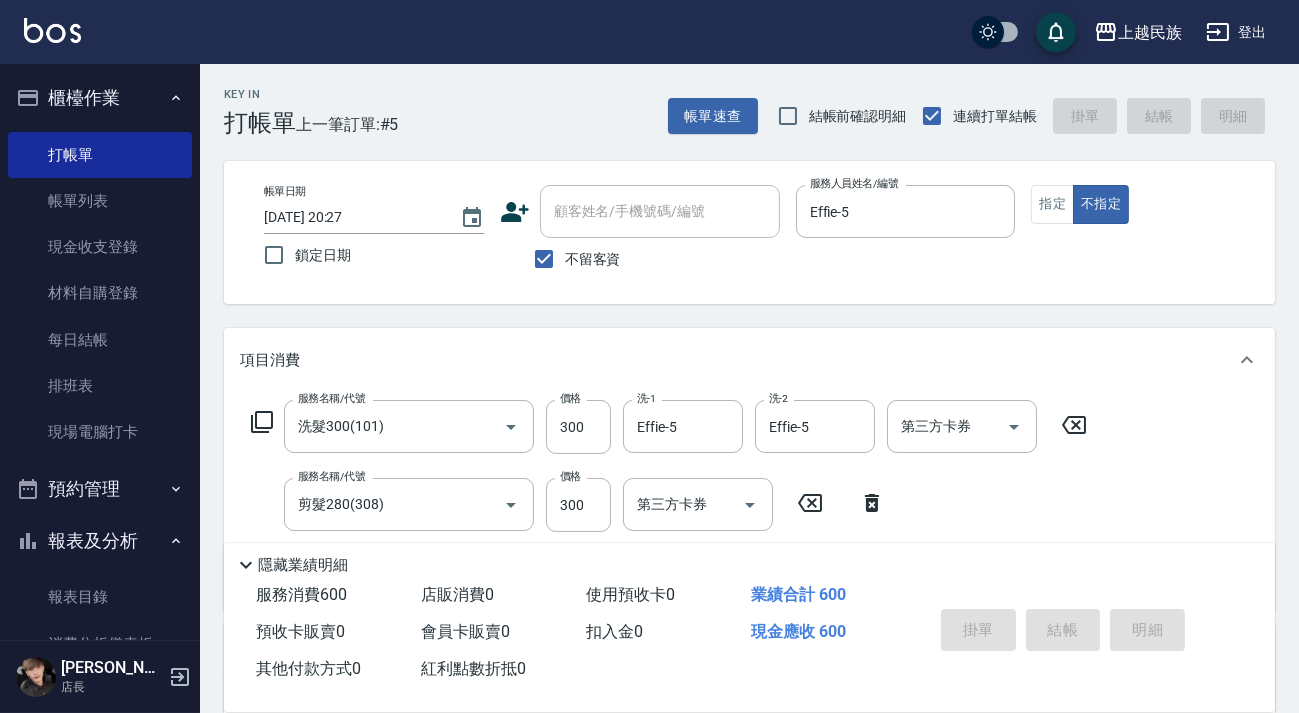 type 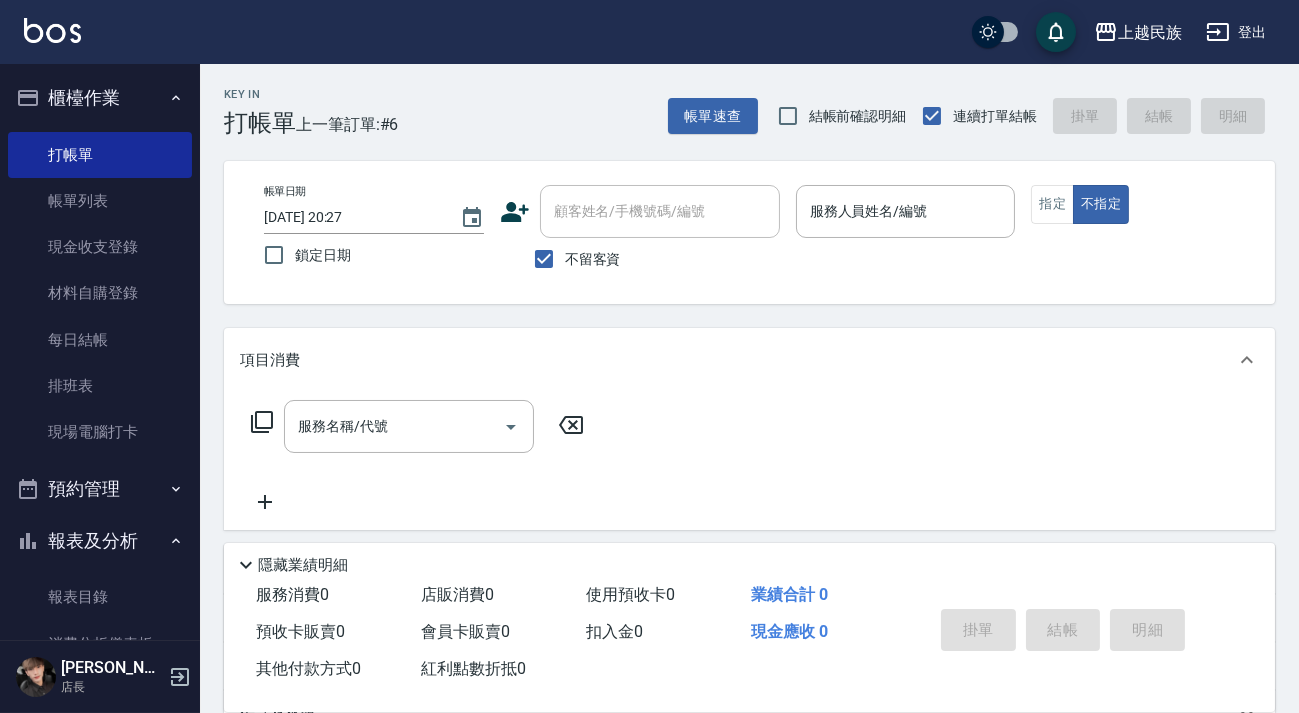click on "顧客姓名/手機號碼/編號" at bounding box center [660, 211] 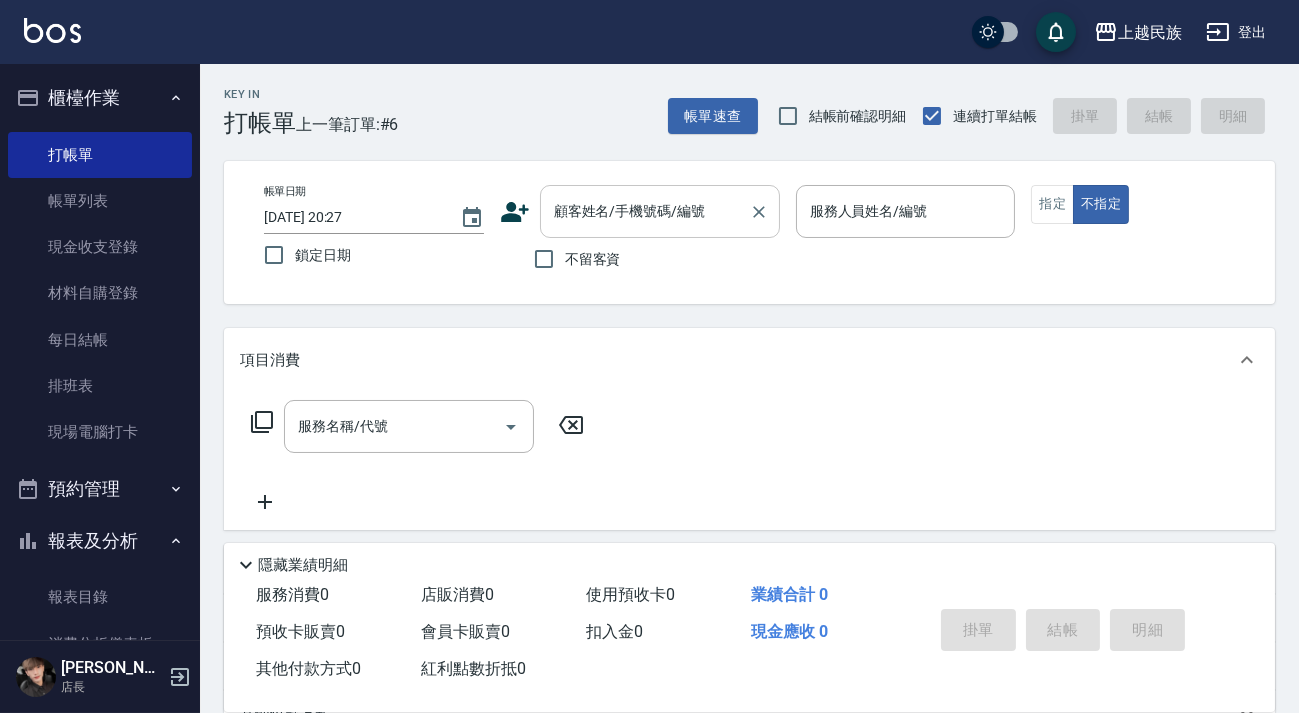 click on "顧客姓名/手機號碼/編號" at bounding box center (660, 211) 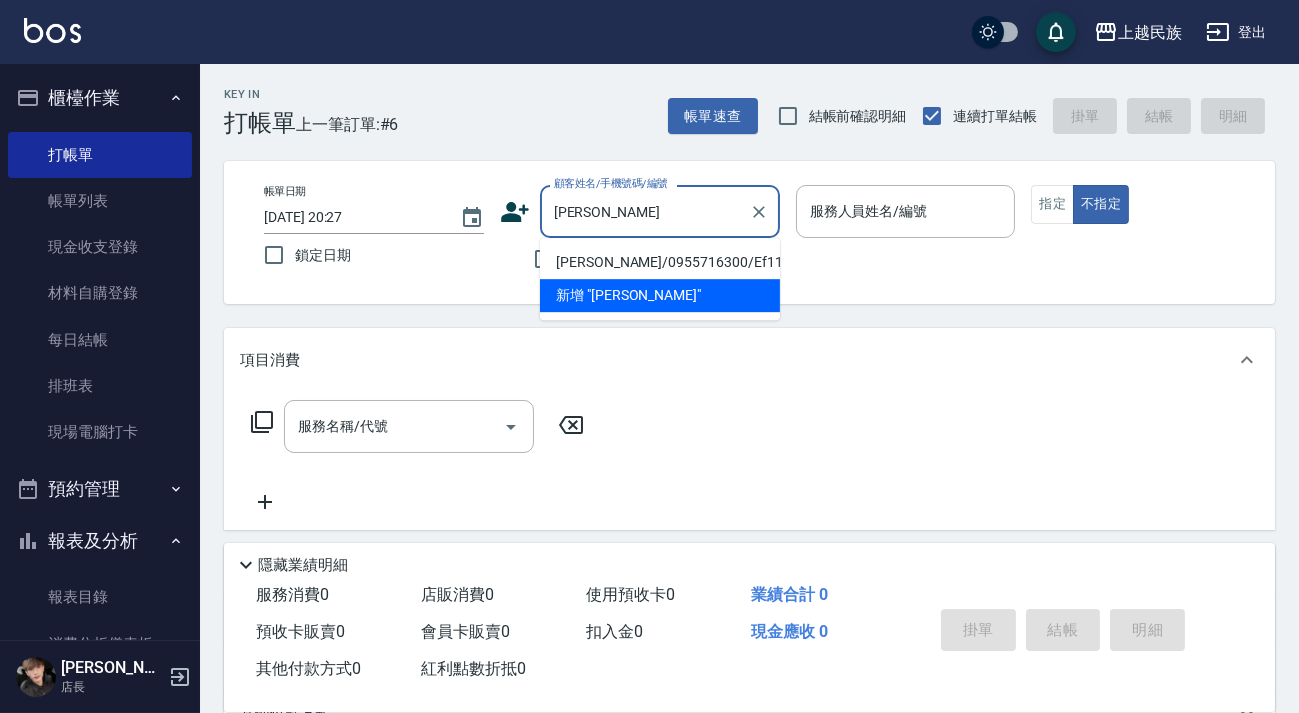 type on "唐" 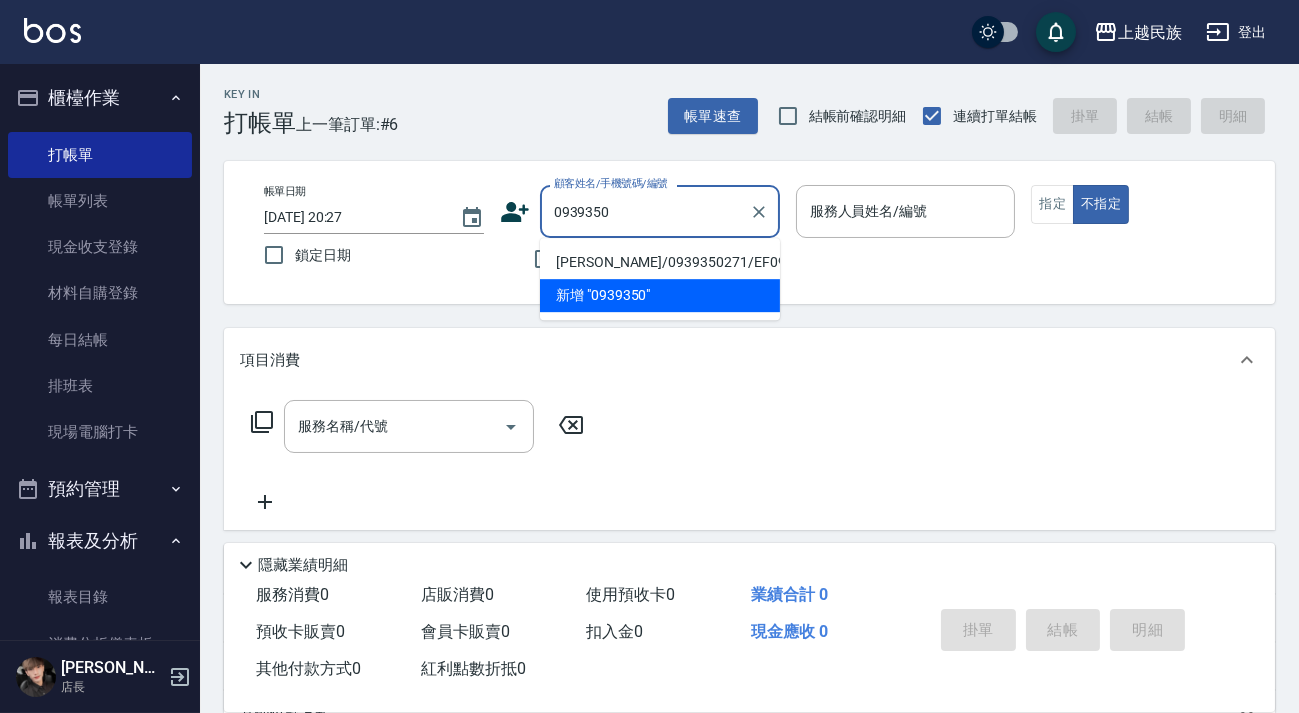 click on "[PERSON_NAME]/0939350271/EF091921" at bounding box center (660, 262) 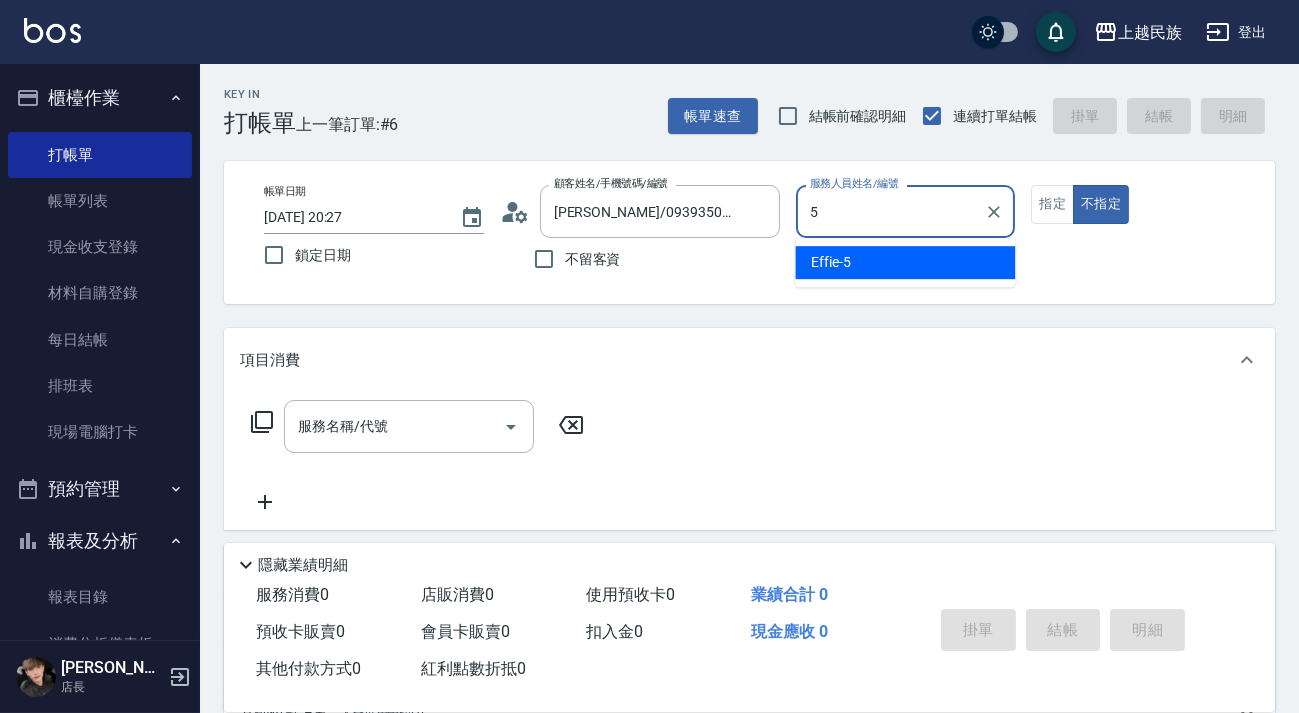 type on "Effie-5" 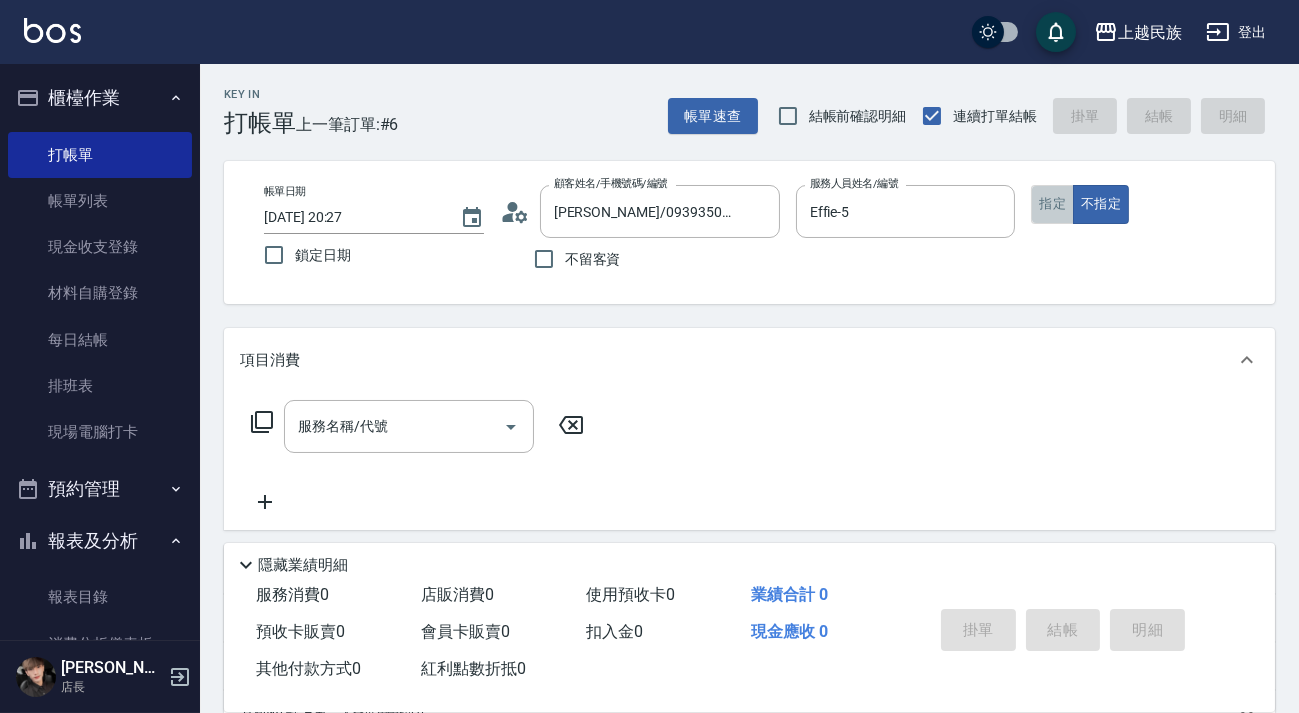 click on "指定" at bounding box center (1052, 204) 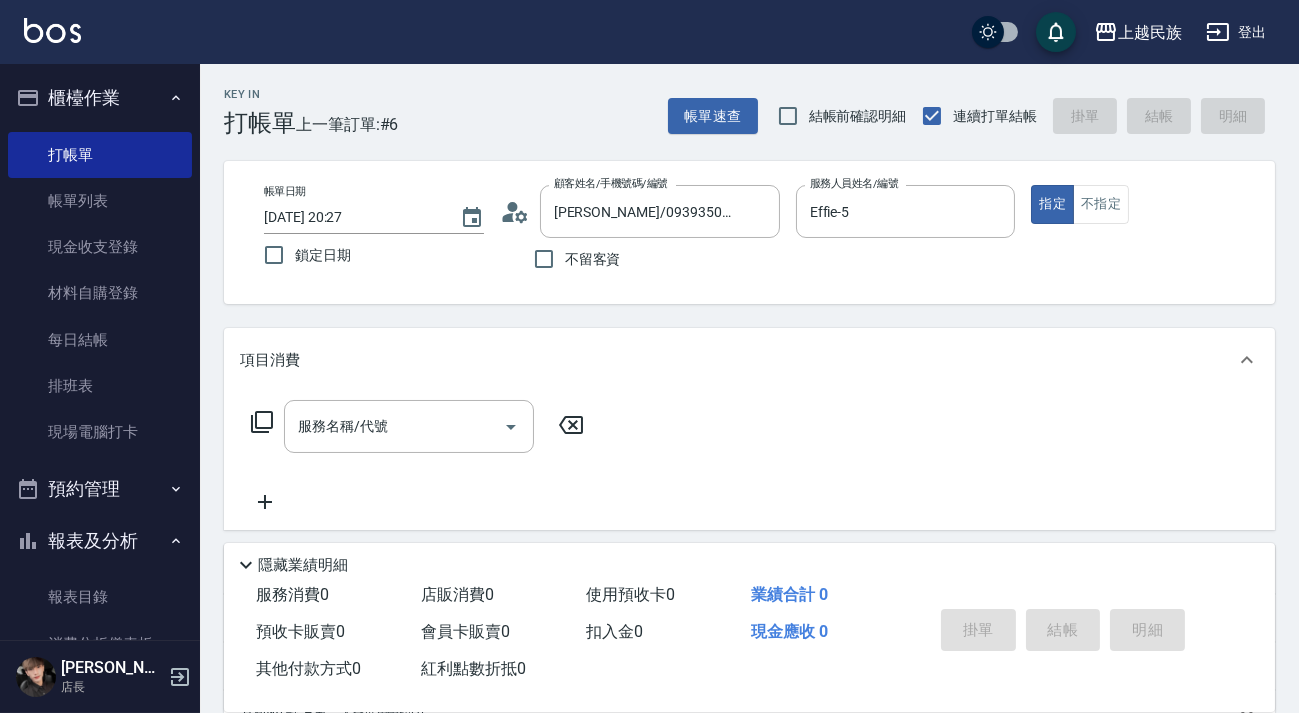 click 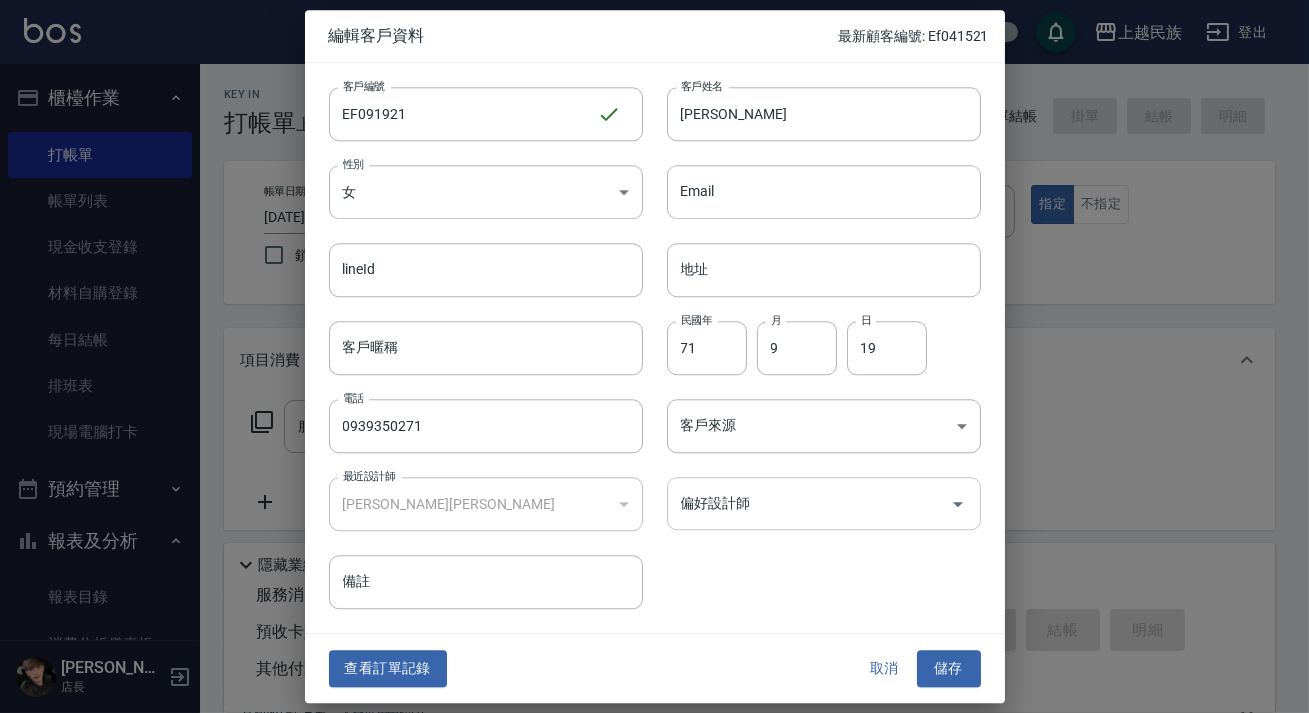 click on "偏好設計師" at bounding box center (809, 503) 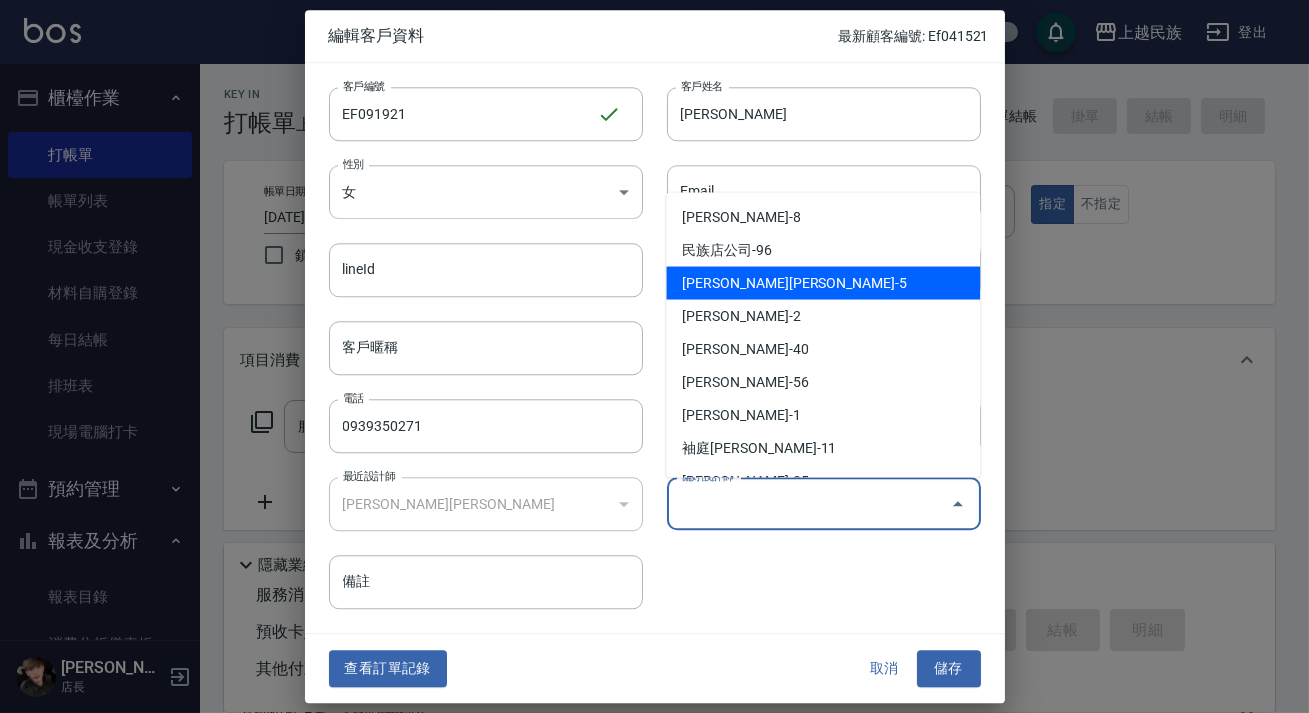 click on "[PERSON_NAME][PERSON_NAME]-5" at bounding box center (823, 282) 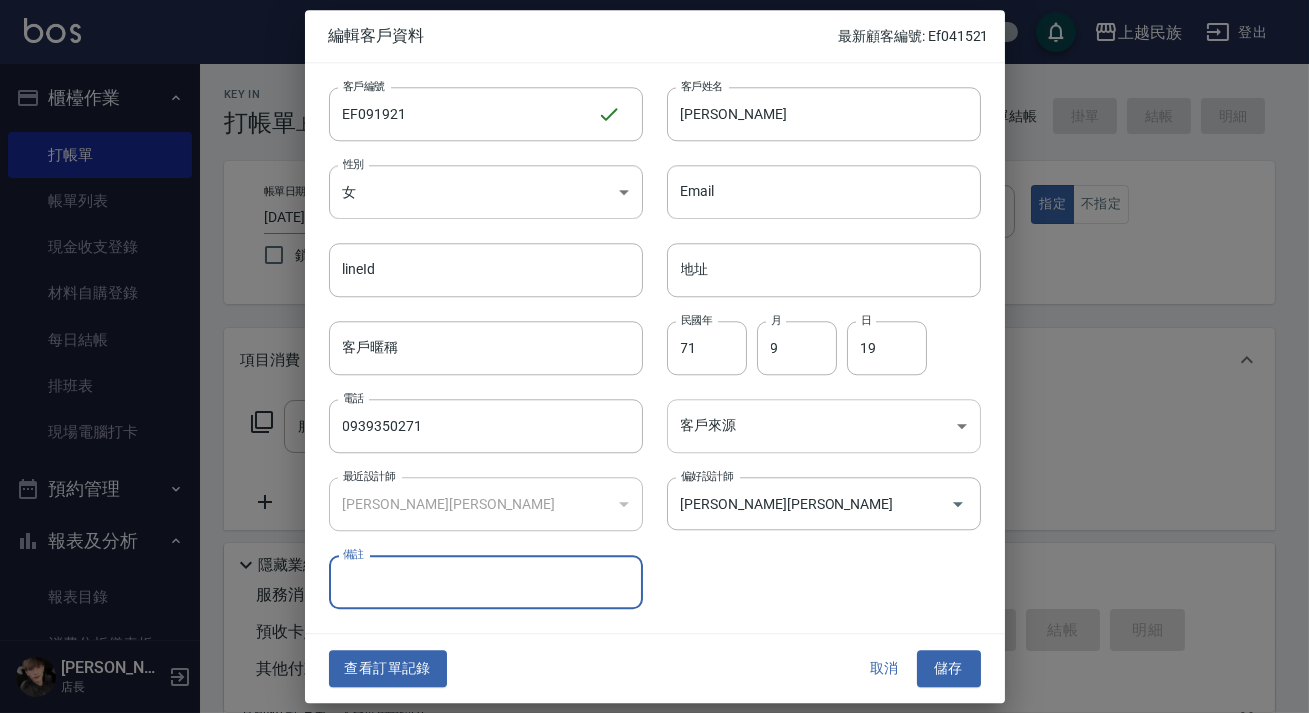 click on "上越民族 登出 櫃檯作業 打帳單 帳單列表 現金收支登錄 材料自購登錄 每日結帳 排班表 現場電腦打卡 預約管理 預約管理 單日預約紀錄 單週預約紀錄 報表及分析 報表目錄 消費分析儀表板 店家日報表 營業統計分析表 設計師業績表 設計師日報表 設計師排行榜 商品銷售排行榜 商品消耗明細 單一服務項目查詢 店販分類抽成明細 顧客入金餘額表 顧客卡券餘額表 收支分類明細表 非現金明細對帳單 客戶管理 客戶列表 卡券管理 入金管理 員工及薪資 員工列表 全店打卡記錄 考勤排班總表 商品管理 商品列表 [PERSON_NAME] 店長 Key In 打帳單 上一筆訂單:#6 帳單速查 結帳前確認明細 連續打單結帳 掛單 結帳 明細 帳單日期 [DATE] 20:27 鎖定日期 顧客姓名/手機號碼/編號 [PERSON_NAME]/0939350271/EF091921 顧客姓名/手機號碼/編號 不留客資 服務人員姓名/編號 [PERSON_NAME]-5 服務人員姓名/編號 指定 不指定" at bounding box center (654, 487) 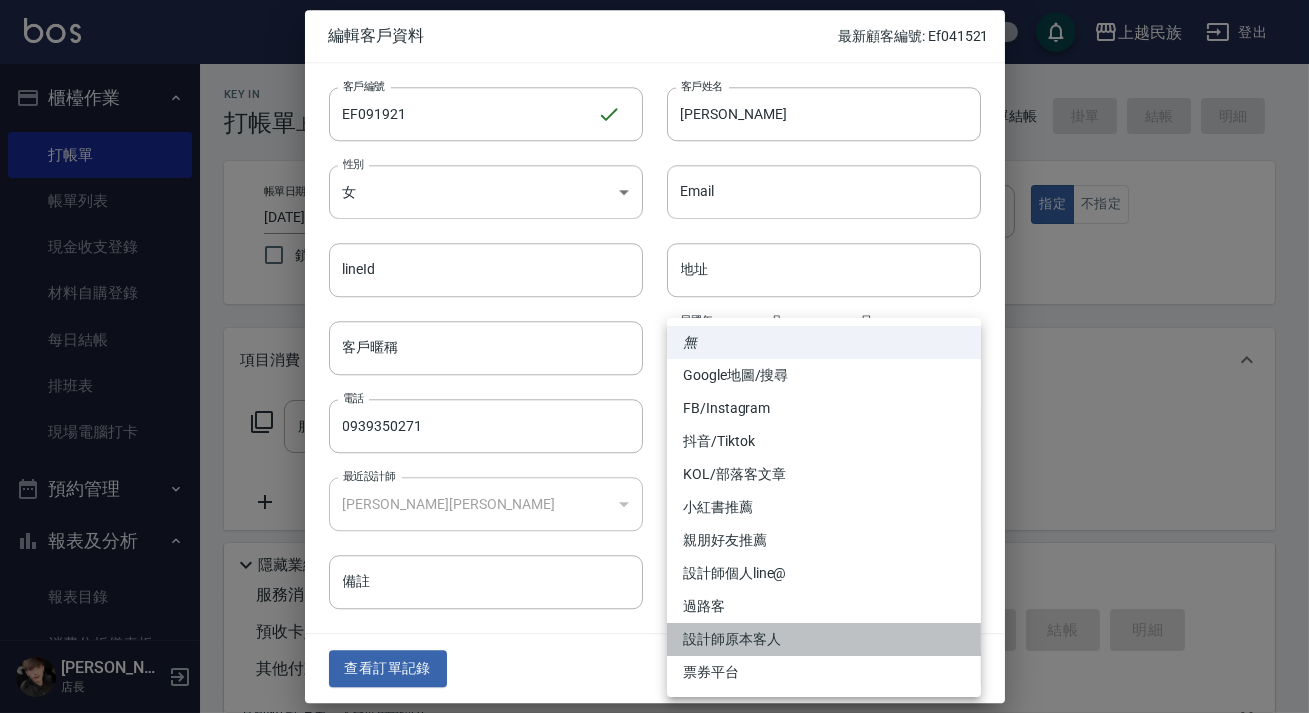 click on "設計師原本客人" at bounding box center (824, 639) 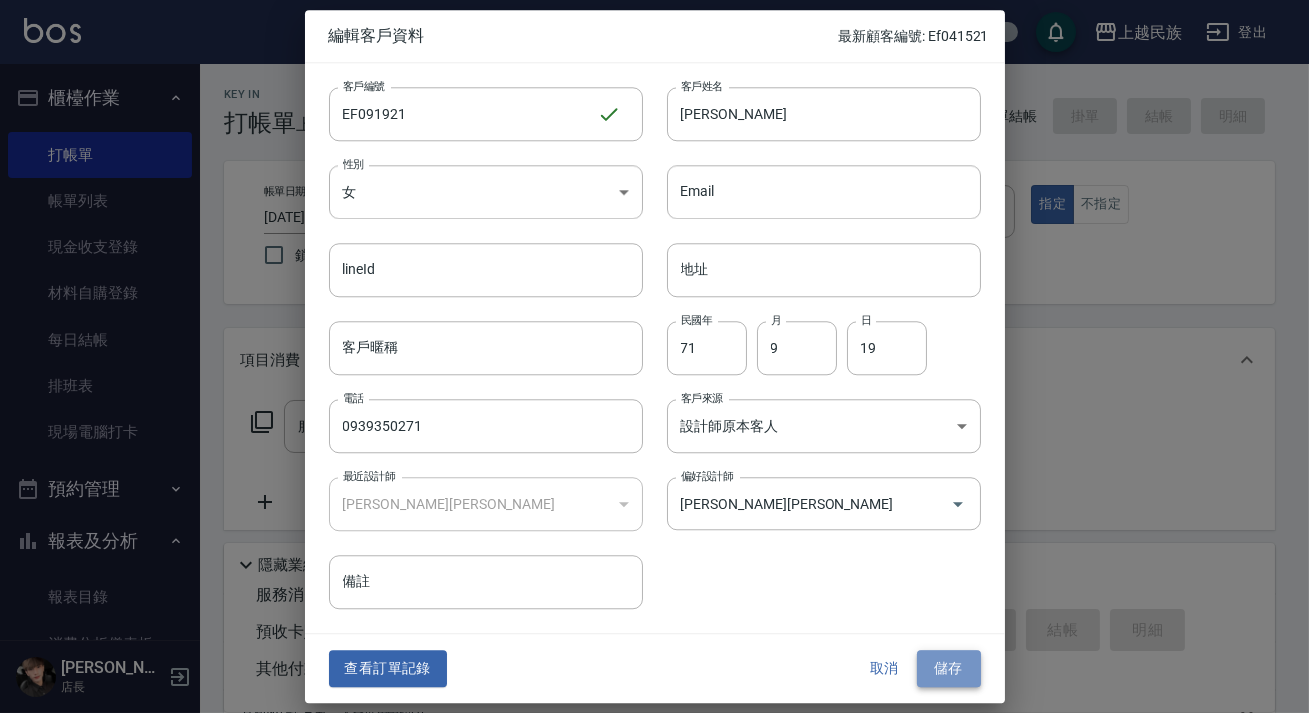 click on "儲存" at bounding box center [949, 669] 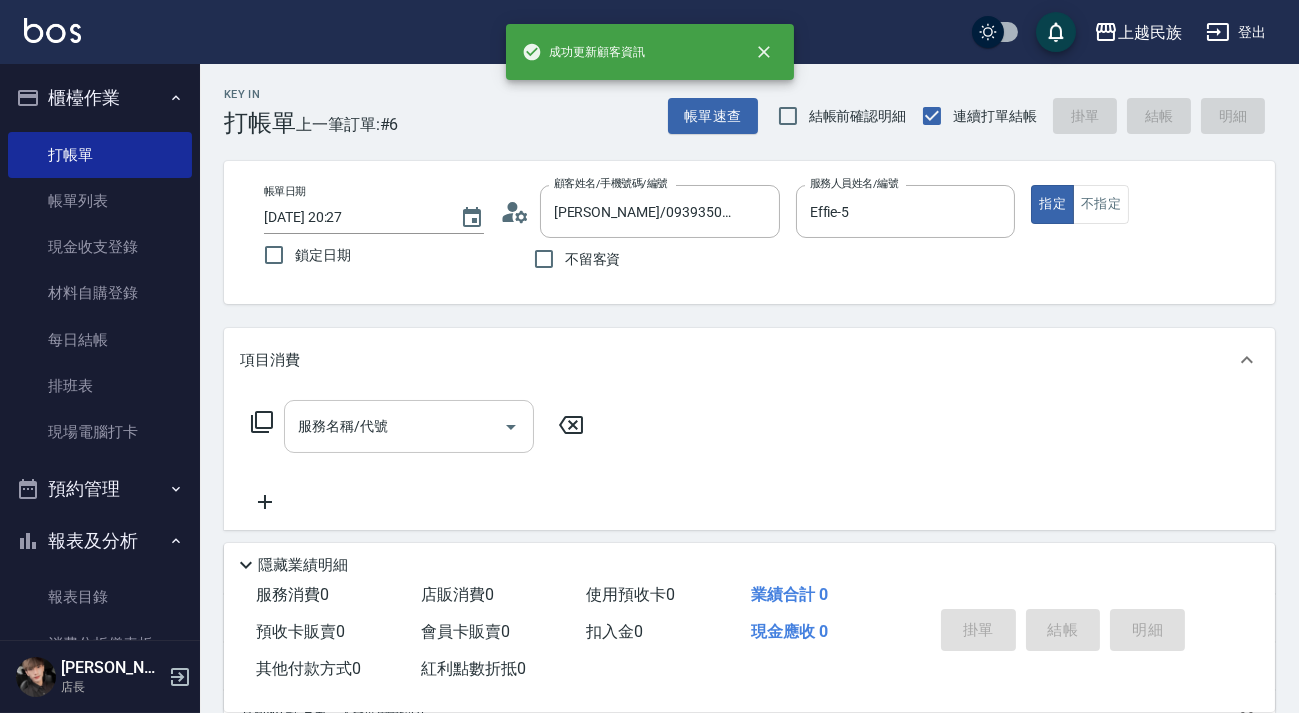click on "服務名稱/代號" at bounding box center [394, 426] 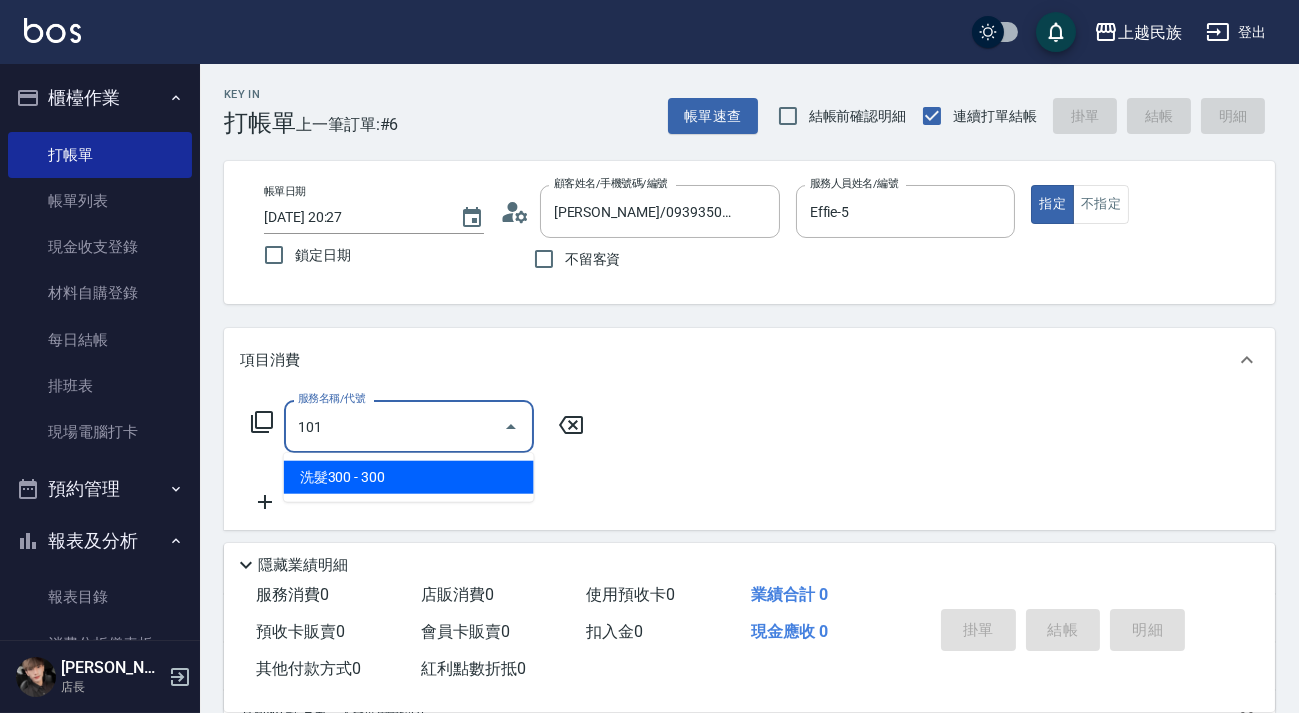 type on "洗髮300(101)" 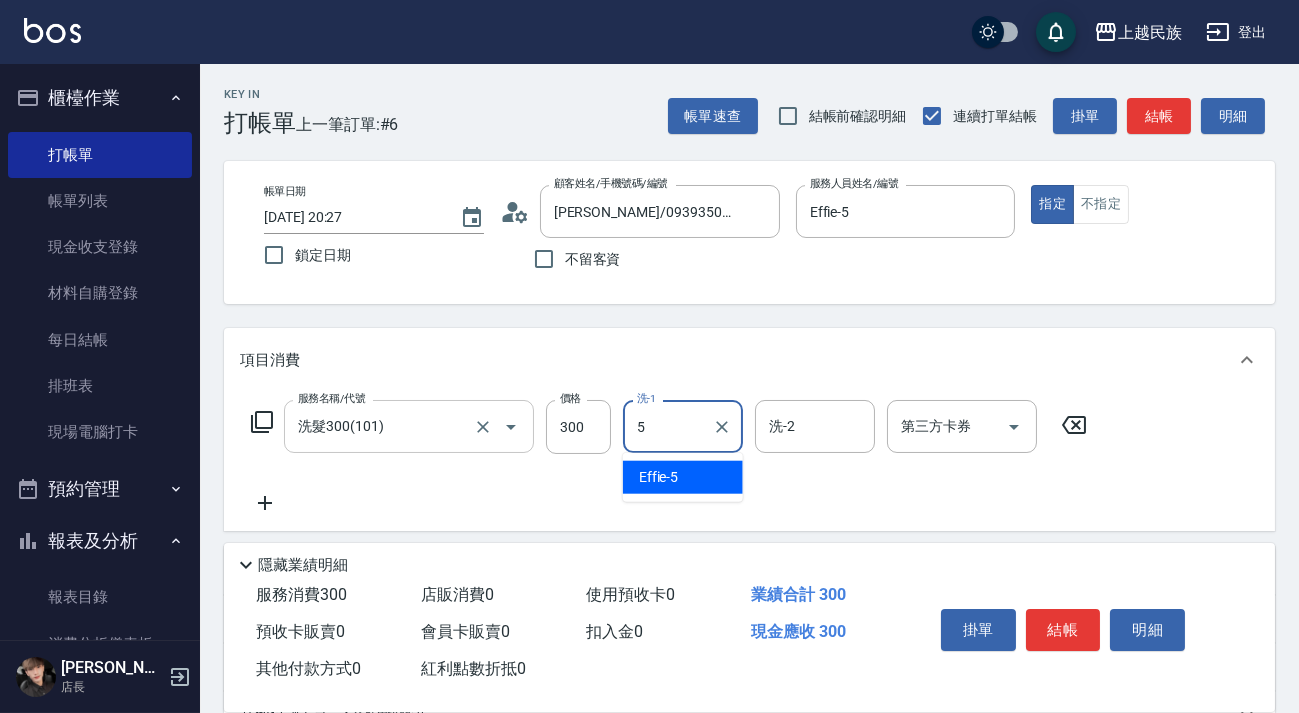 type on "Effie-5" 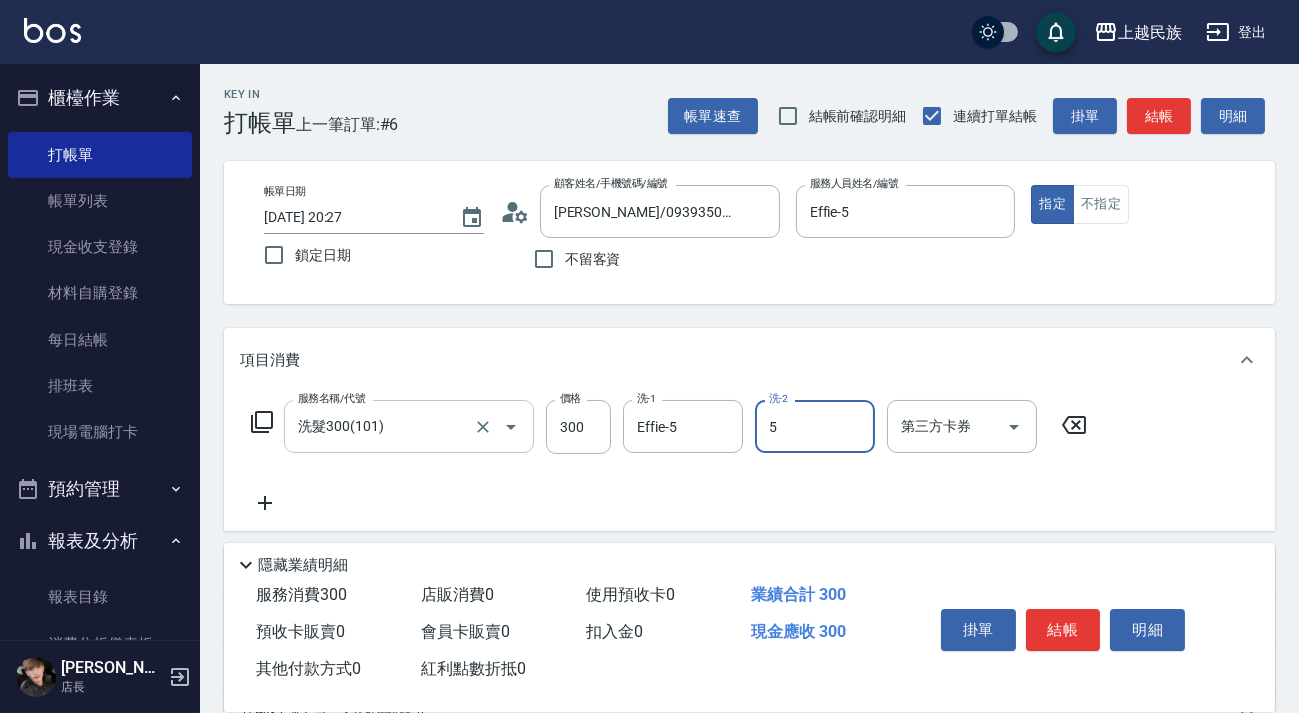 type on "Effie-5" 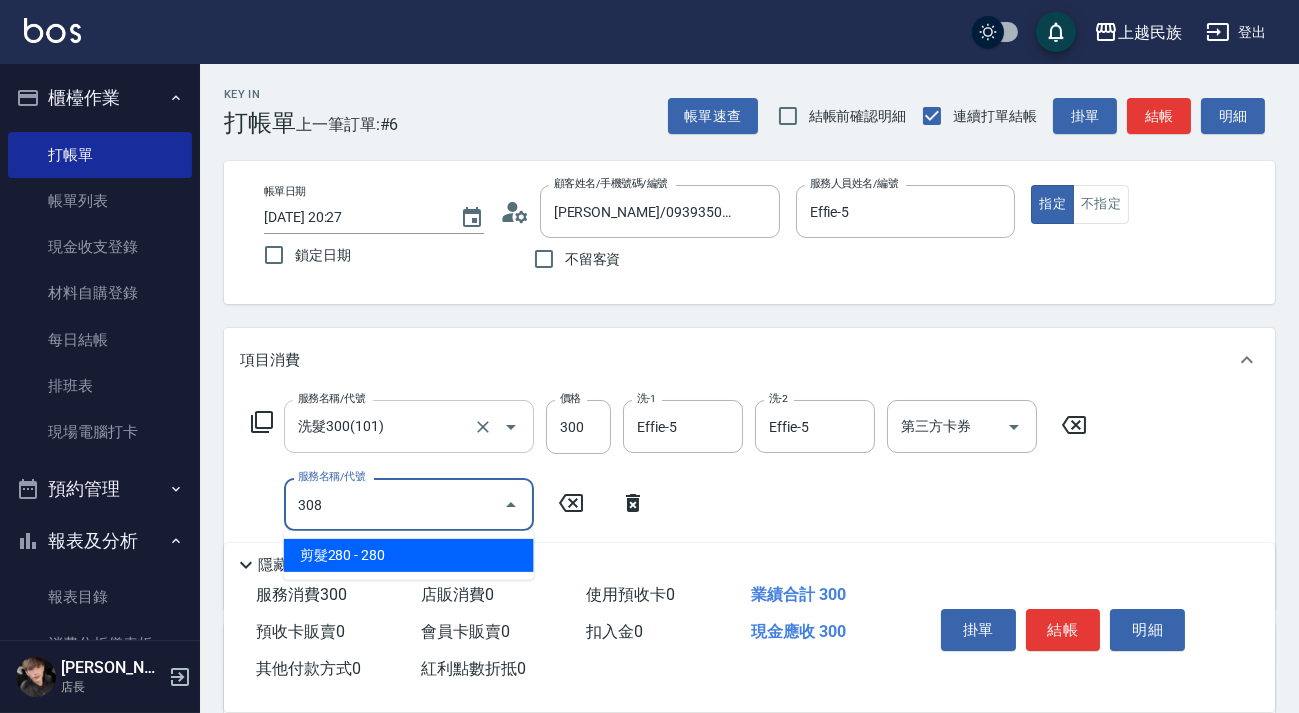 type on "剪髮280(308)" 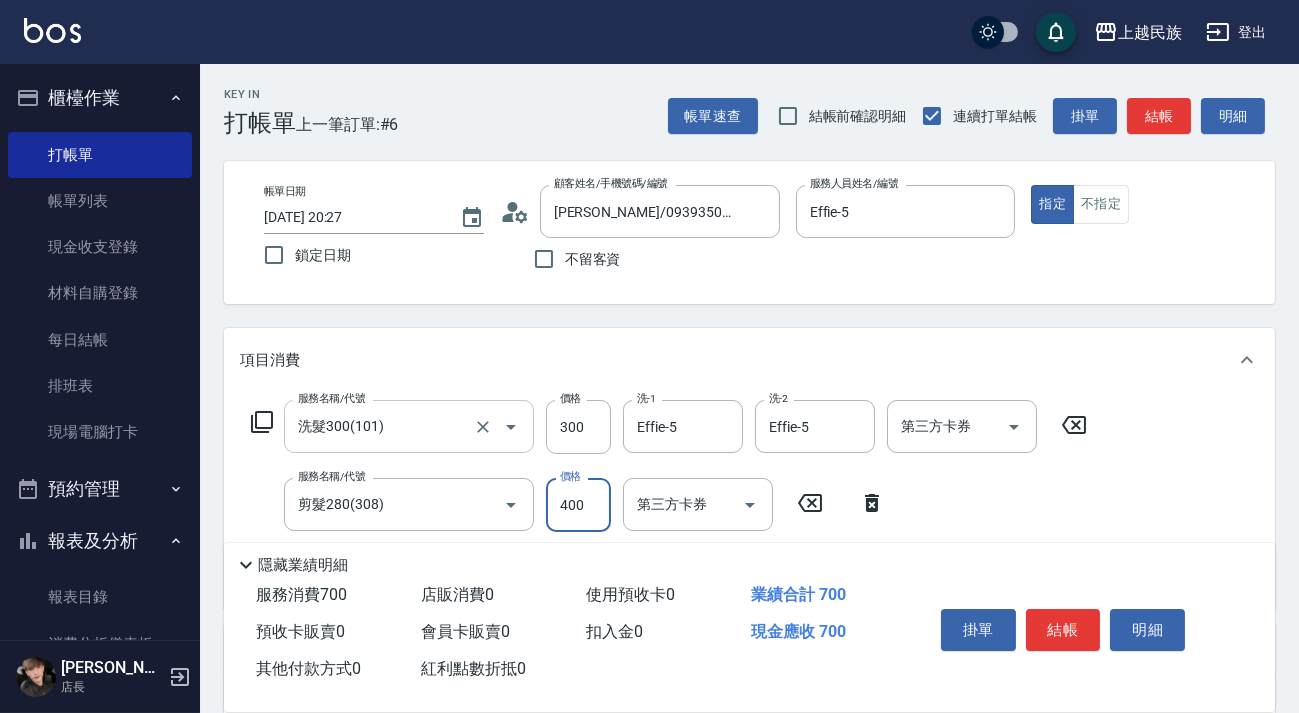 type on "400" 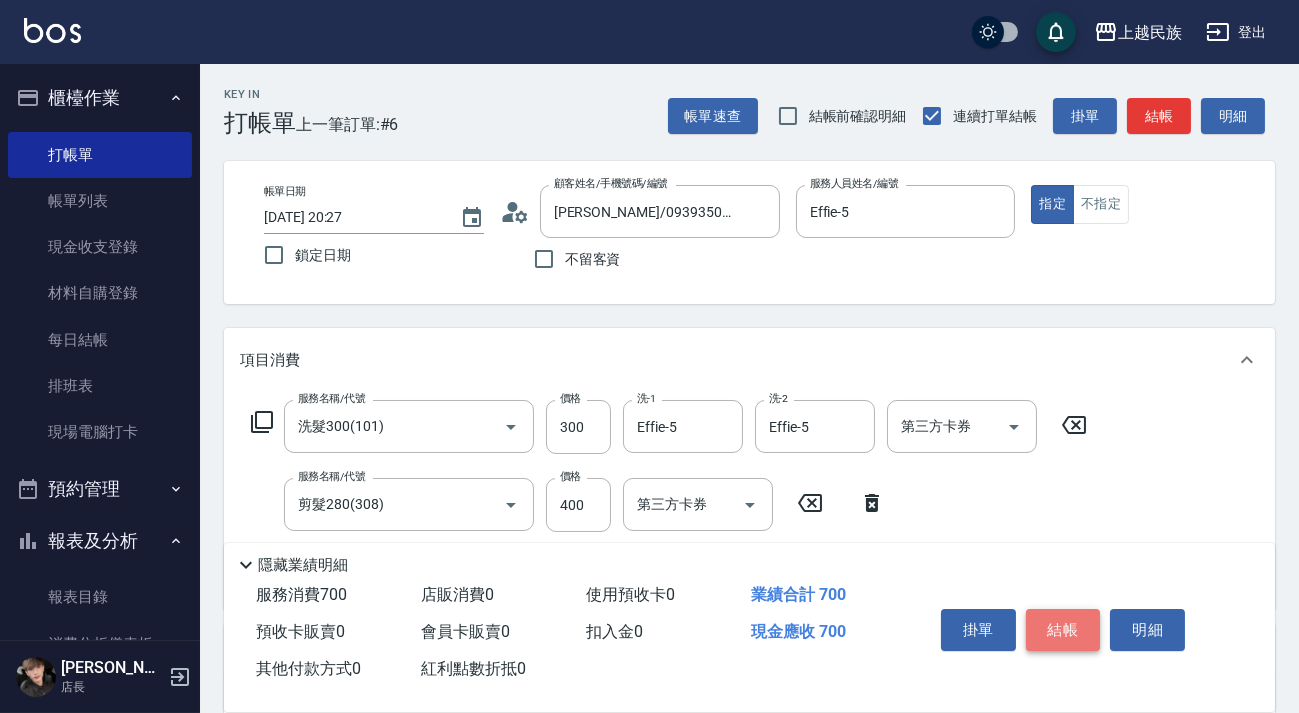 click on "結帳" at bounding box center [1063, 630] 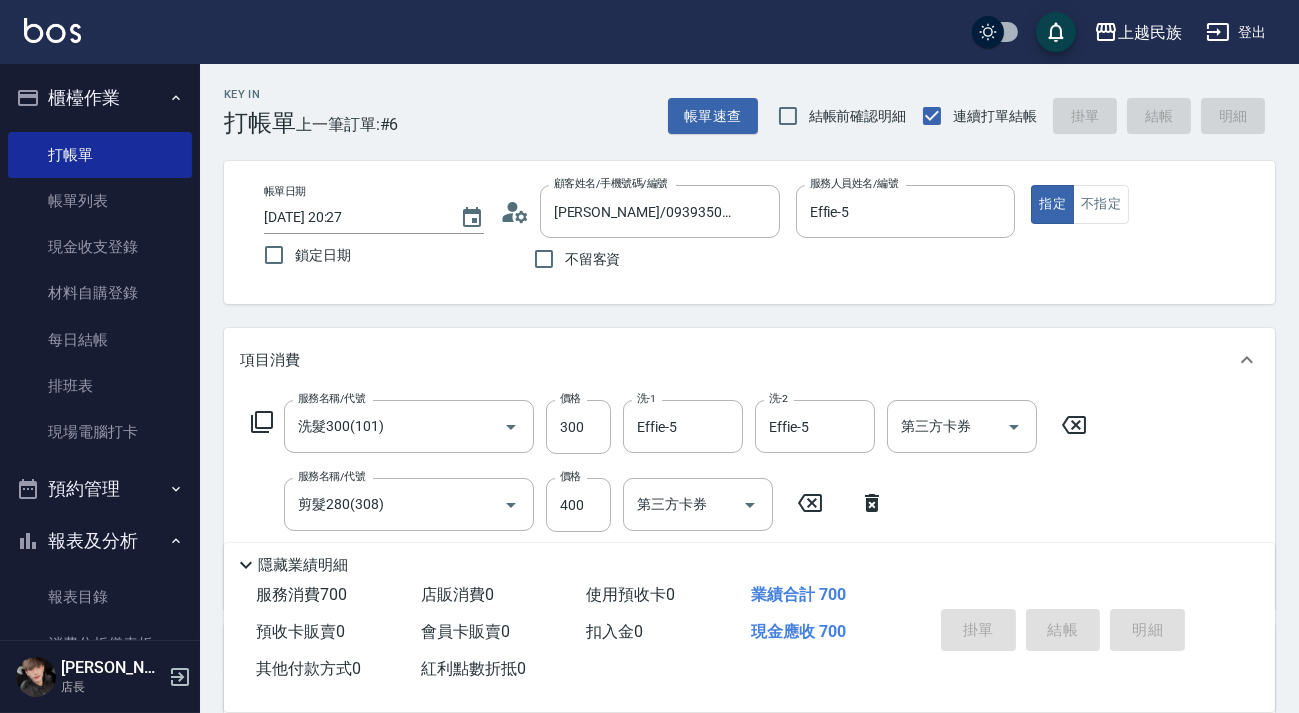 type on "[DATE] 20:28" 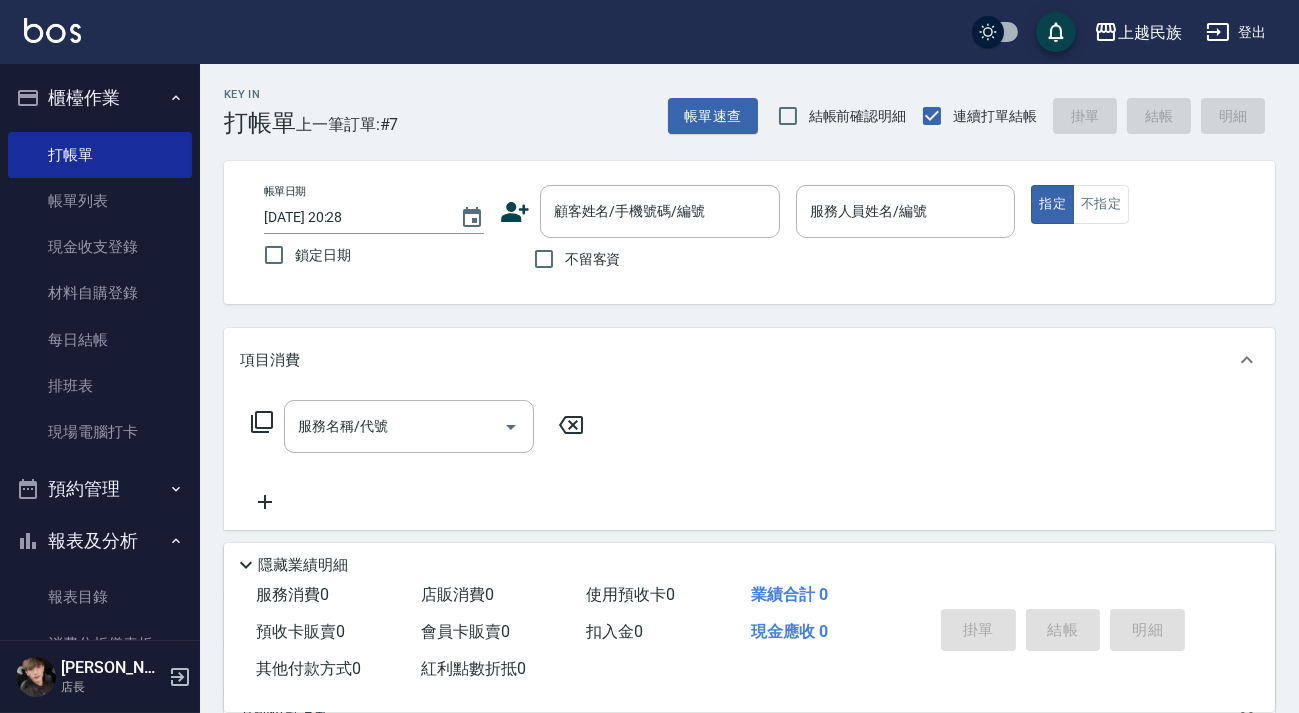 click on "不留客資" at bounding box center (593, 259) 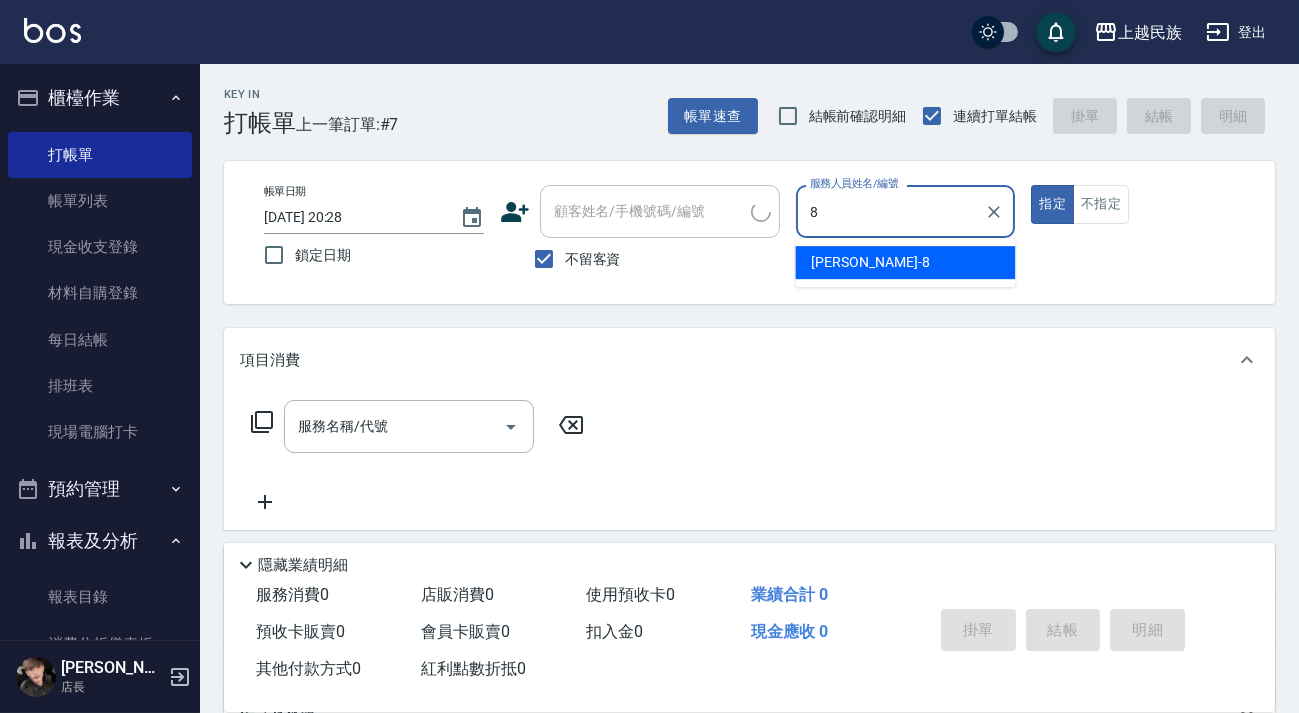 type on "Stella-8" 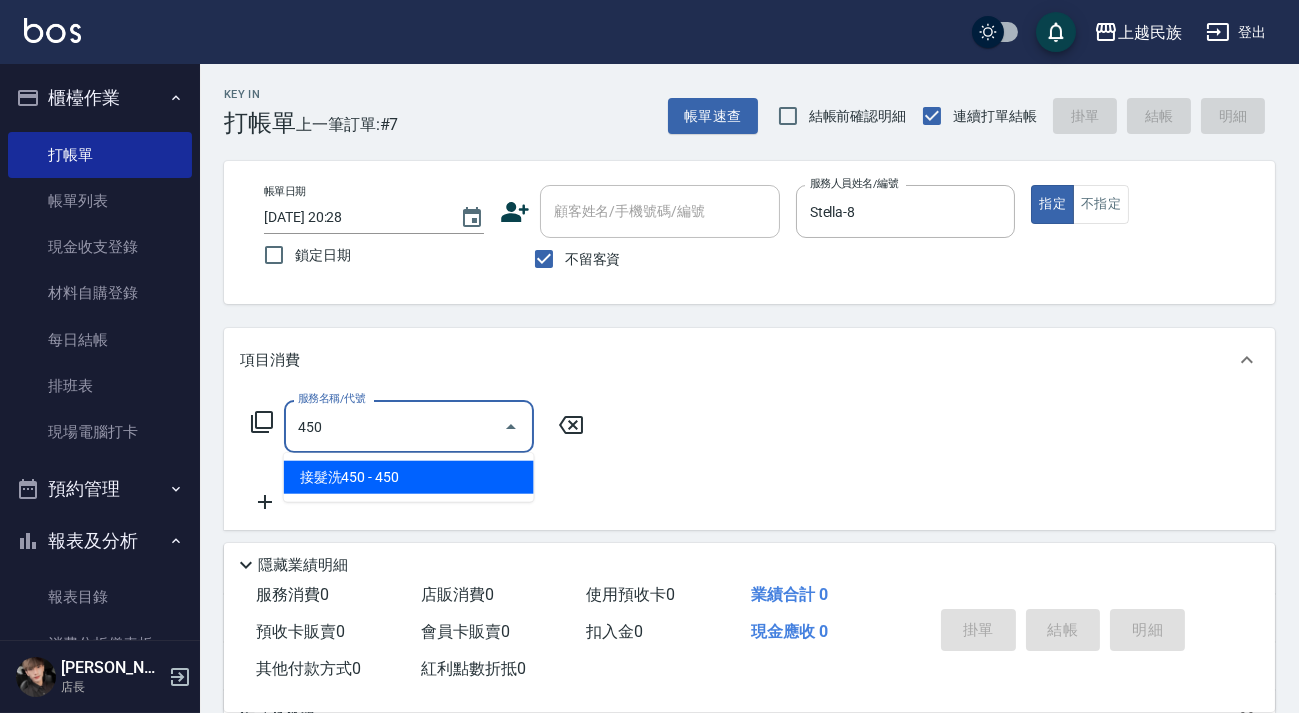 click on "接髮洗450 - 450" at bounding box center [409, 477] 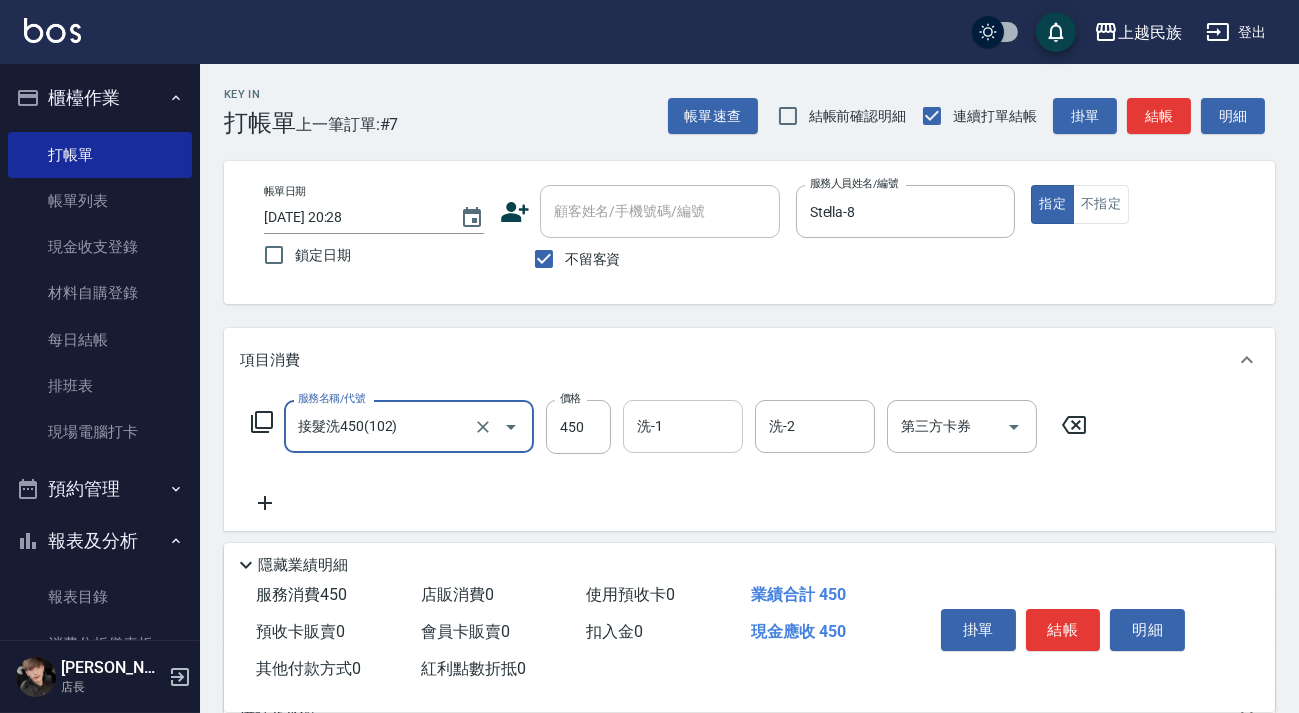 type on "接髮洗450(102)" 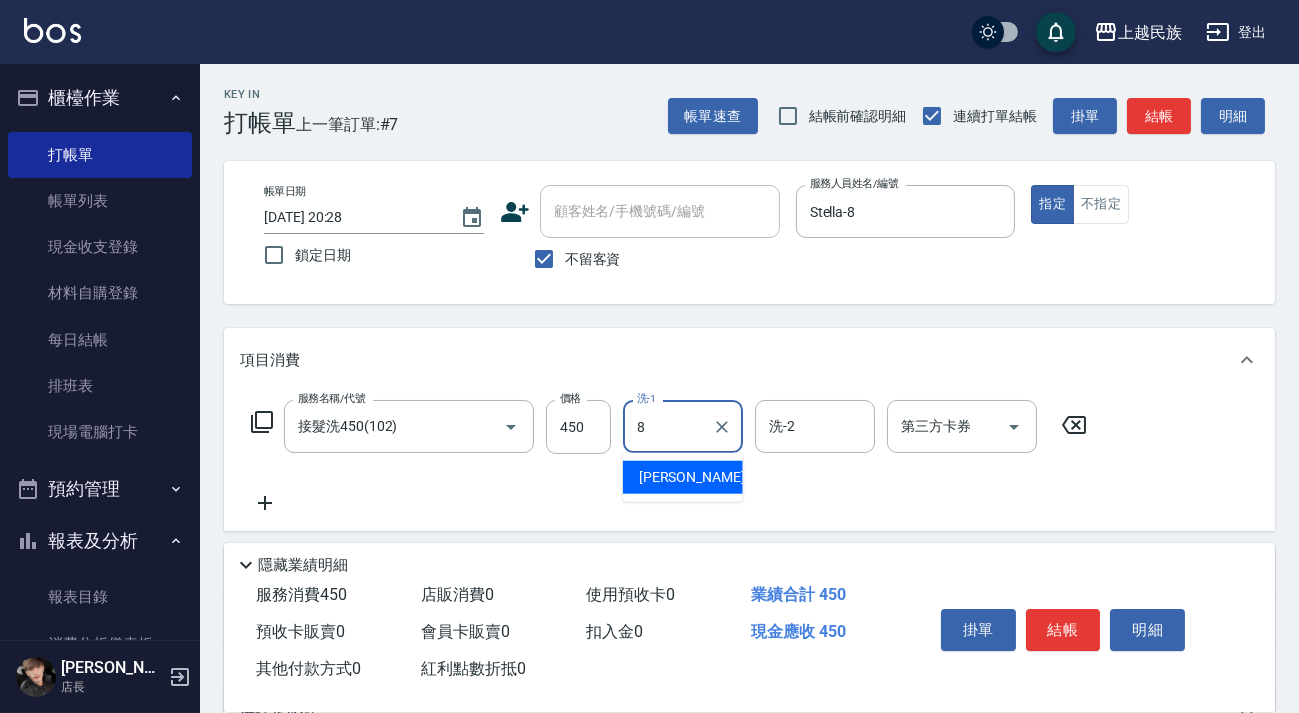 type on "Stella-8" 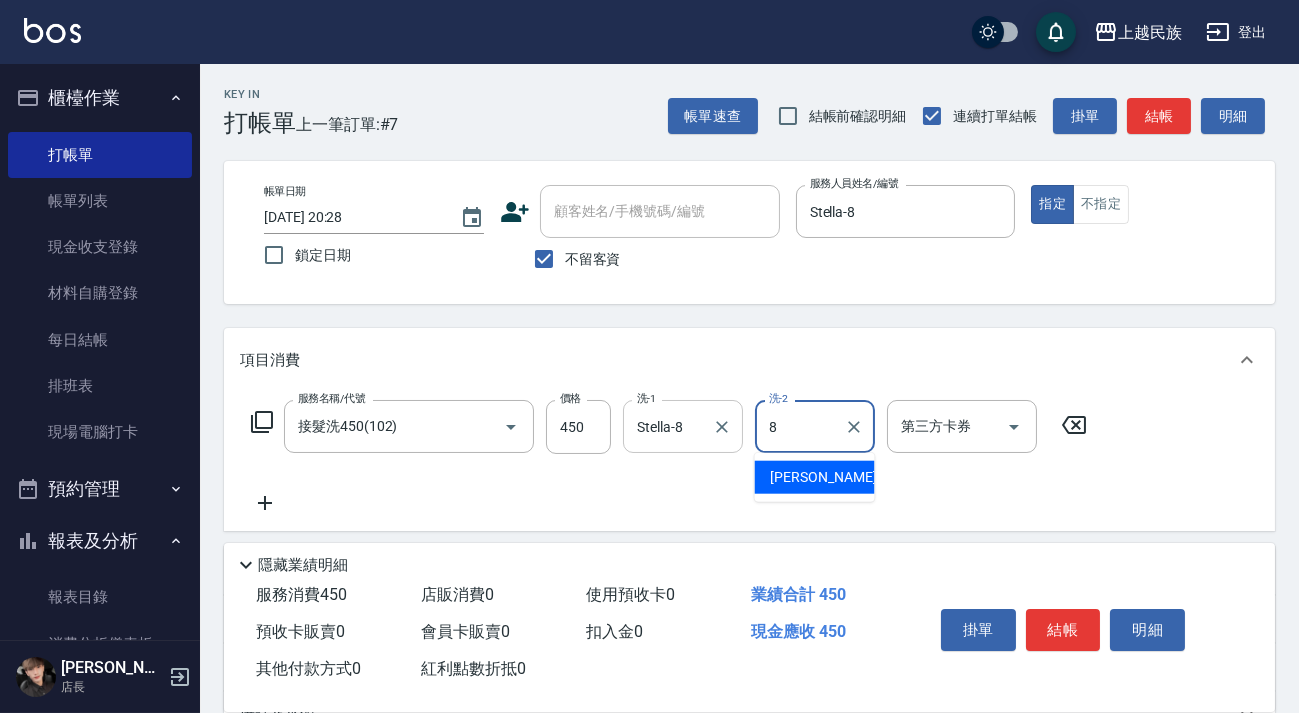 type on "Stella-8" 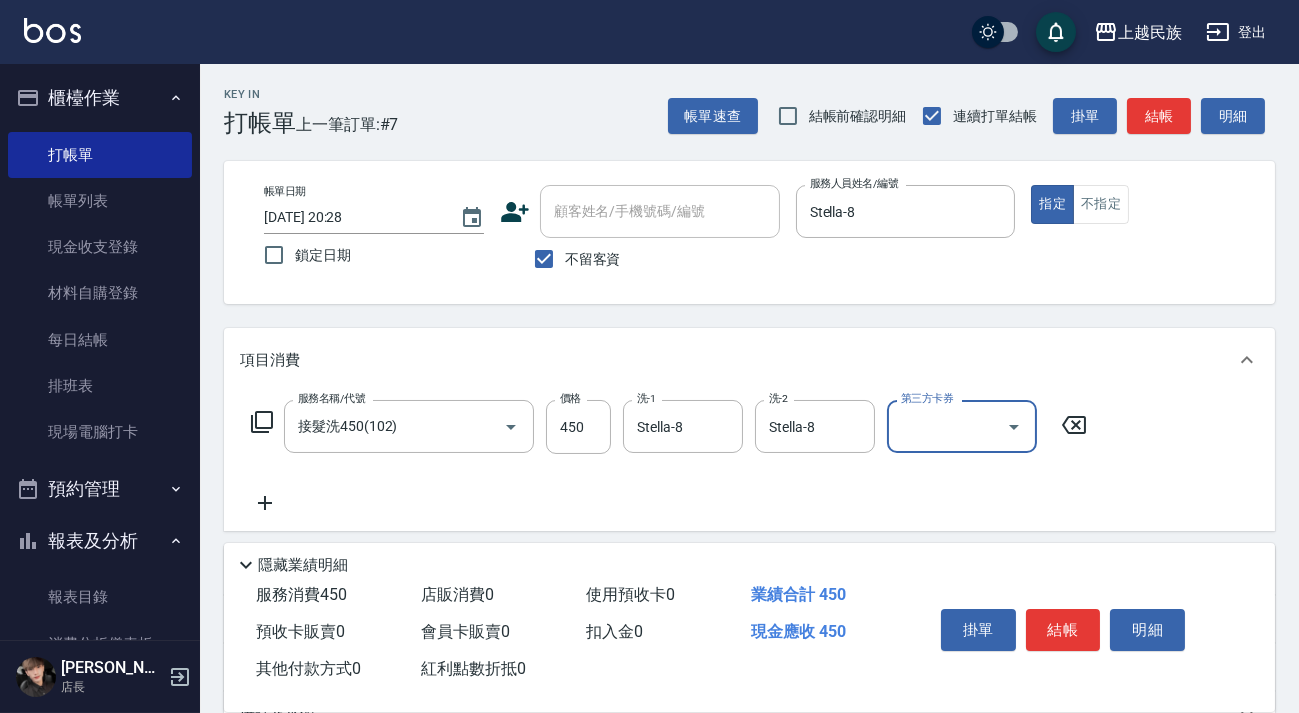 scroll, scrollTop: 181, scrollLeft: 0, axis: vertical 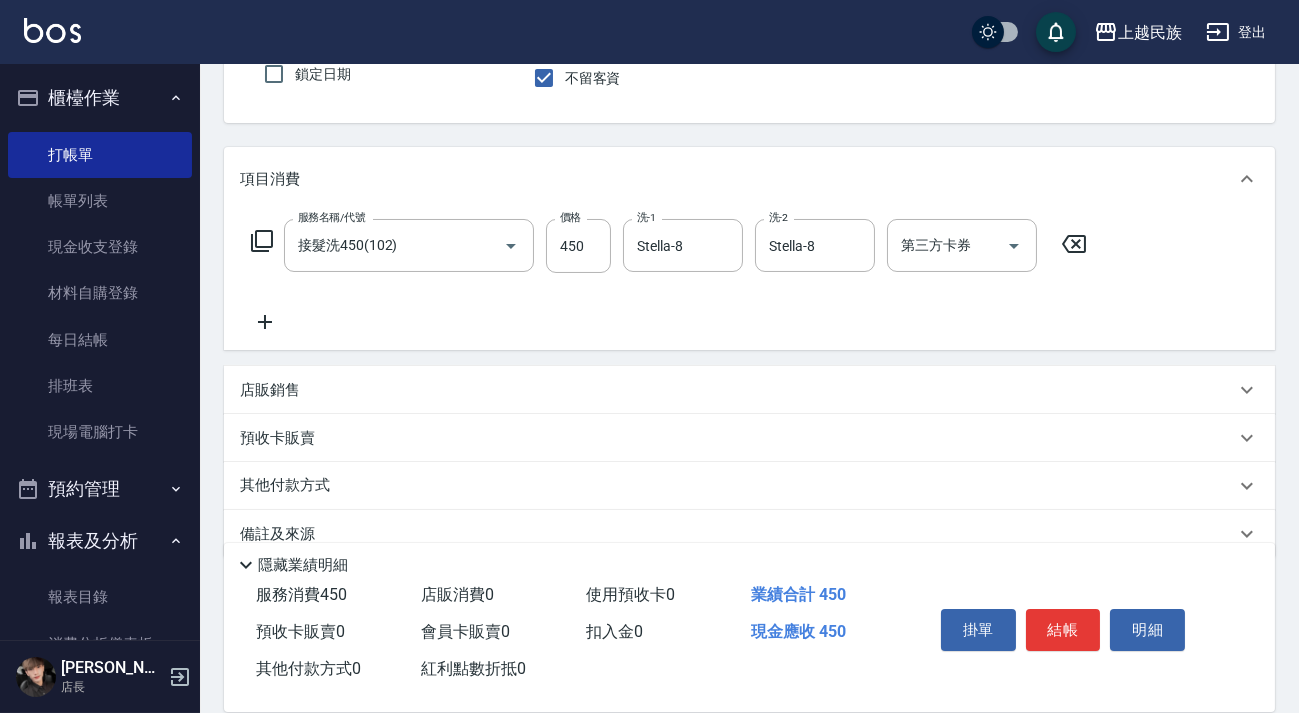 drag, startPoint x: 472, startPoint y: 404, endPoint x: 479, endPoint y: 413, distance: 11.401754 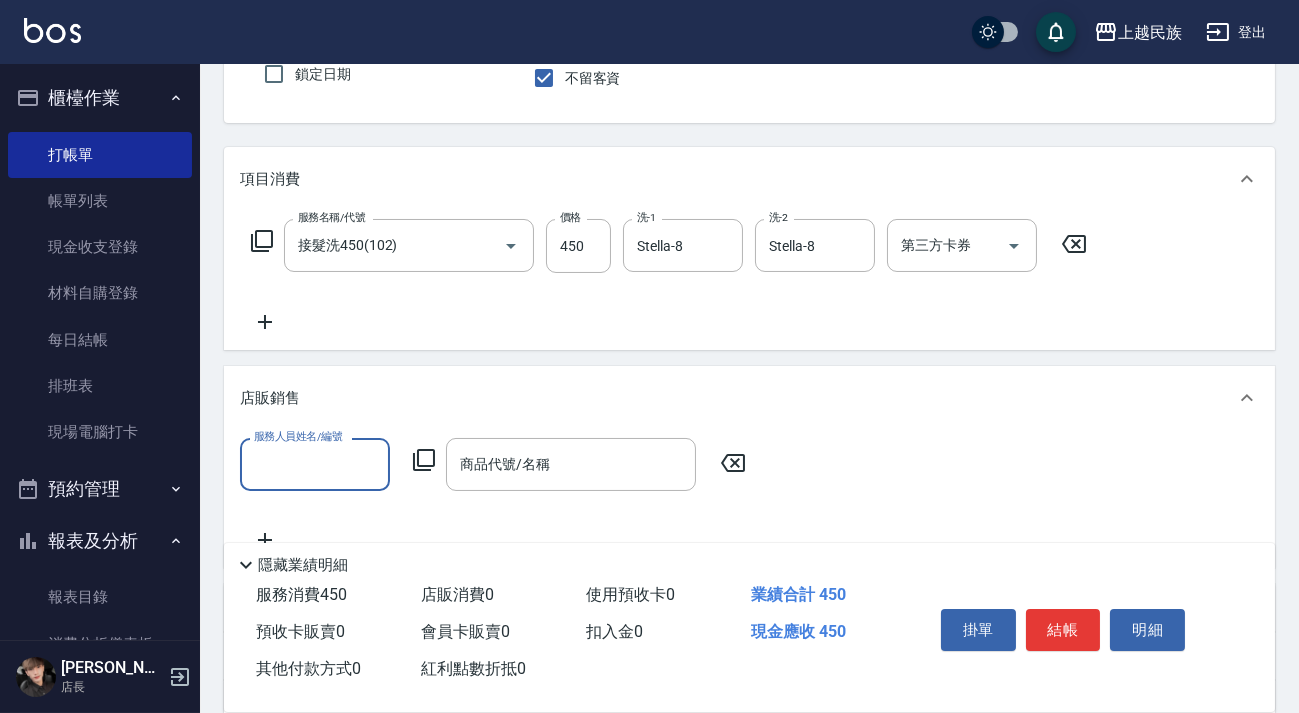 scroll, scrollTop: 0, scrollLeft: 0, axis: both 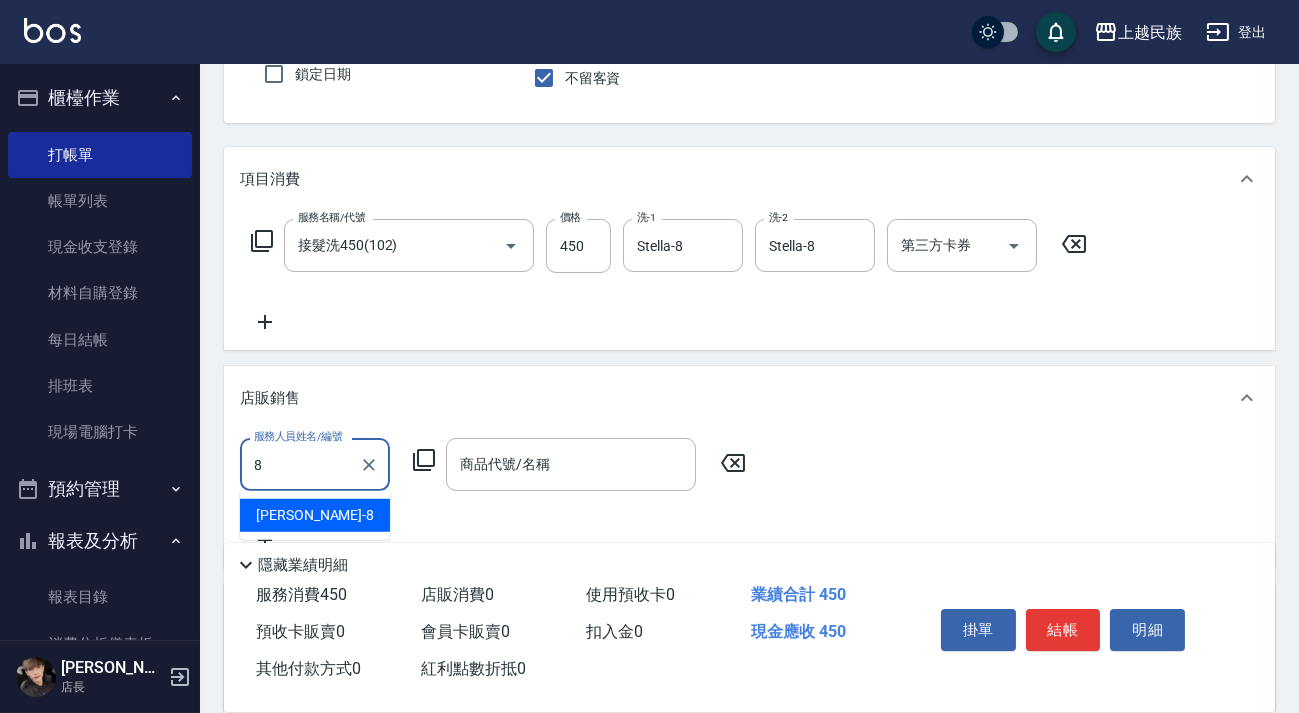 type on "Stella-8" 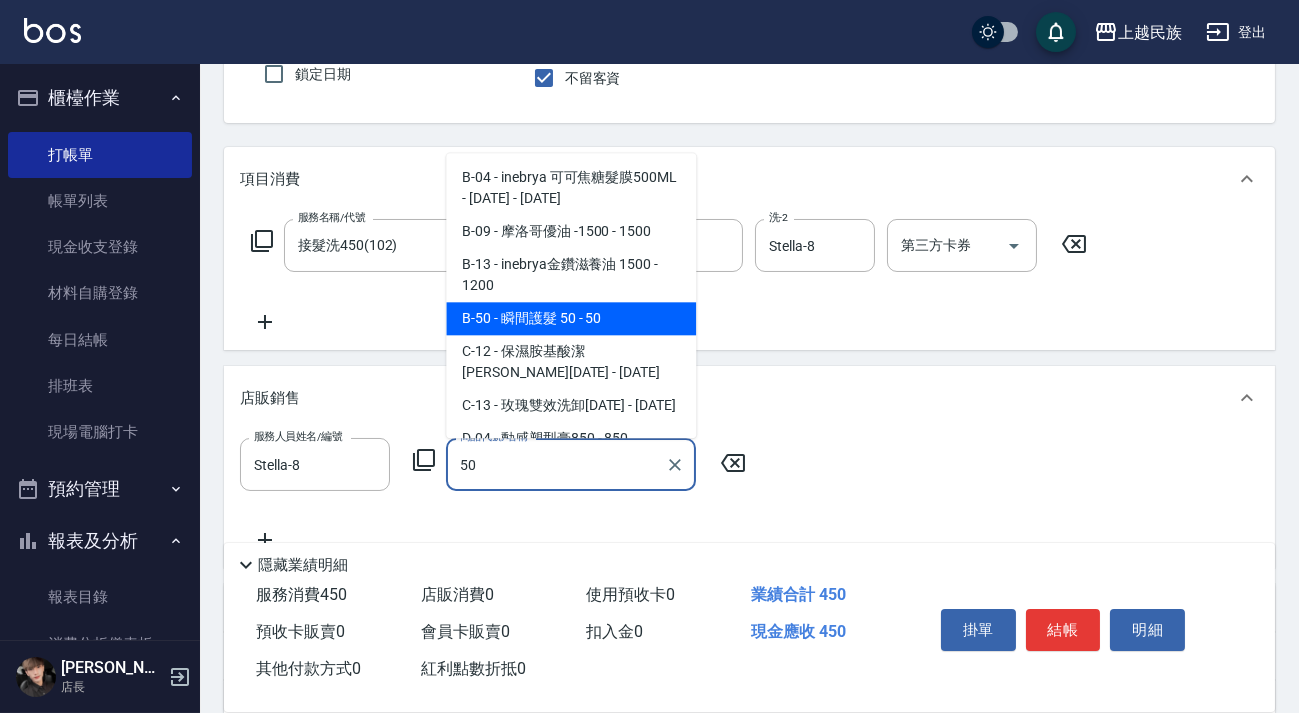 click on "B-50 - 瞬間護髮 50 - 50" at bounding box center [571, 318] 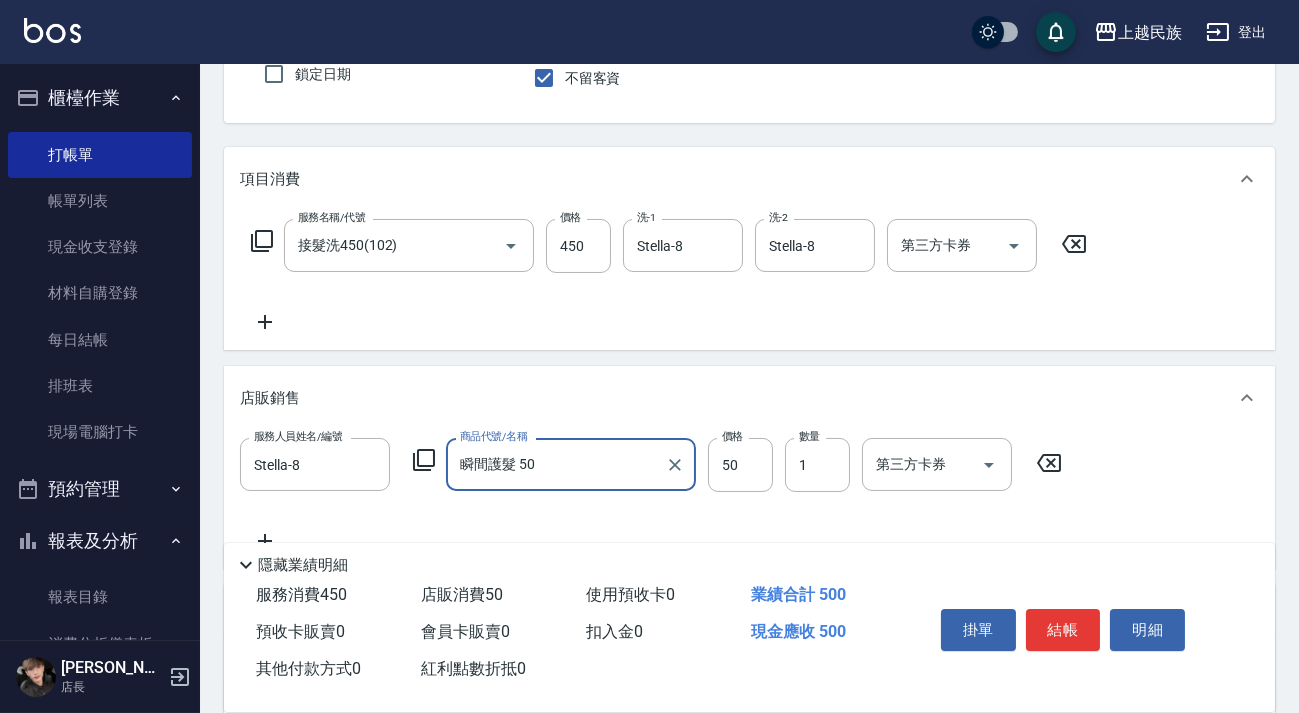 scroll, scrollTop: 0, scrollLeft: 0, axis: both 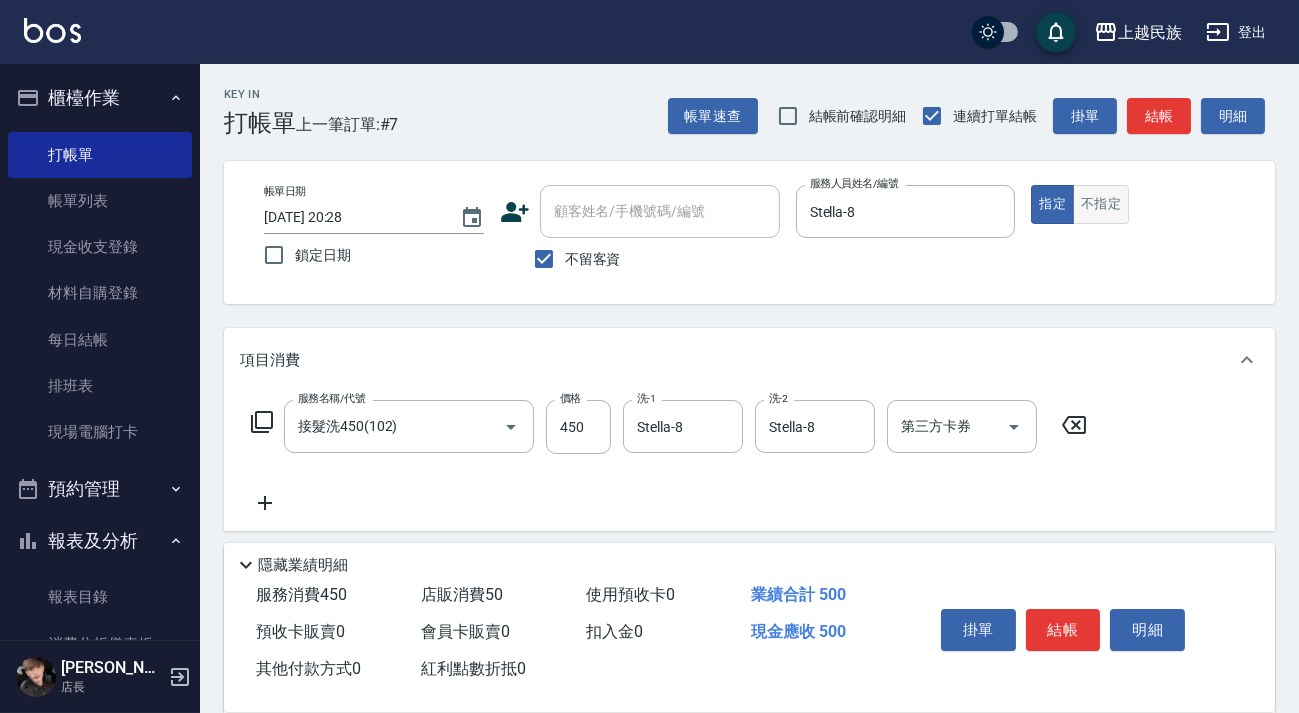 type on "瞬間護髮 50" 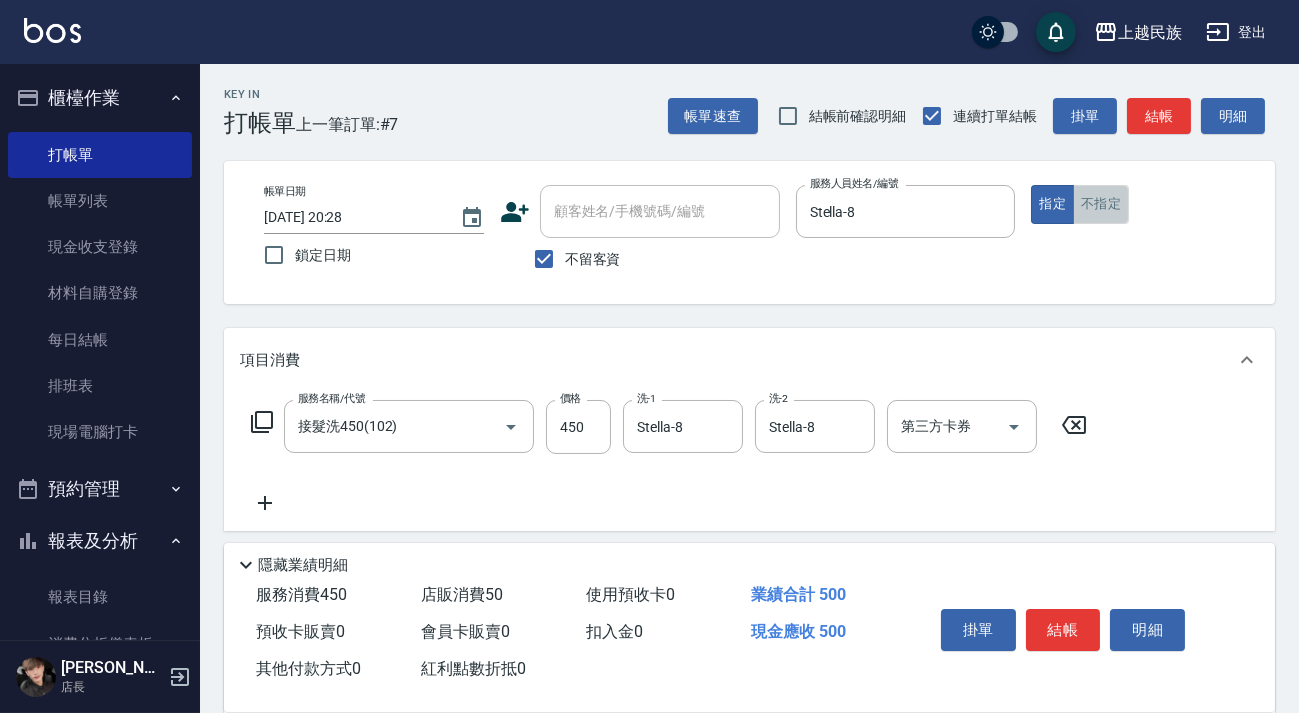 click on "不指定" at bounding box center (1101, 204) 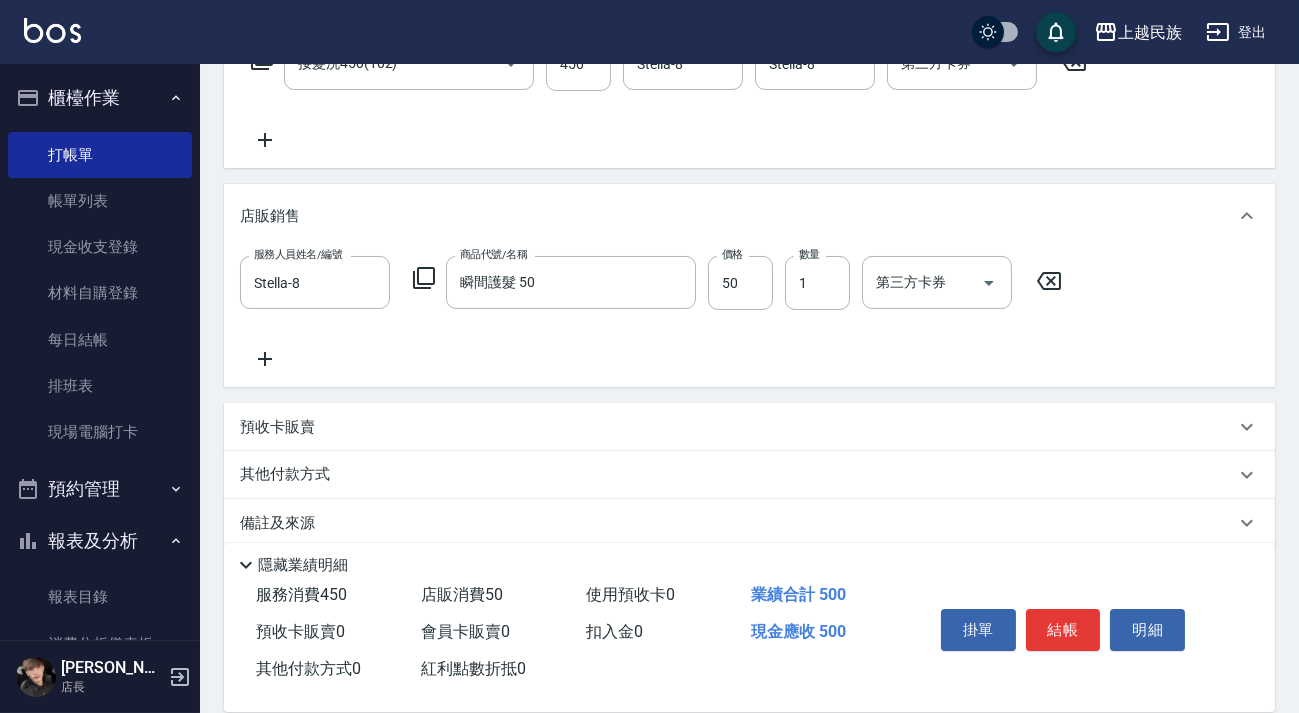 scroll, scrollTop: 385, scrollLeft: 0, axis: vertical 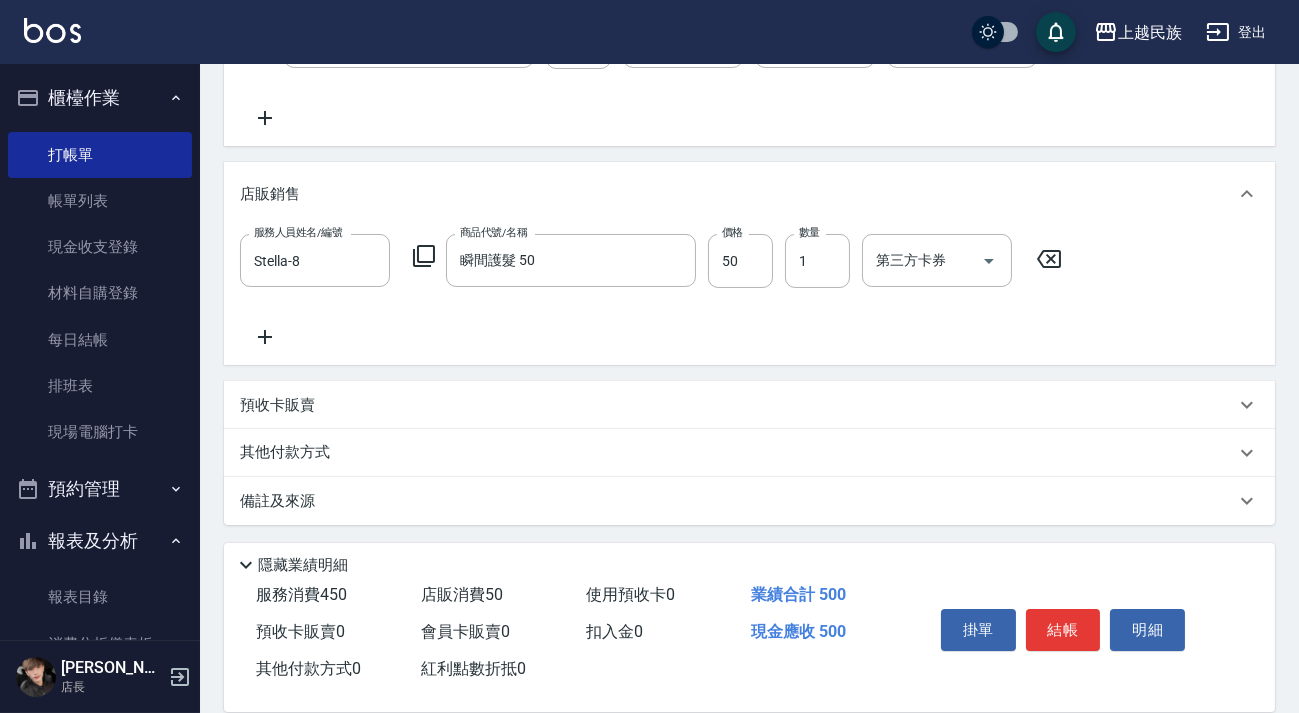 click on "其他付款方式" at bounding box center [737, 453] 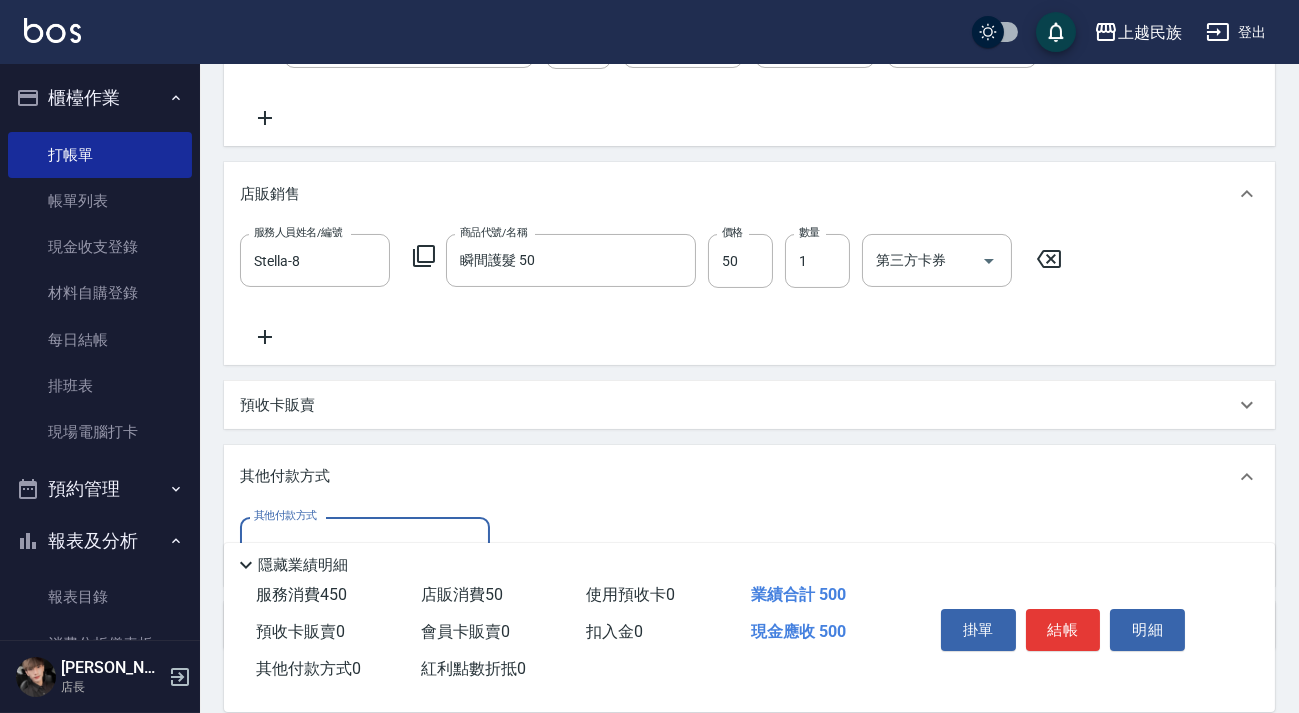 scroll, scrollTop: 0, scrollLeft: 0, axis: both 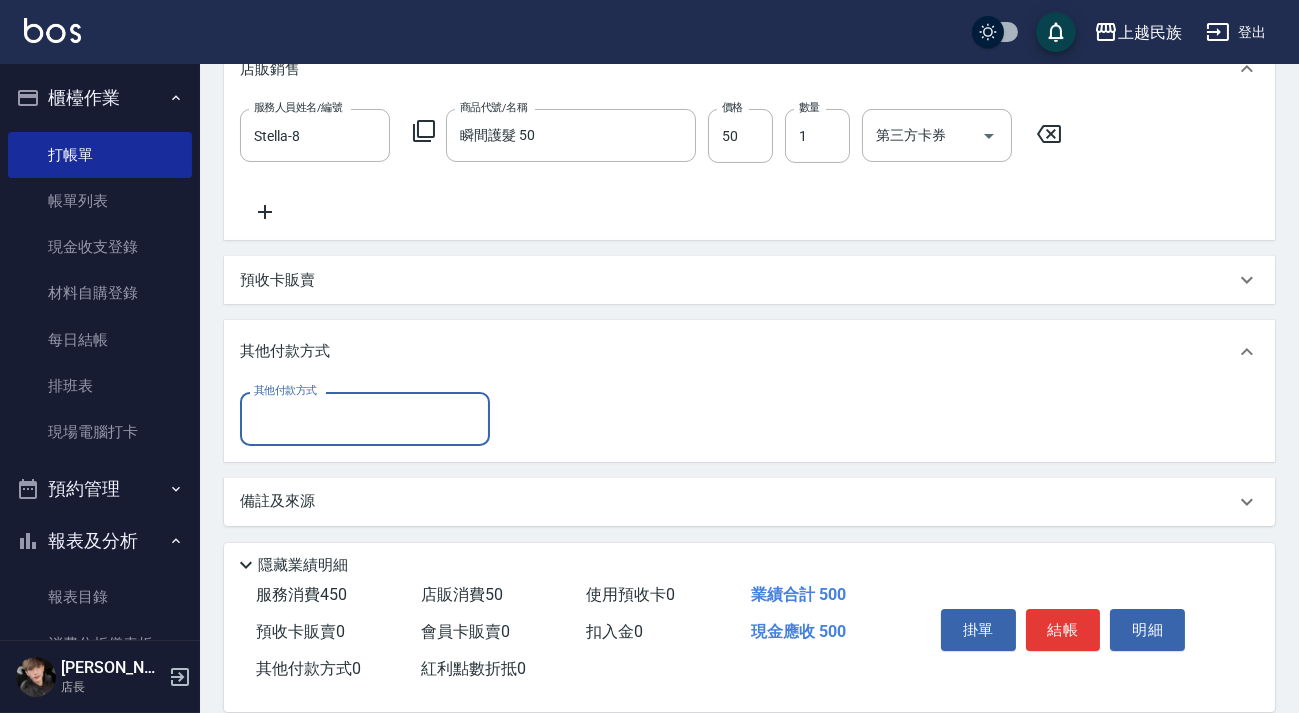 click on "其他付款方式" at bounding box center [365, 418] 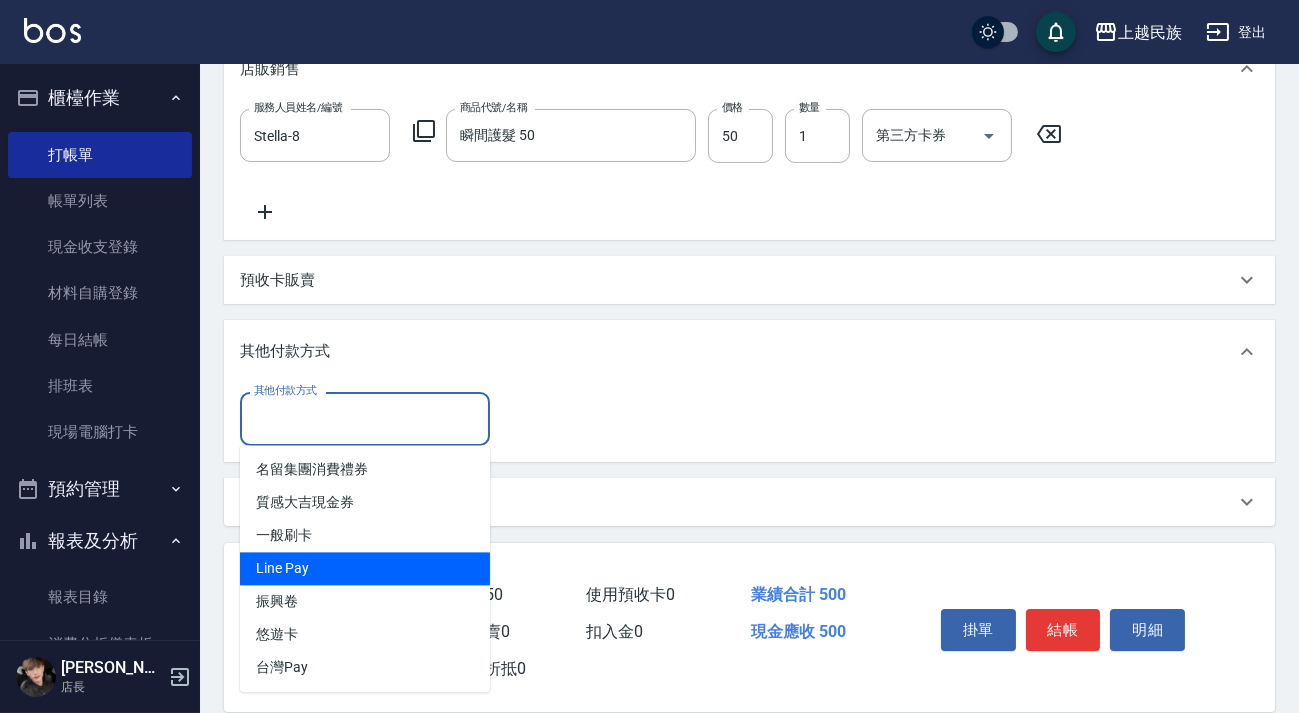 click on "Line Pay" at bounding box center [365, 568] 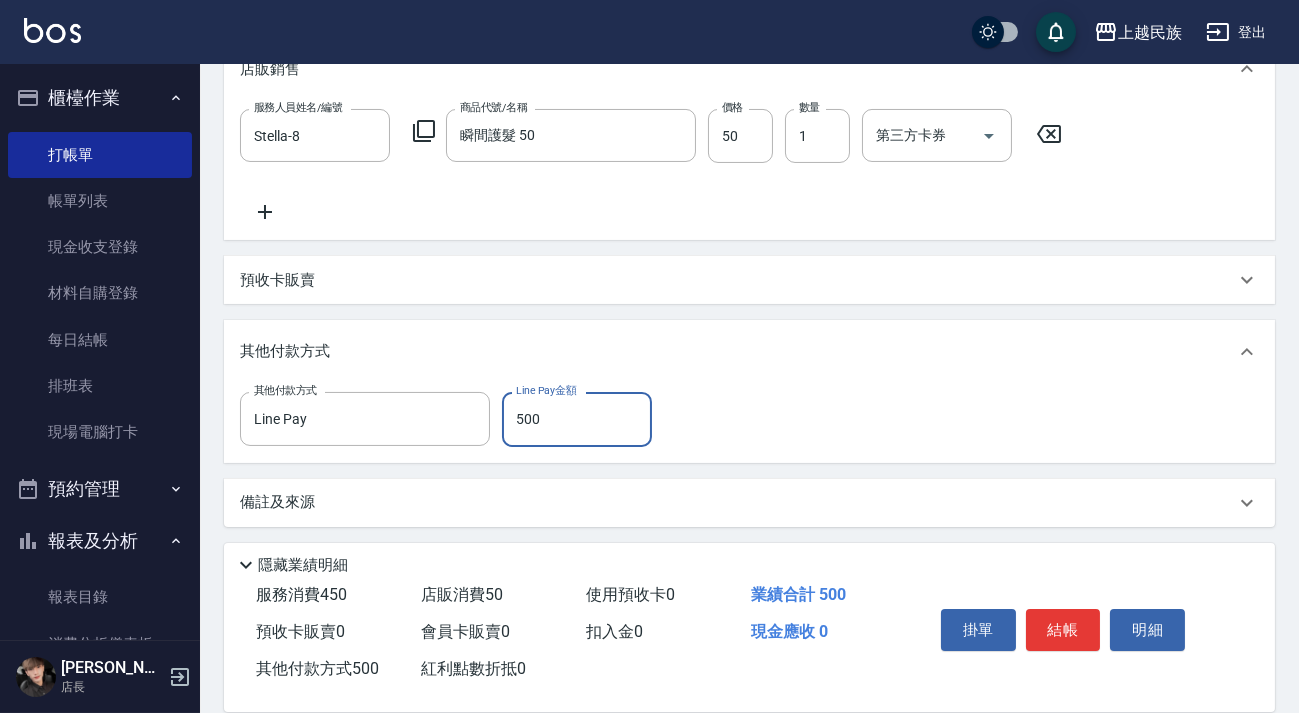 type on "500" 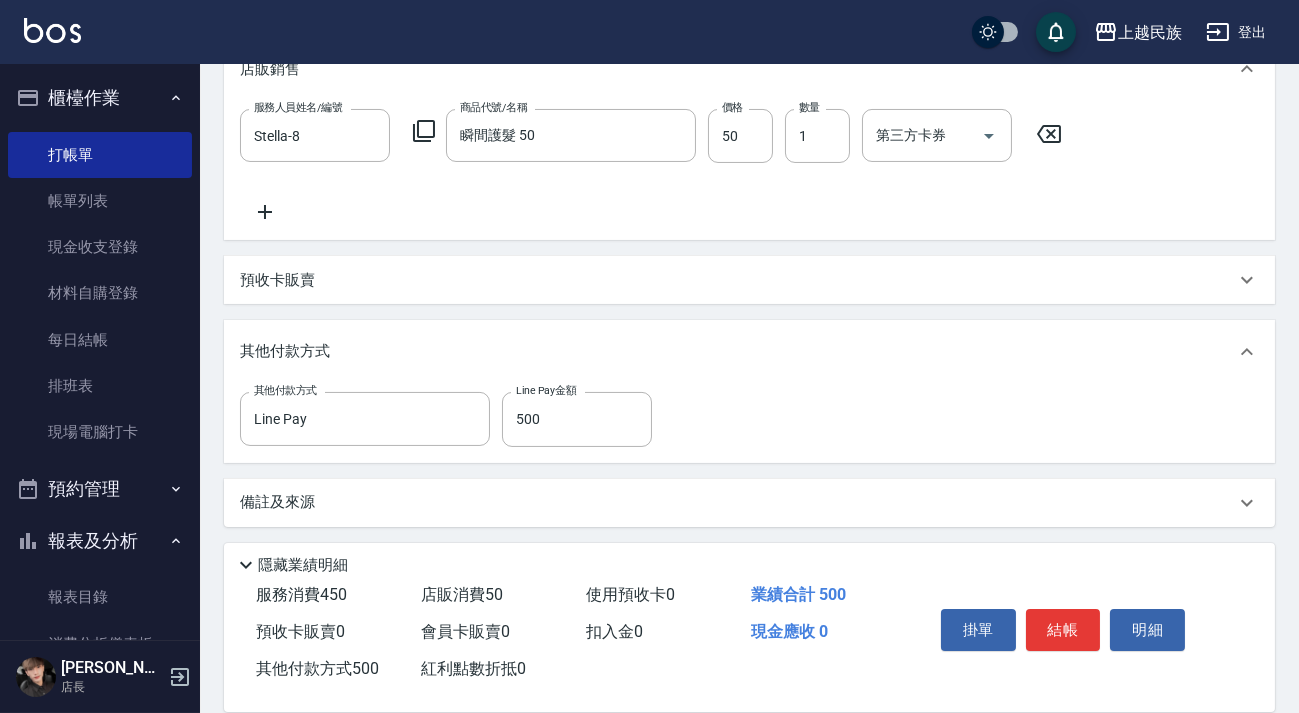 click on "其他付款方式 Line Pay 其他付款方式 Line Pay金額 500 Line Pay金額" at bounding box center [749, 419] 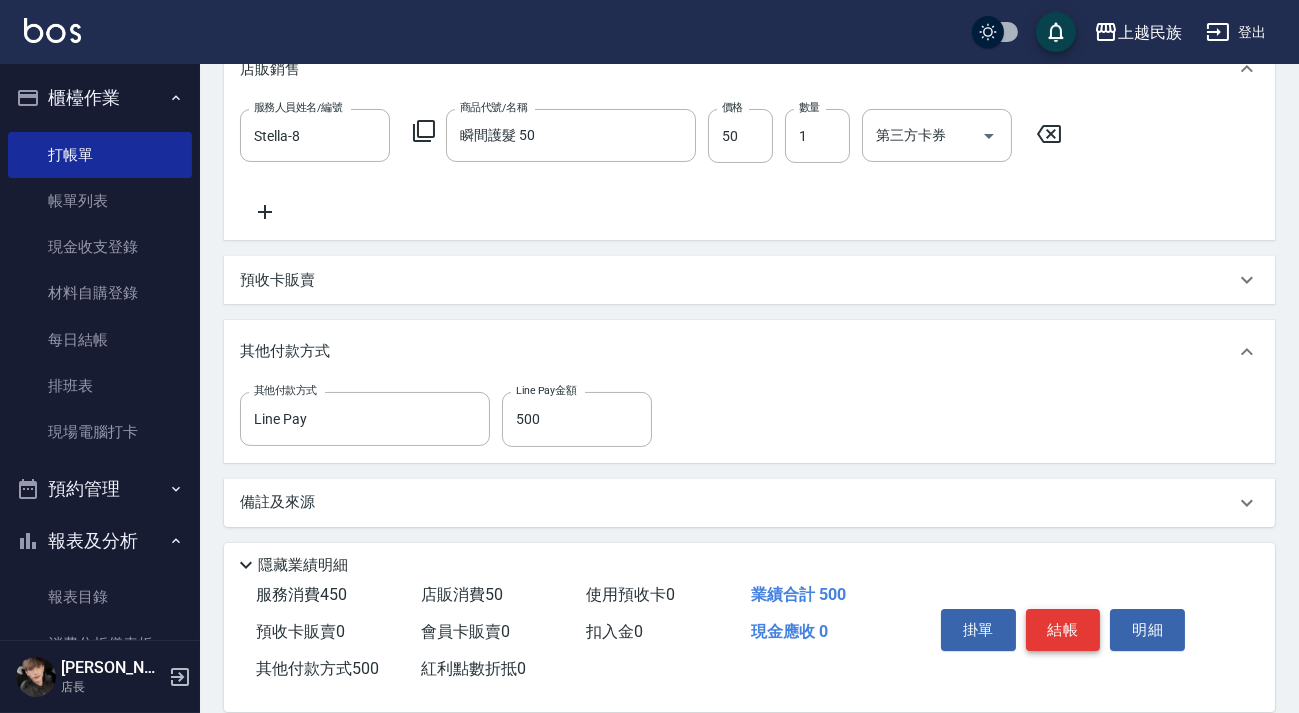 click on "結帳" at bounding box center (1063, 630) 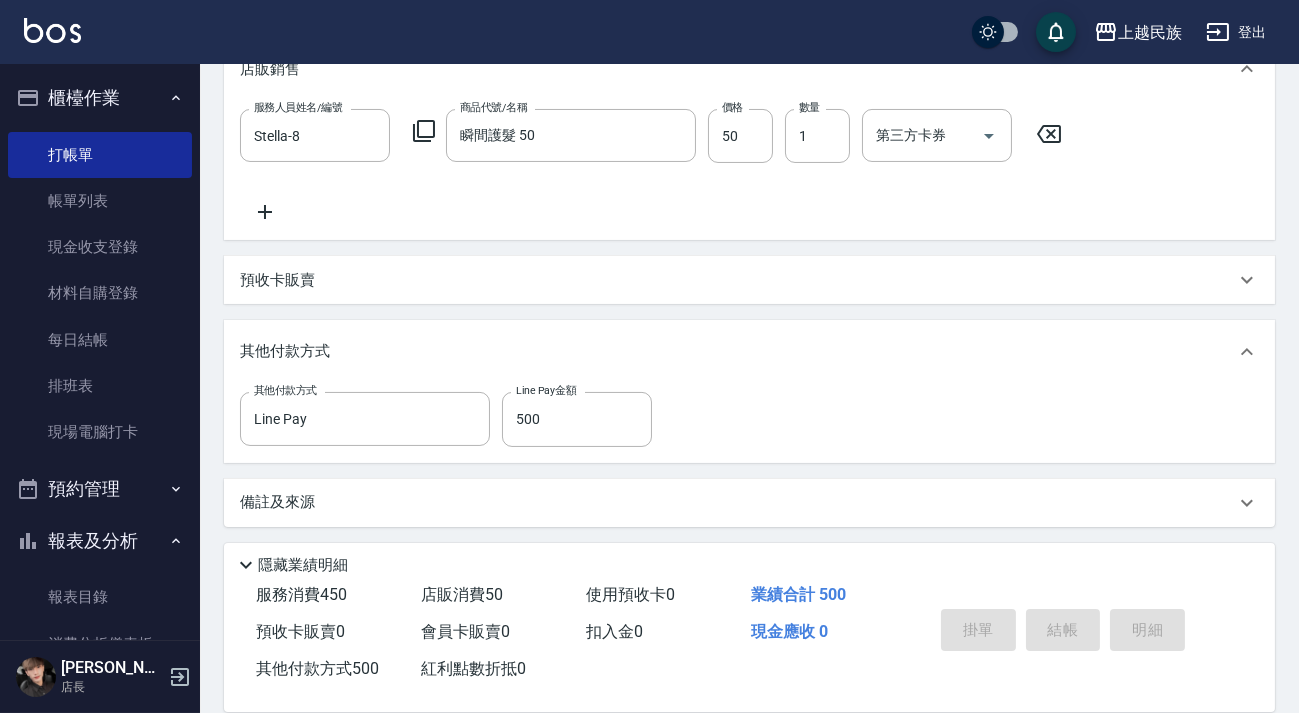 type 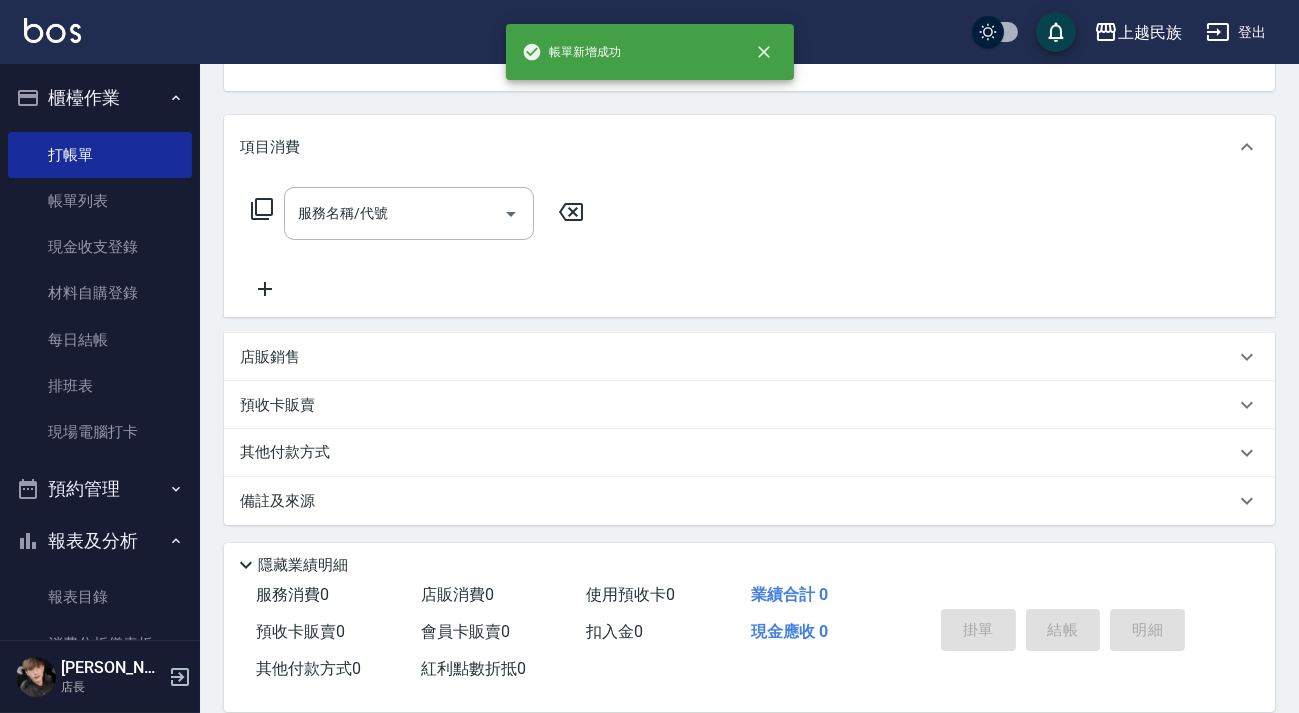 scroll, scrollTop: 0, scrollLeft: 0, axis: both 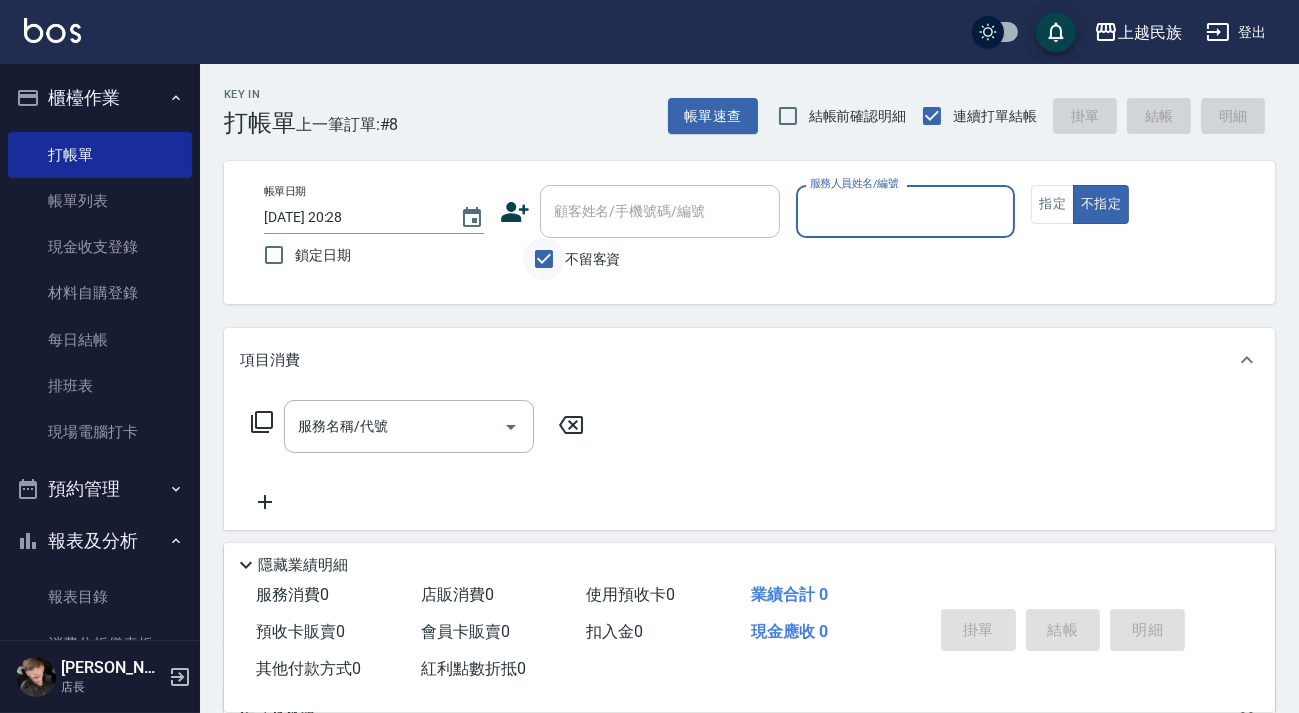 click on "不留客資" at bounding box center [544, 259] 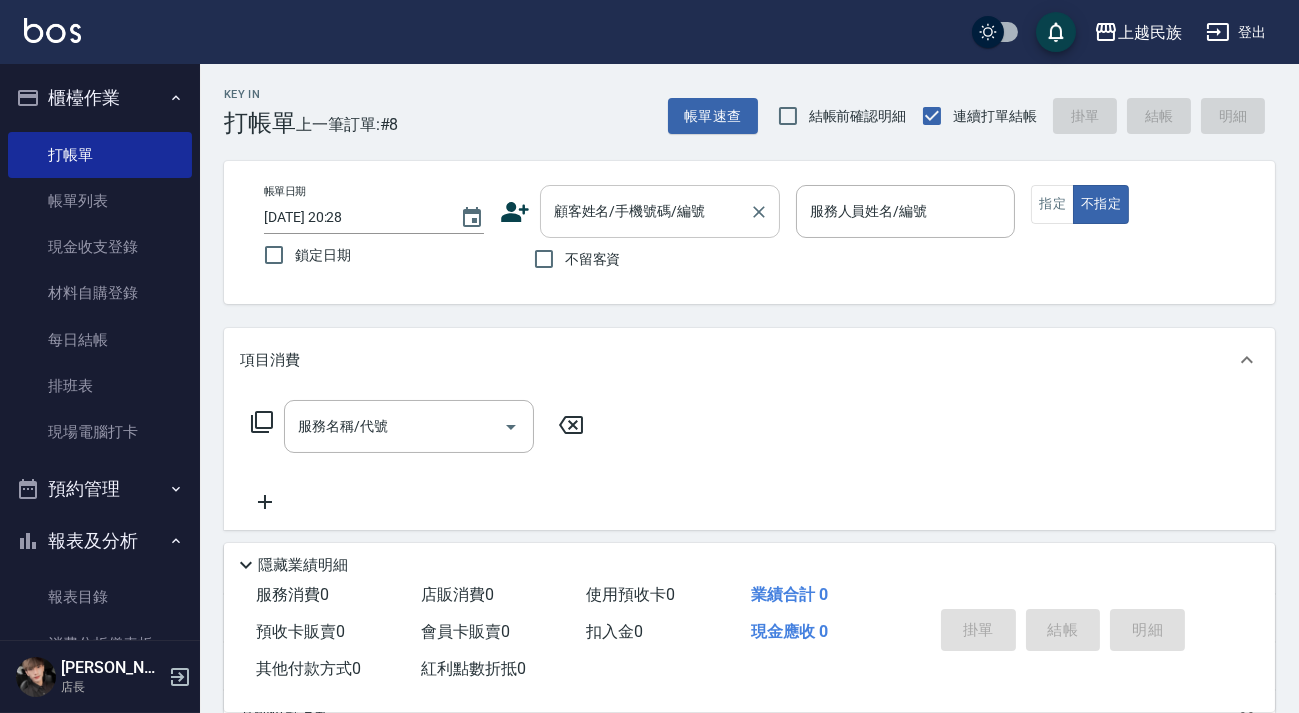 click on "顧客姓名/手機號碼/編號 顧客姓名/手機號碼/編號" at bounding box center [660, 211] 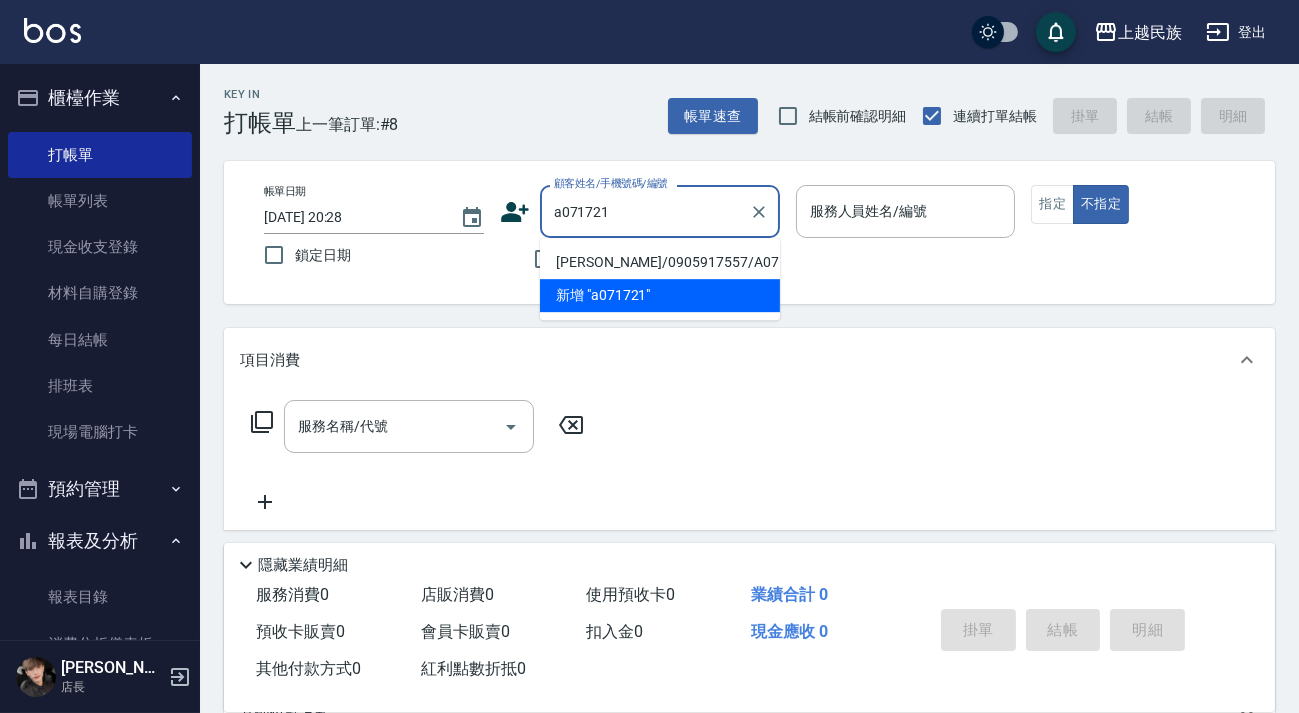 click on "[PERSON_NAME]/0905917557/A071721" at bounding box center (660, 262) 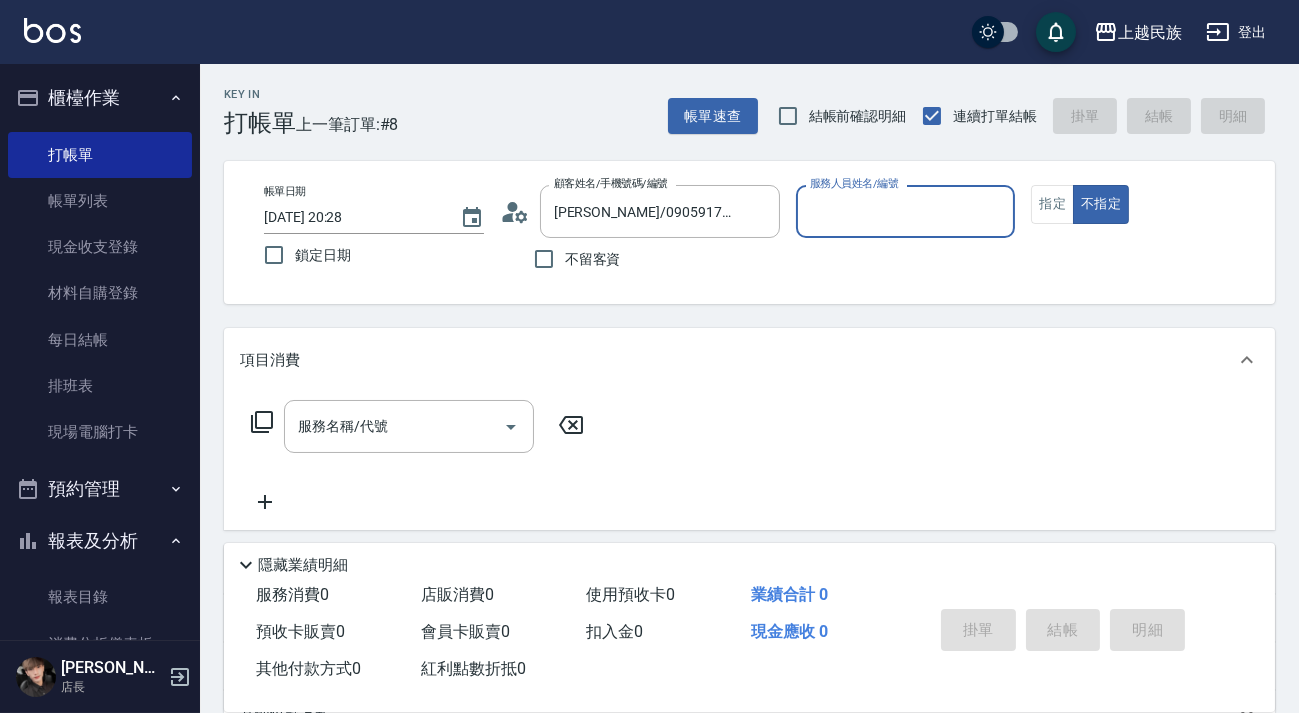 type on "[PERSON_NAME]-2" 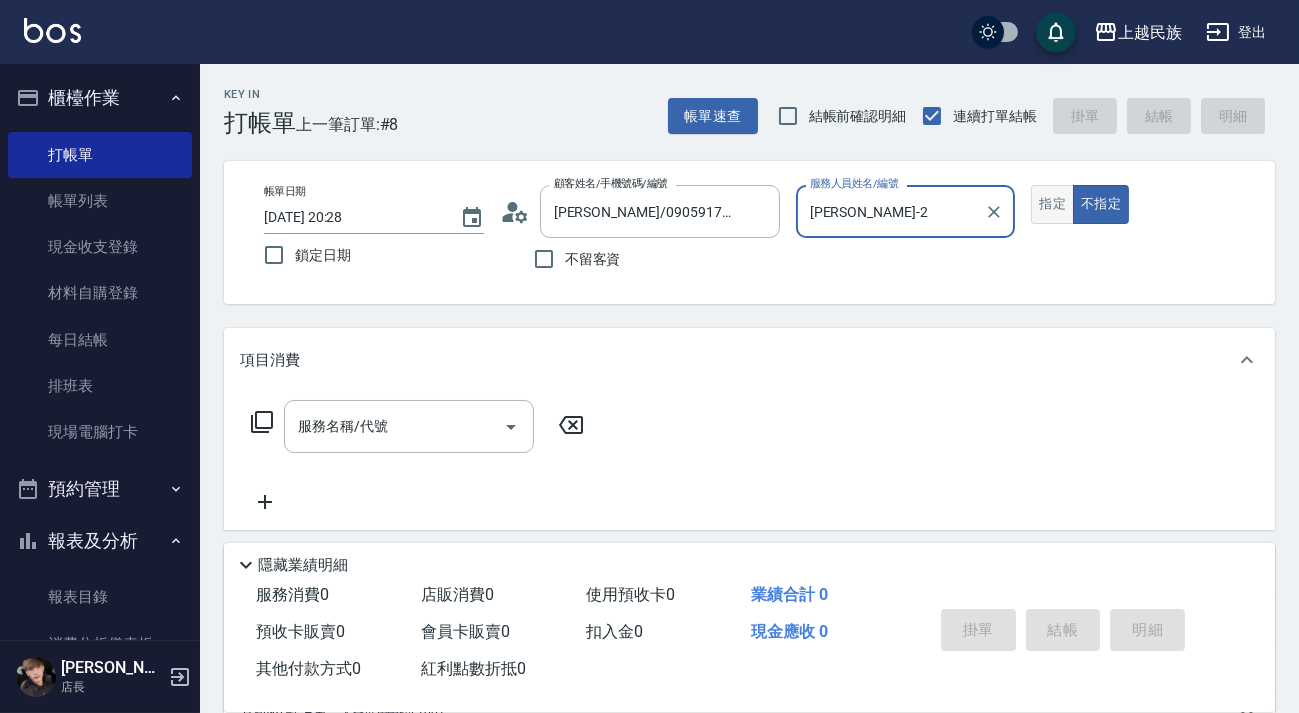 click on "指定" at bounding box center [1052, 204] 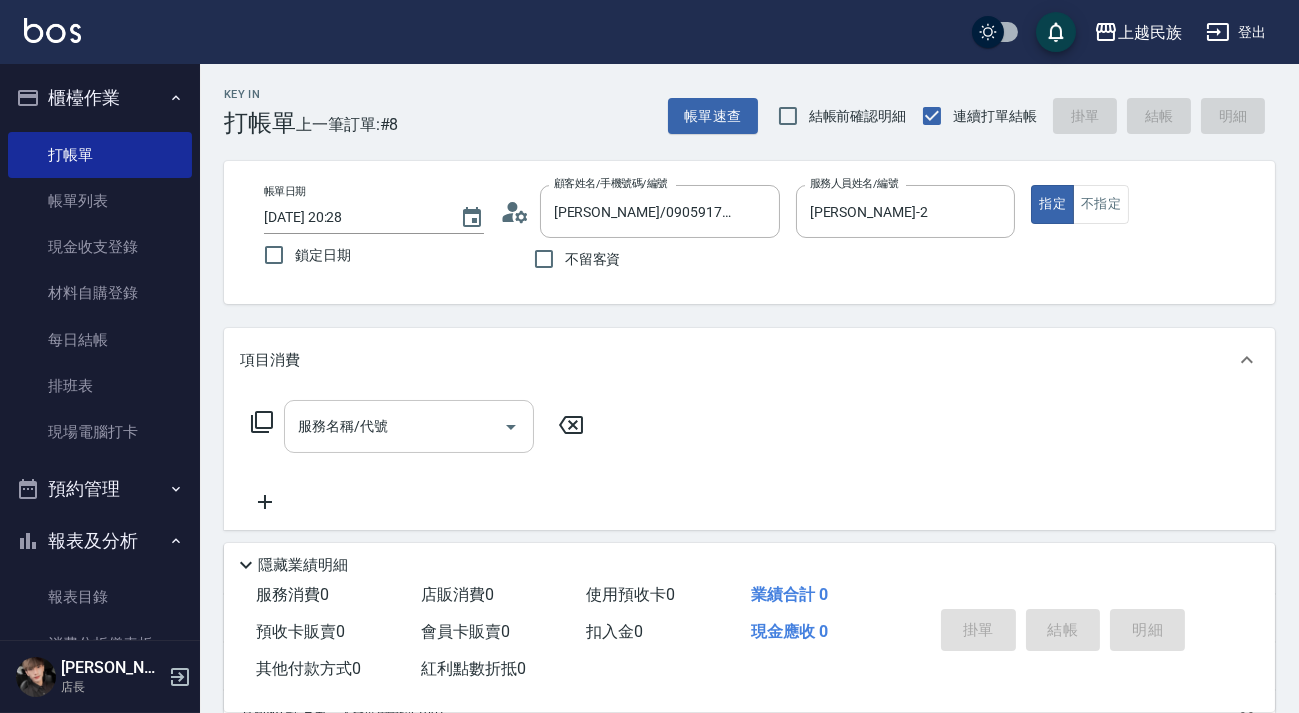 click on "服務名稱/代號" at bounding box center [394, 426] 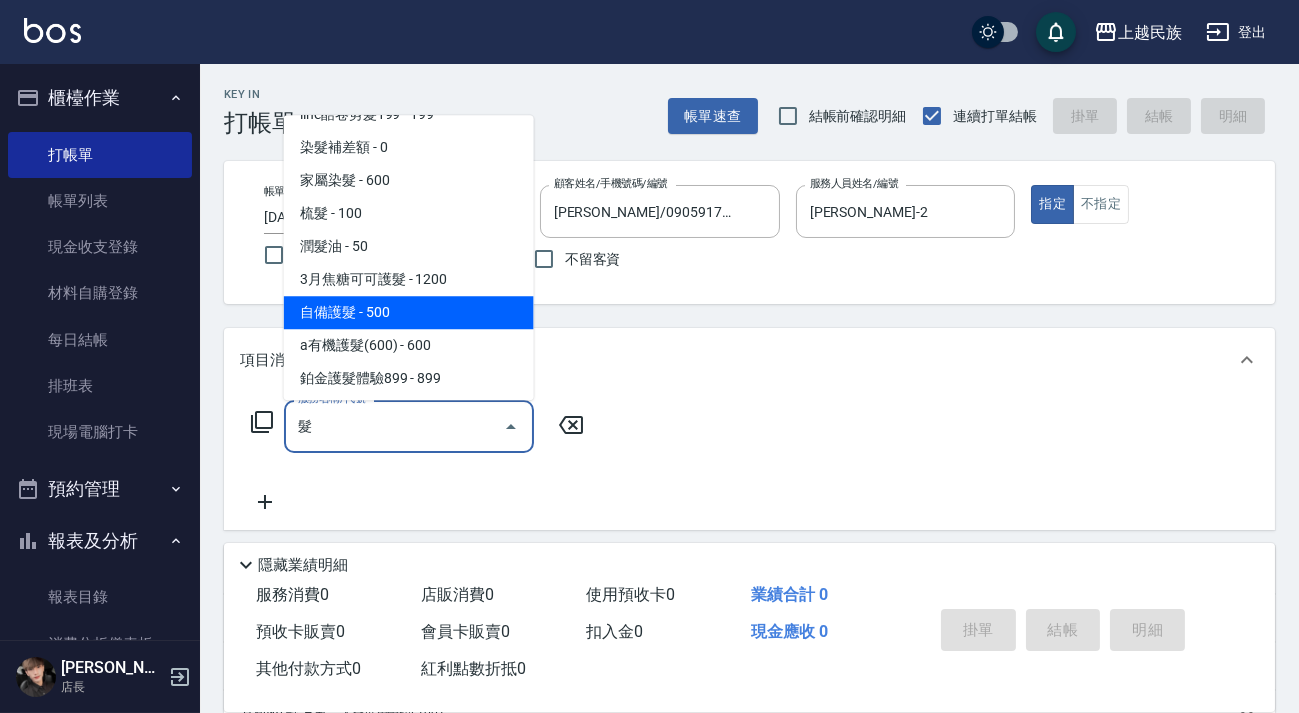 scroll, scrollTop: 727, scrollLeft: 0, axis: vertical 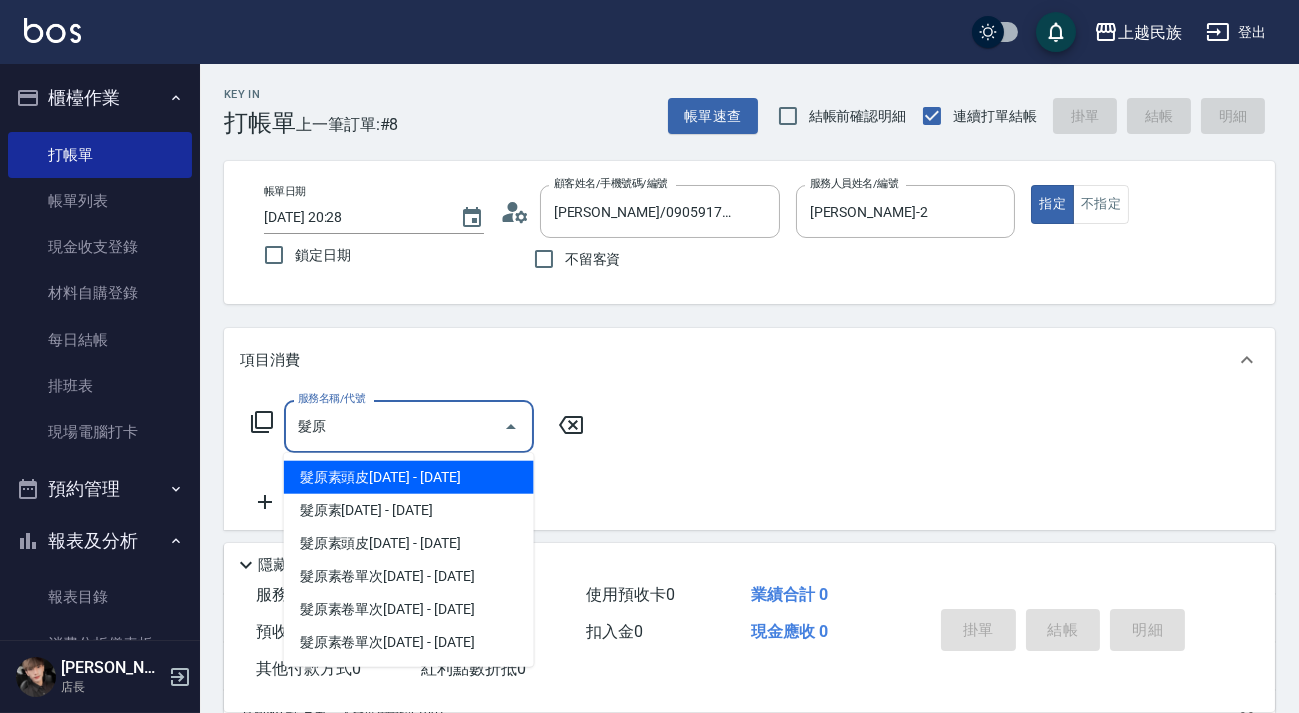 click on "髮原素頭皮[DATE] - [DATE]" at bounding box center (409, 477) 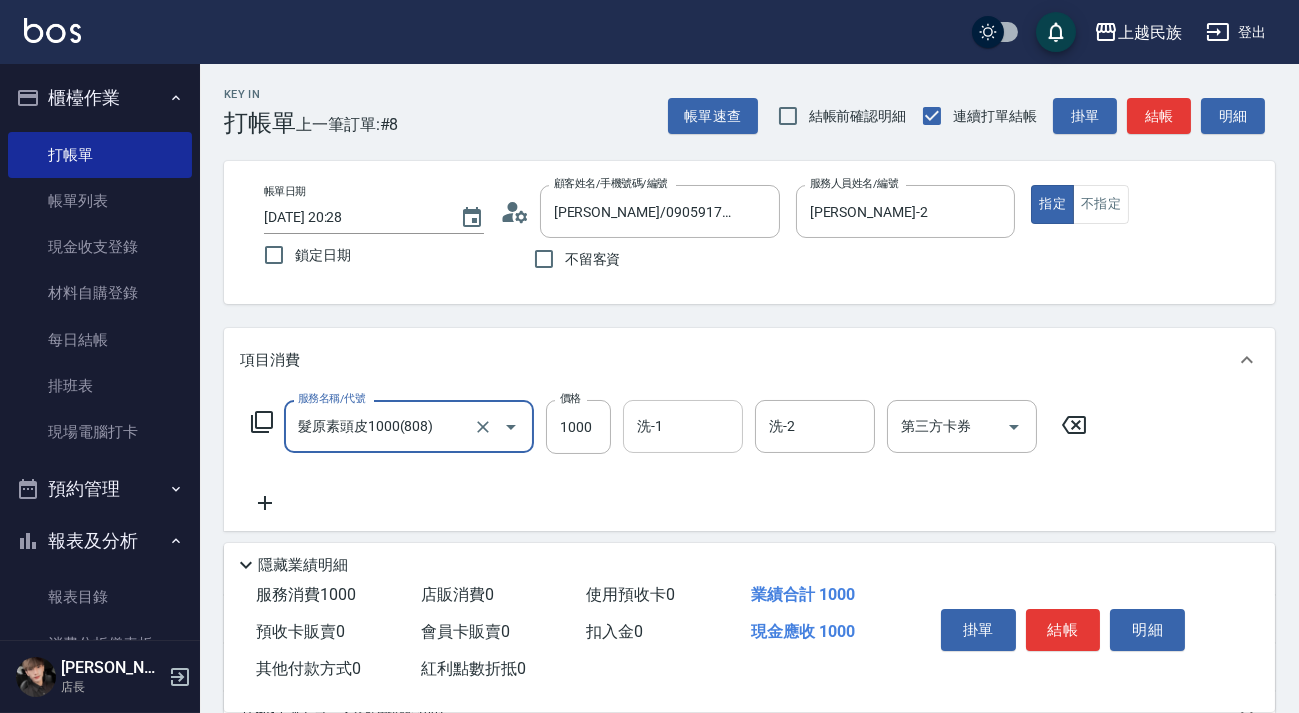 type on "髮原素頭皮1000(808)" 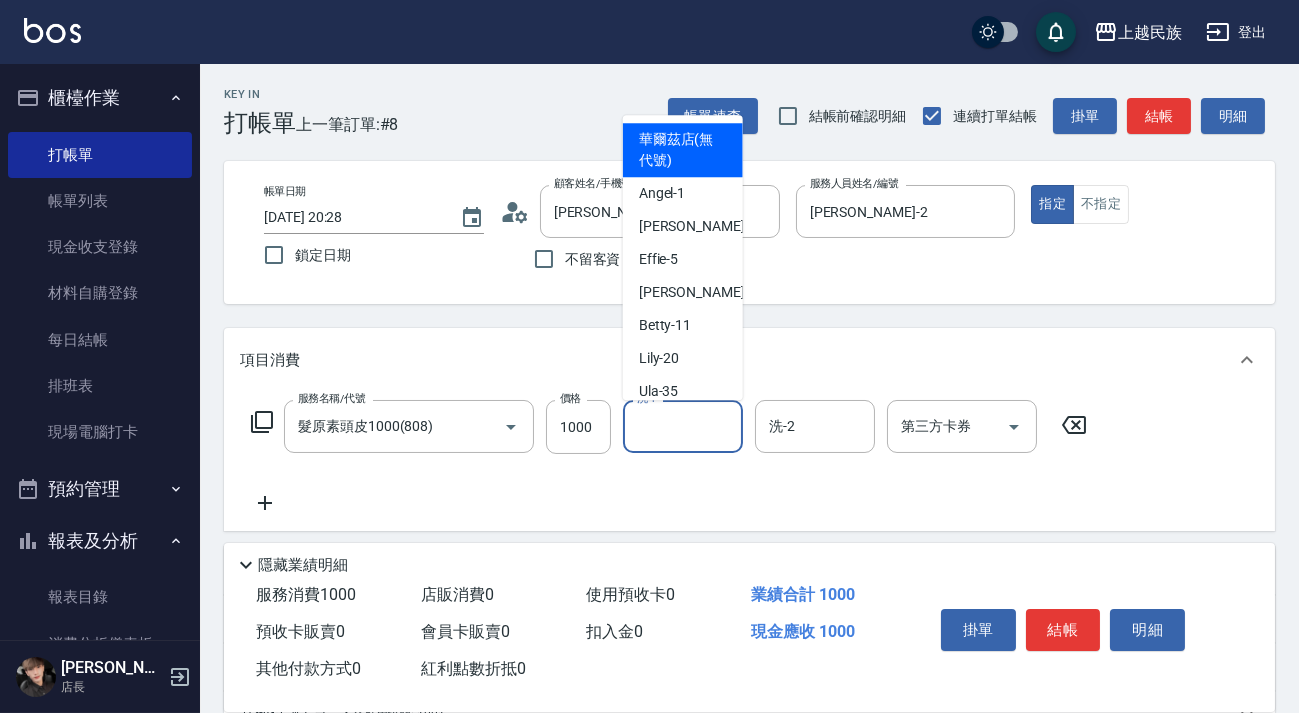 click on "洗-1" at bounding box center [683, 426] 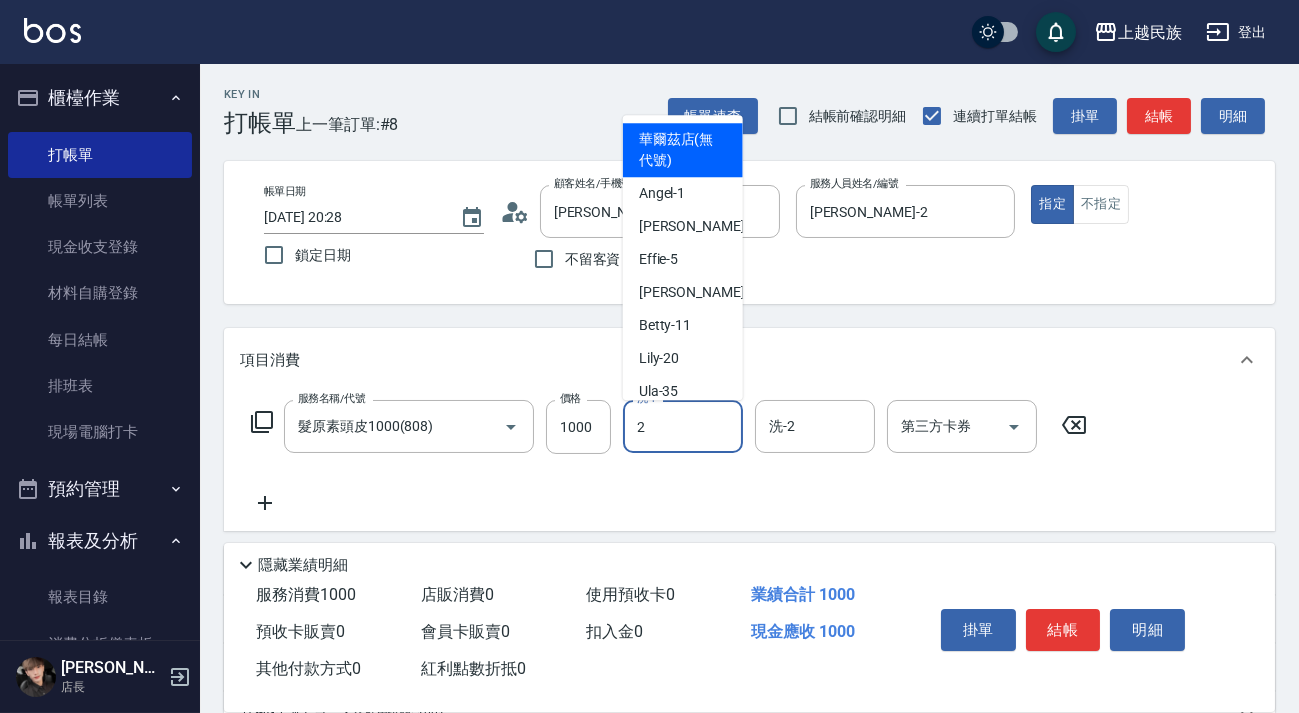 type on "[PERSON_NAME]-2" 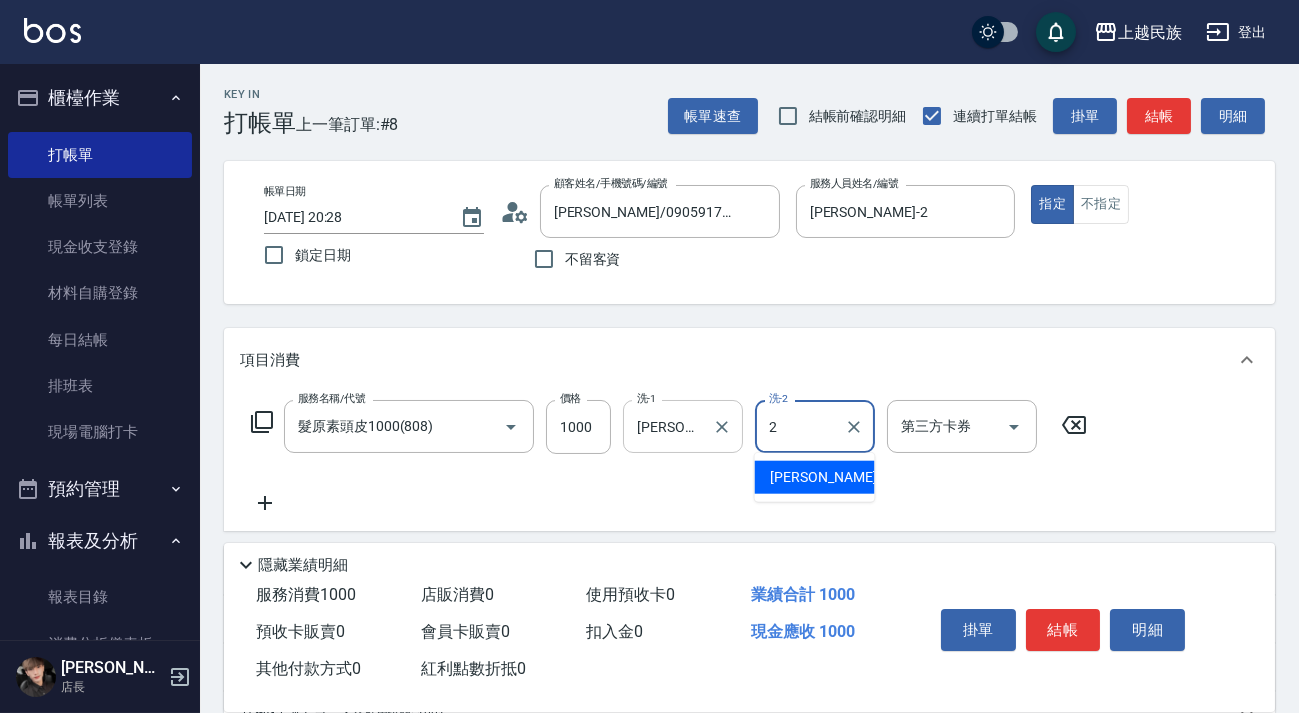 type on "[PERSON_NAME]-2" 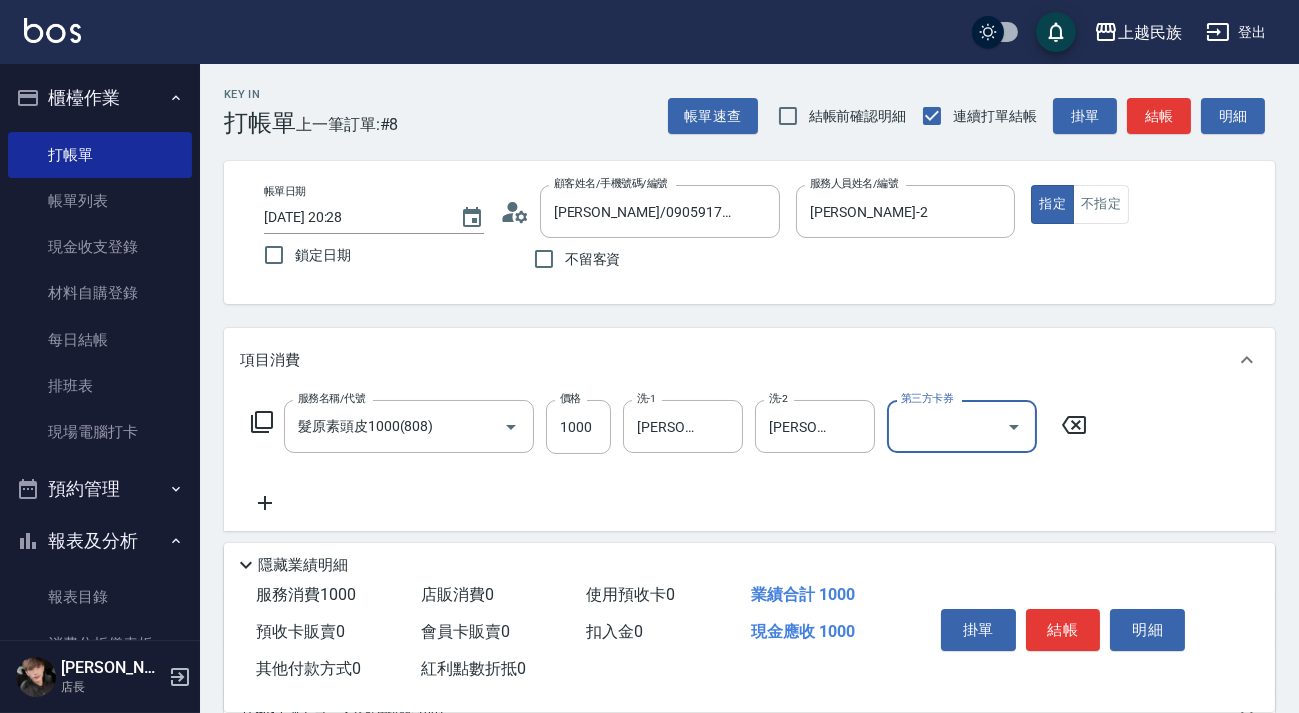 scroll, scrollTop: 262, scrollLeft: 0, axis: vertical 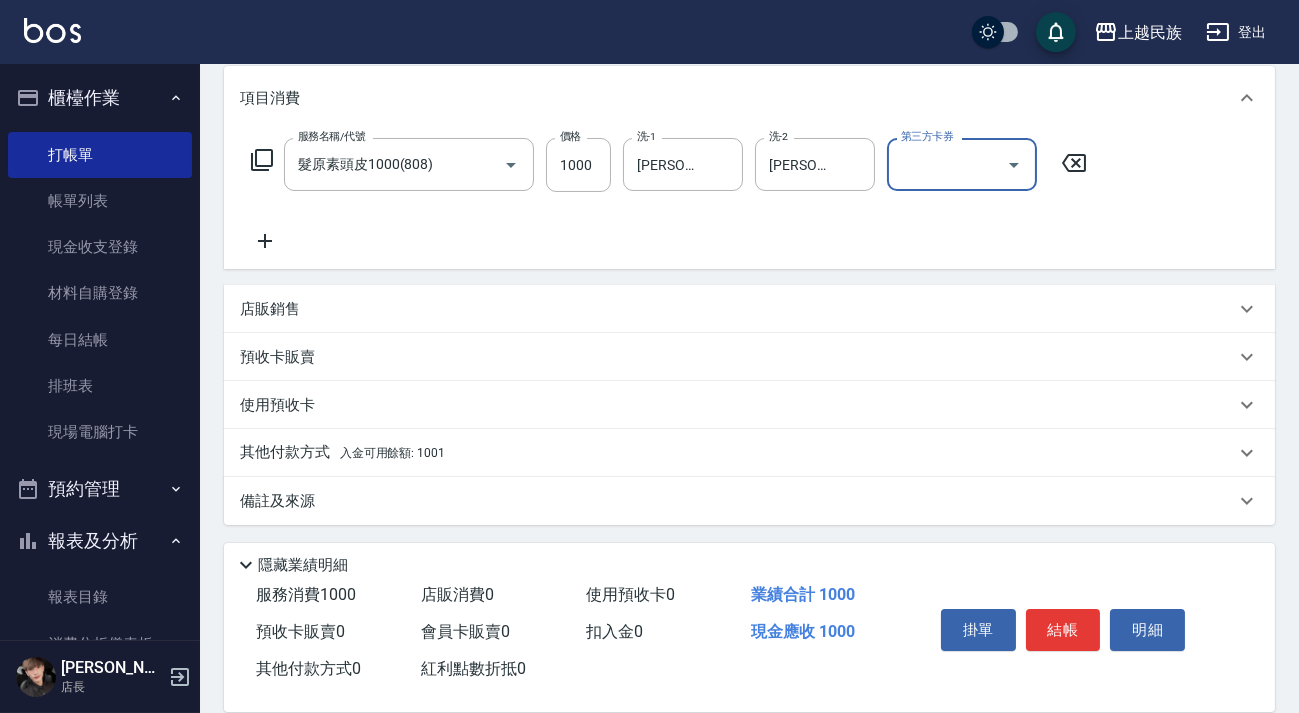 click on "其他付款方式 入金可用餘額: 1001" at bounding box center (737, 453) 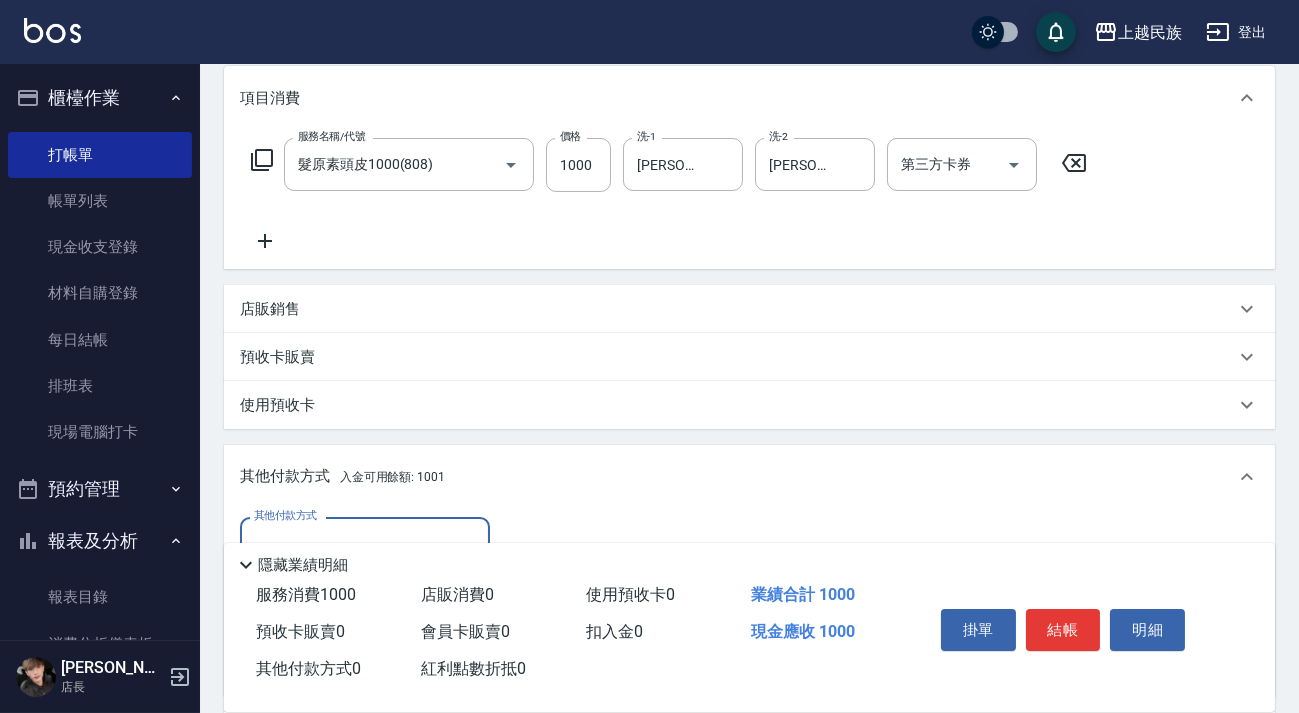 scroll, scrollTop: 0, scrollLeft: 0, axis: both 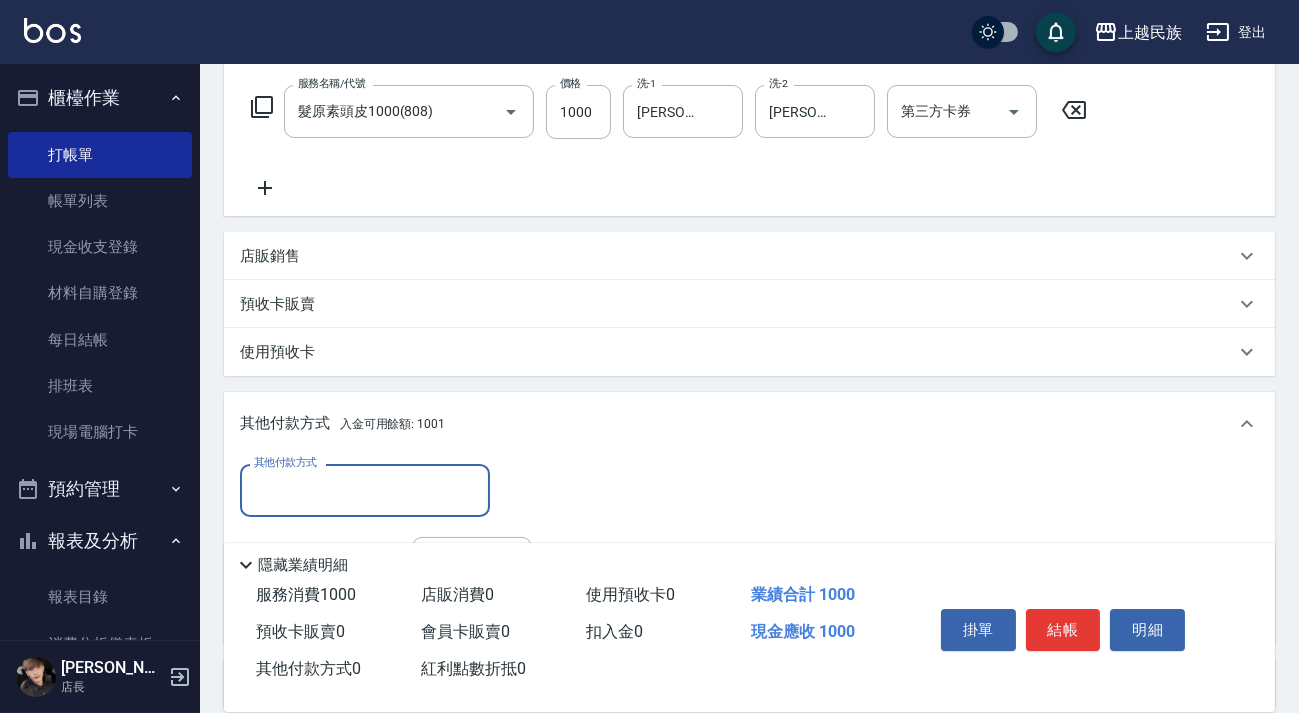 click on "其他付款方式" at bounding box center (365, 490) 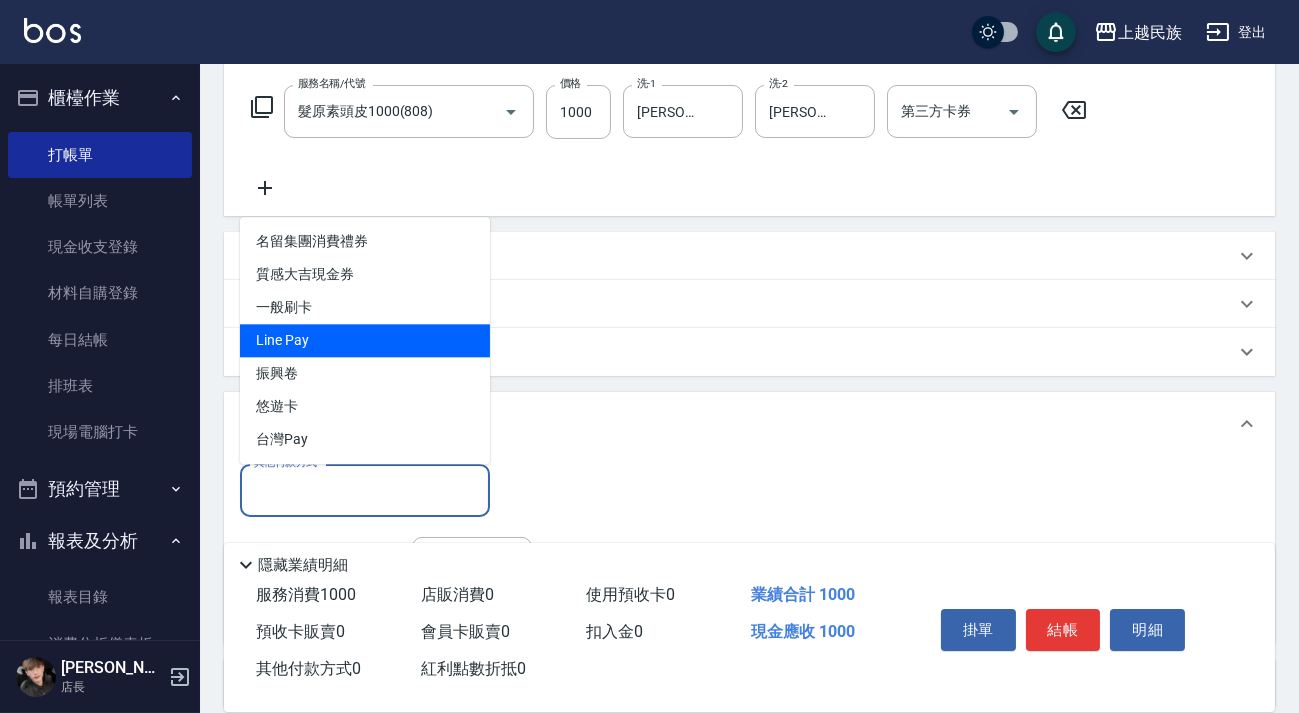 click on "Line Pay" at bounding box center (365, 340) 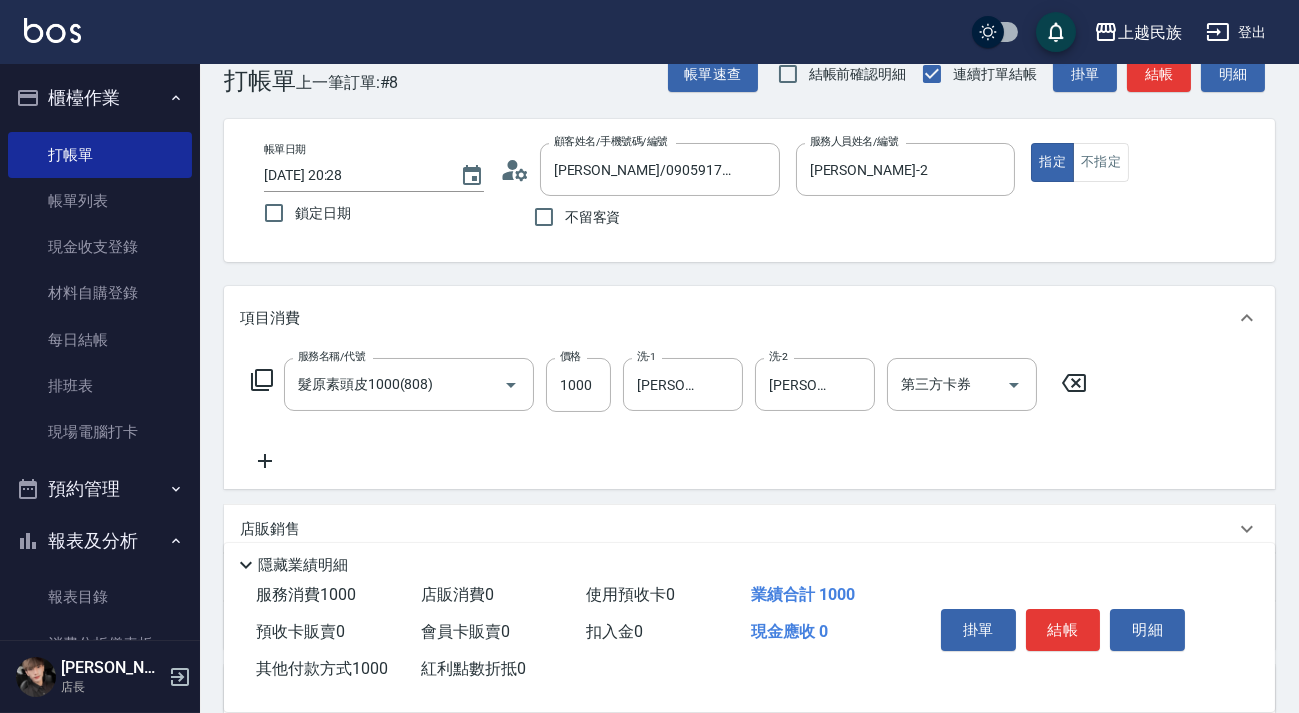 scroll, scrollTop: 0, scrollLeft: 0, axis: both 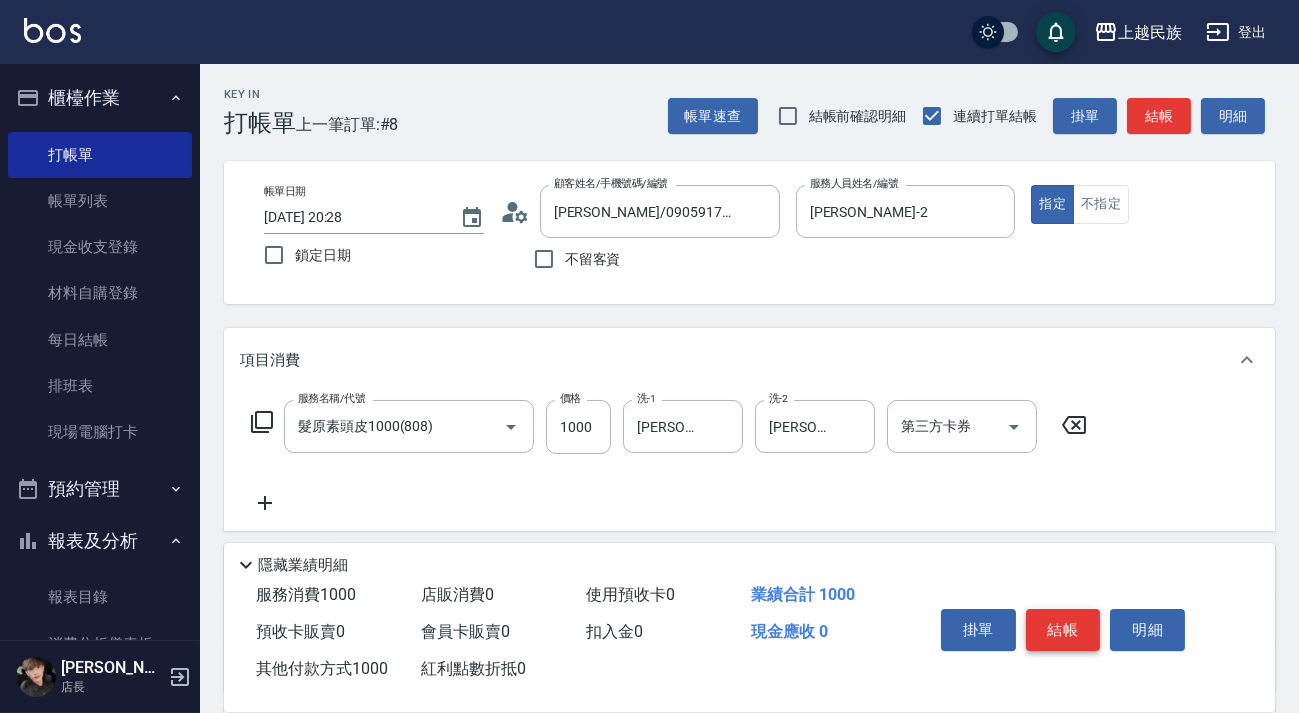 type on "1000" 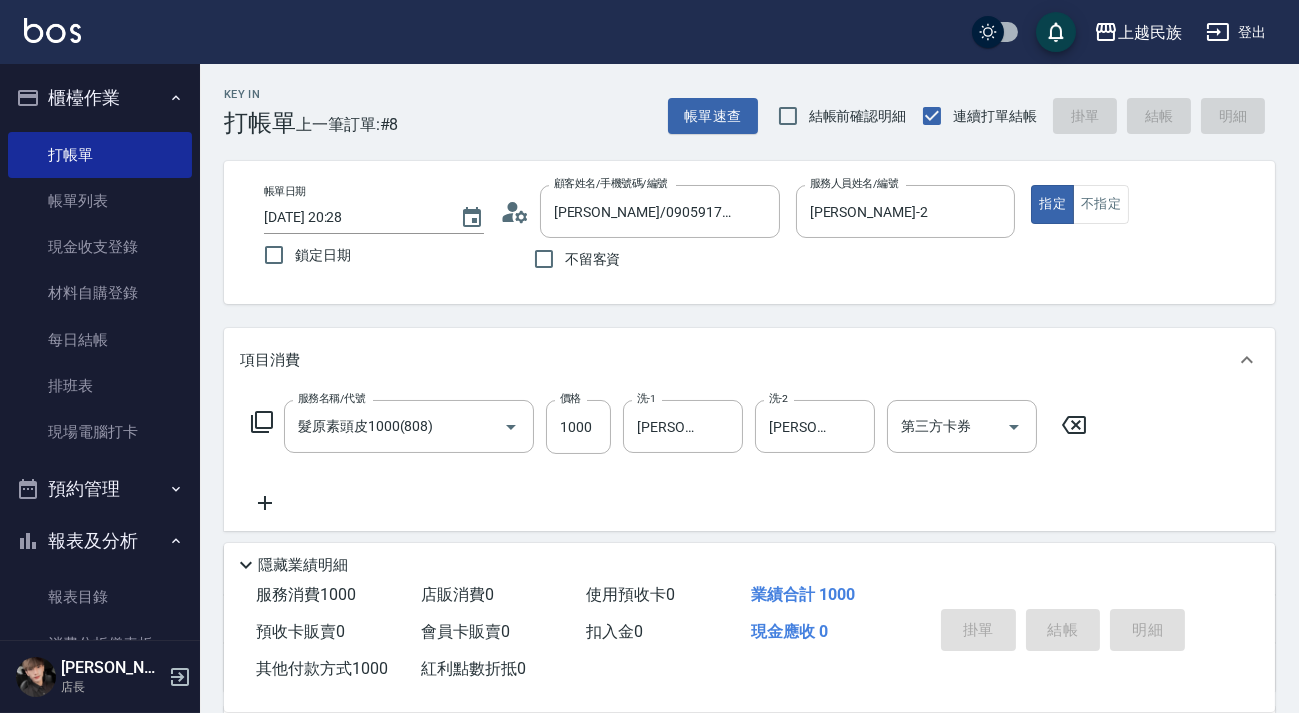 type on "[DATE] 20:29" 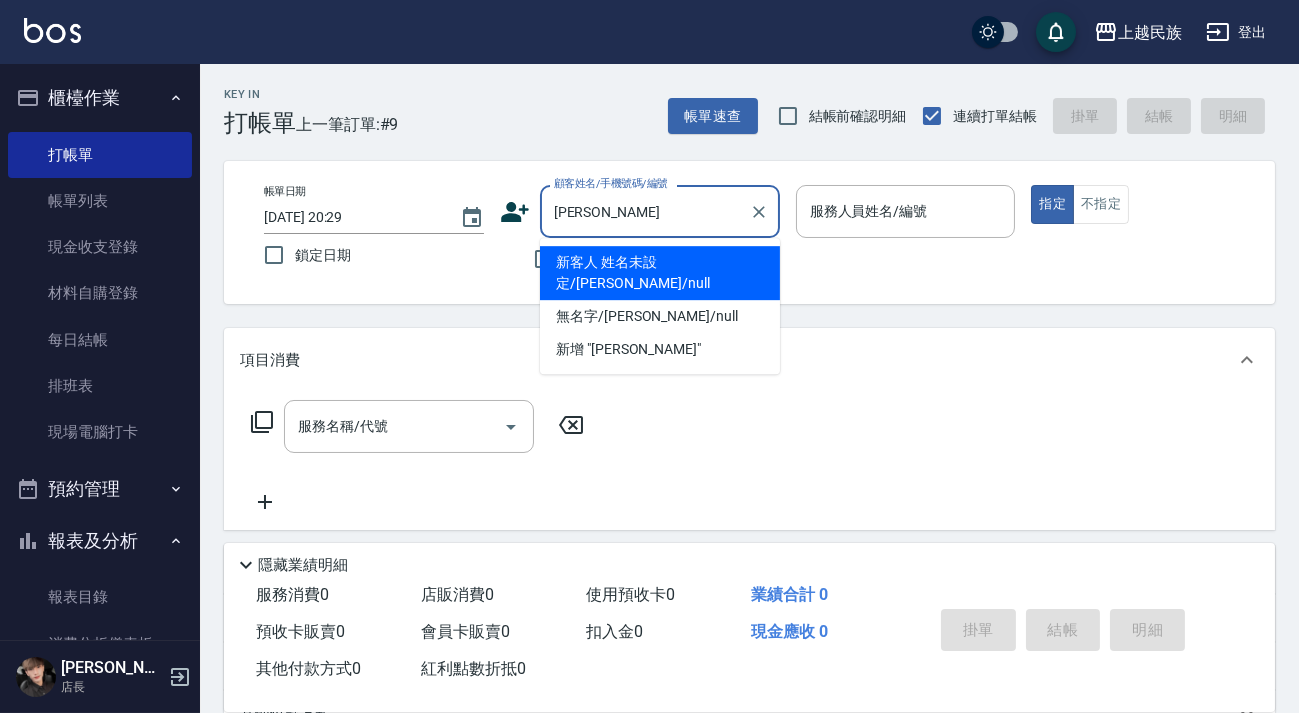 click on "新客人 姓名未設定/[PERSON_NAME]/null" at bounding box center (660, 273) 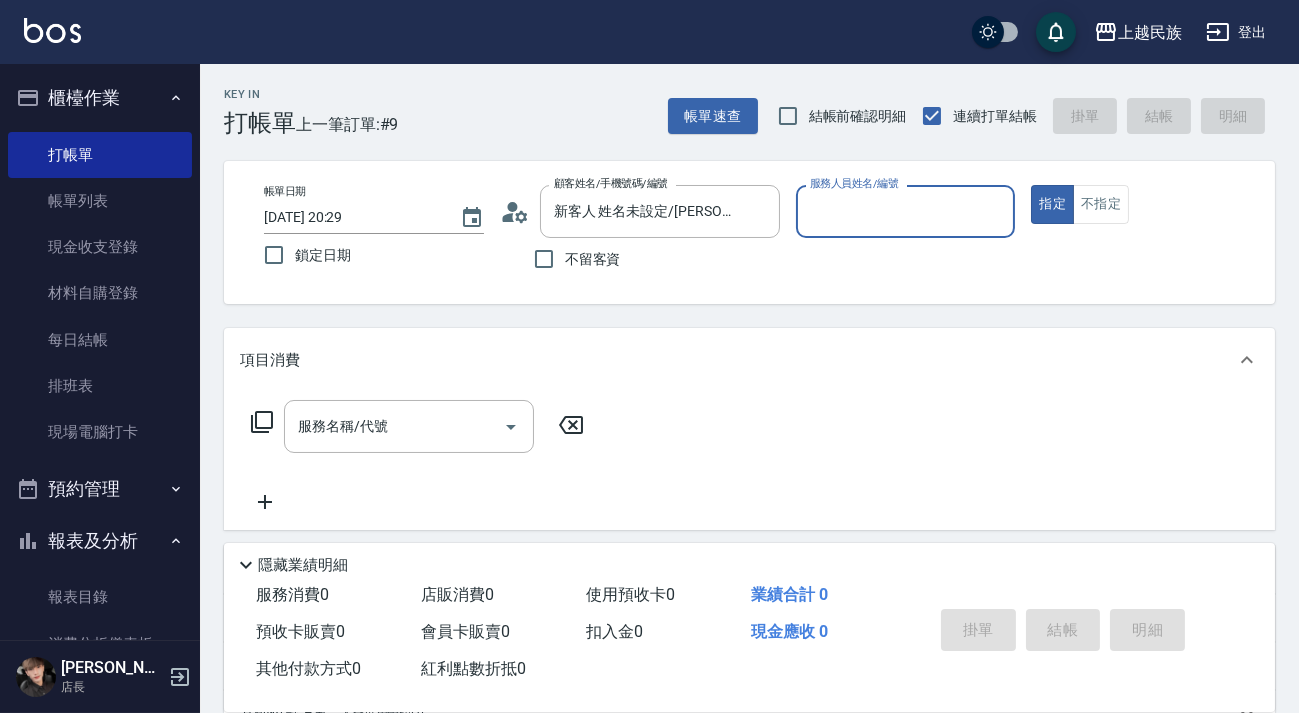 type on "6" 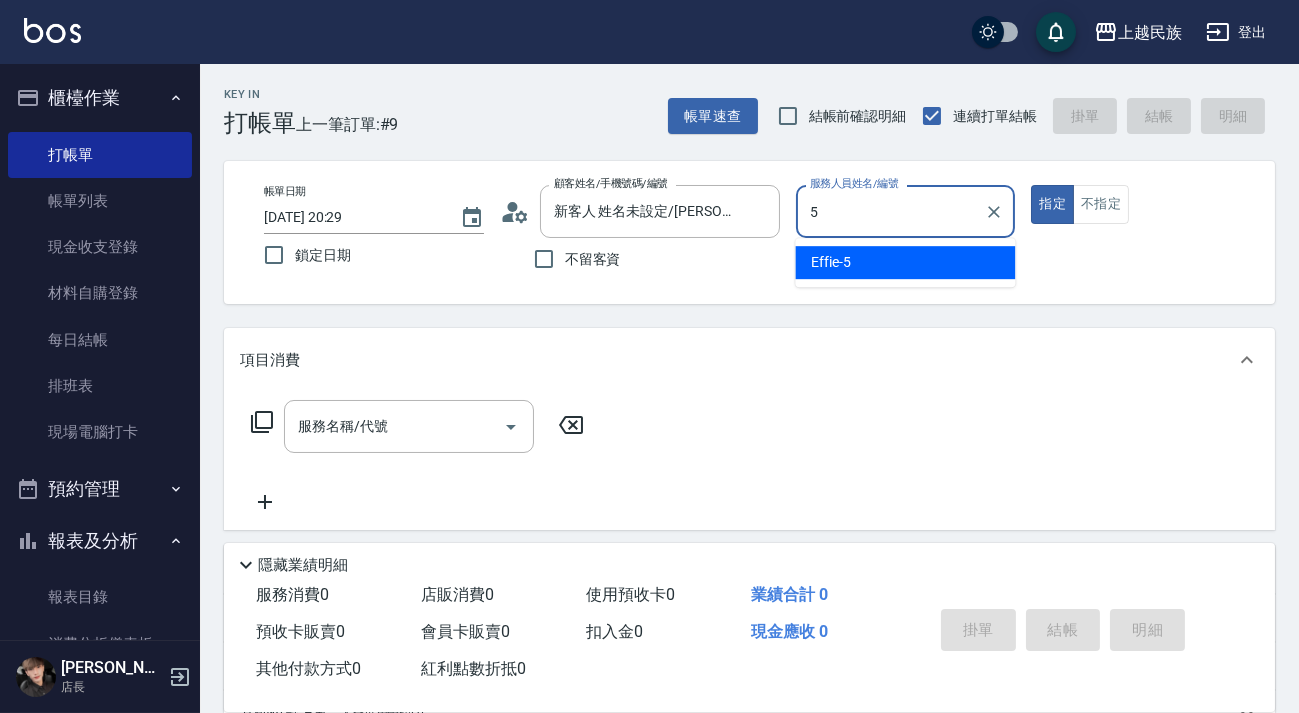 type on "Effie-5" 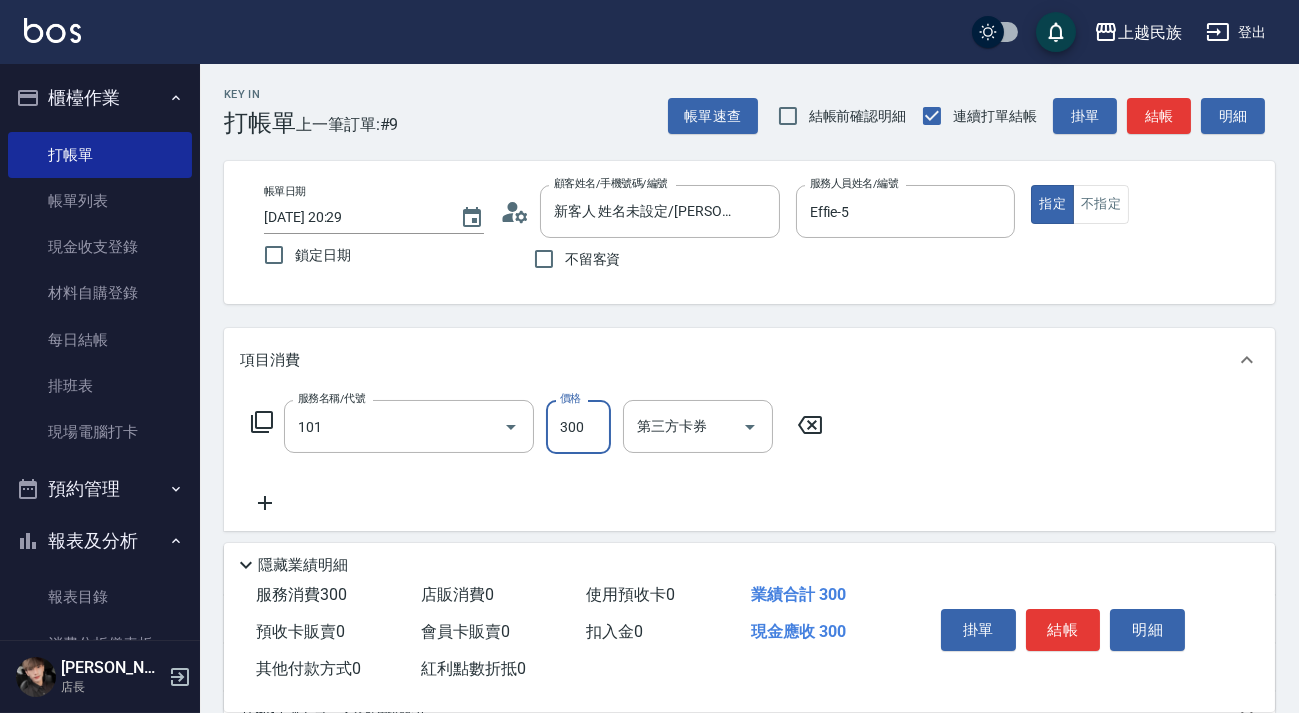 type on "洗髮300(101)" 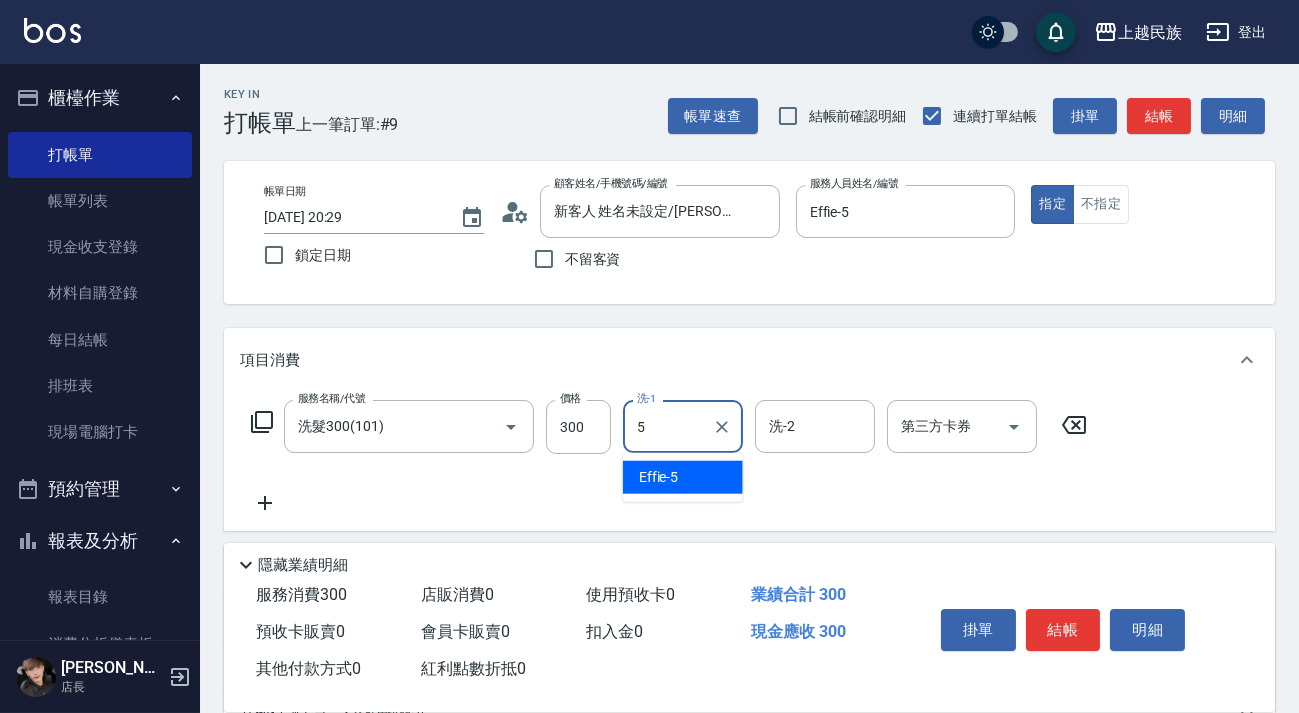 type on "Effie-5" 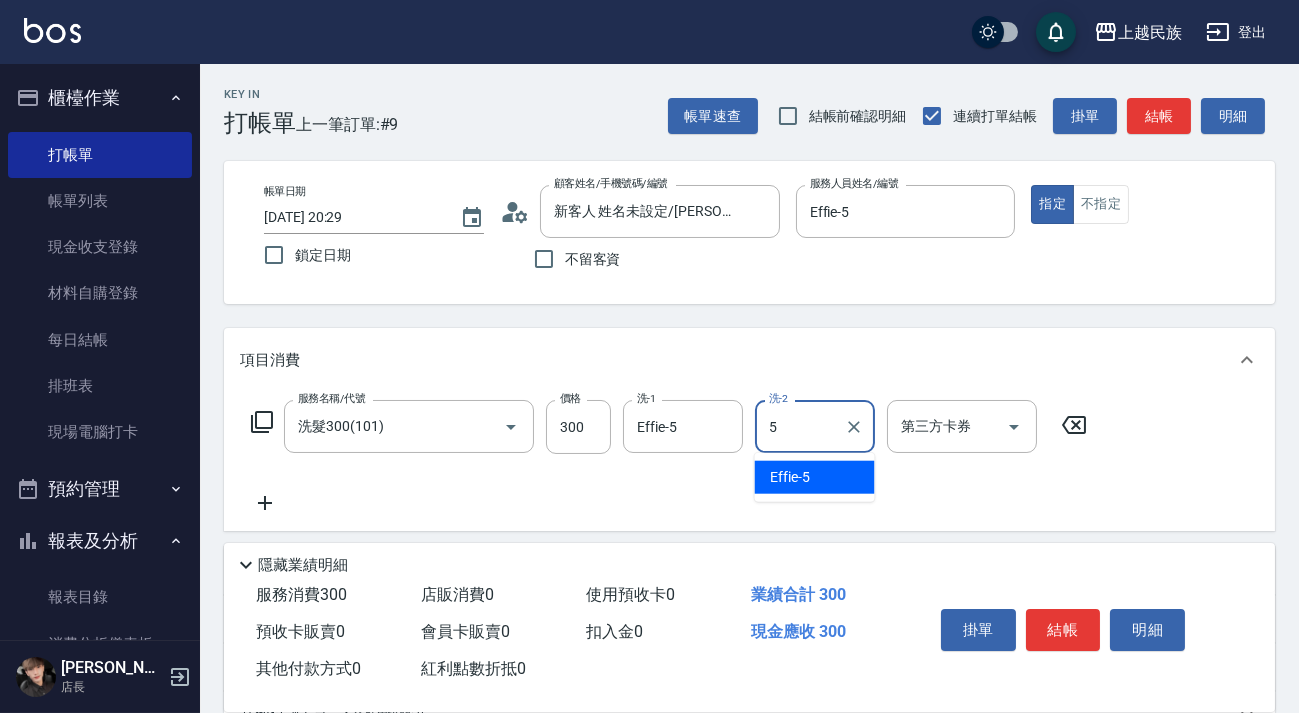 type on "Effie-5" 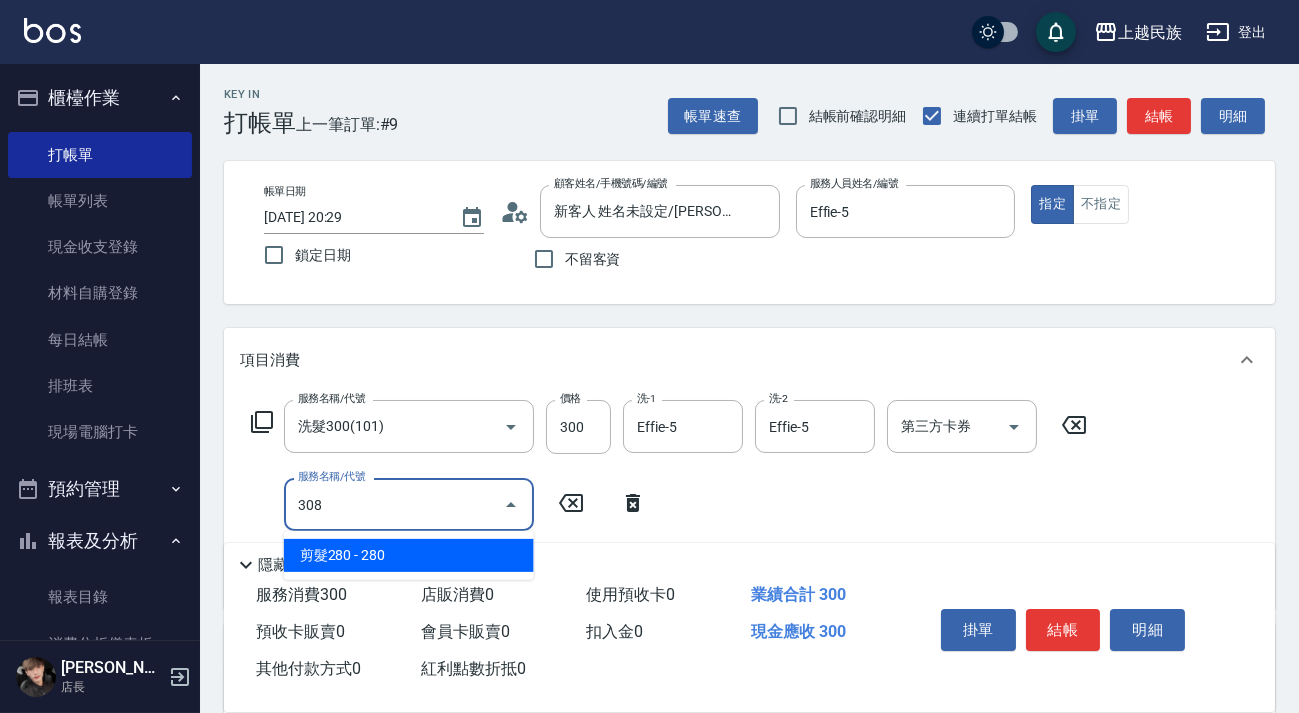 type on "剪髮280(308)" 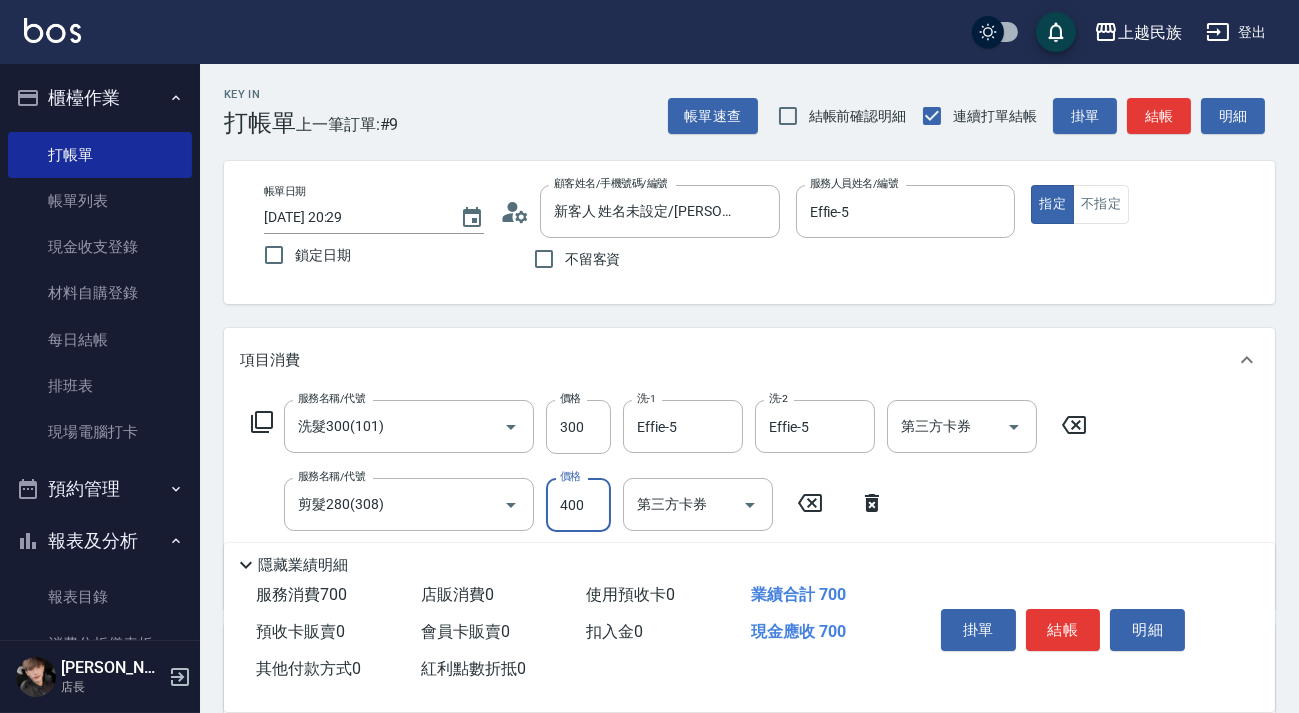 type on "400" 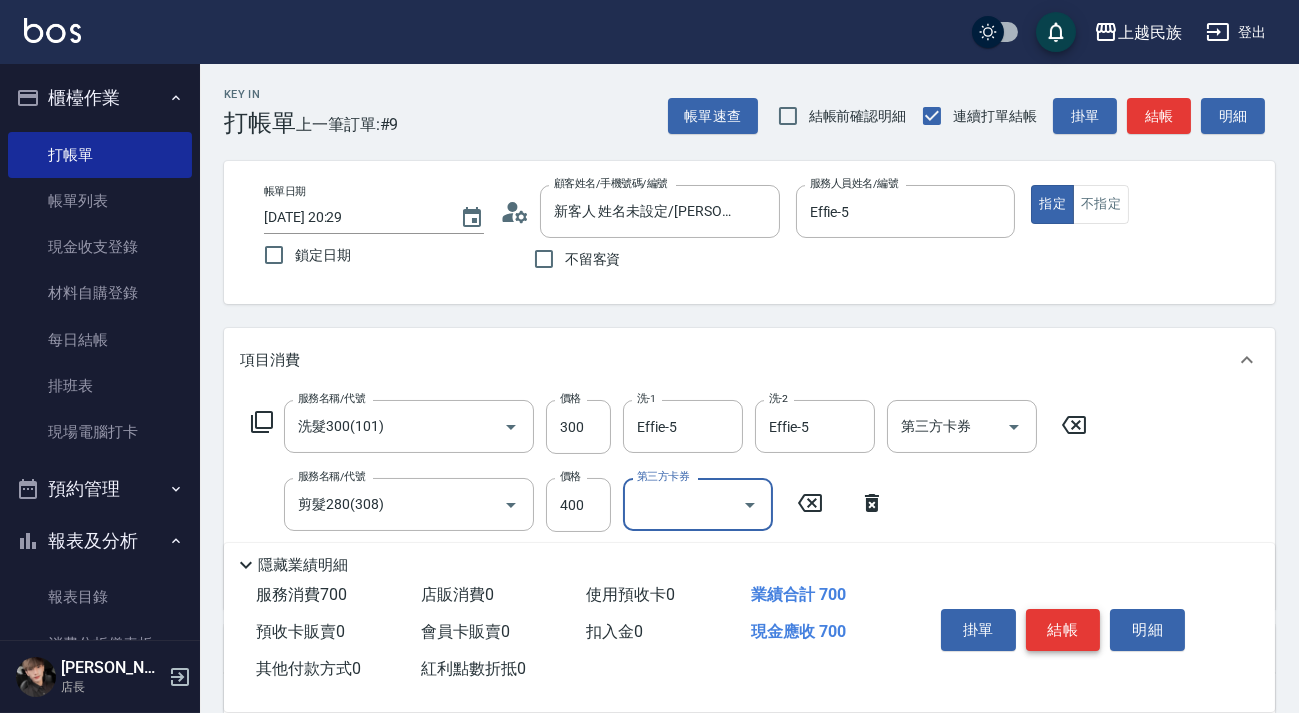 click on "結帳" at bounding box center [1063, 630] 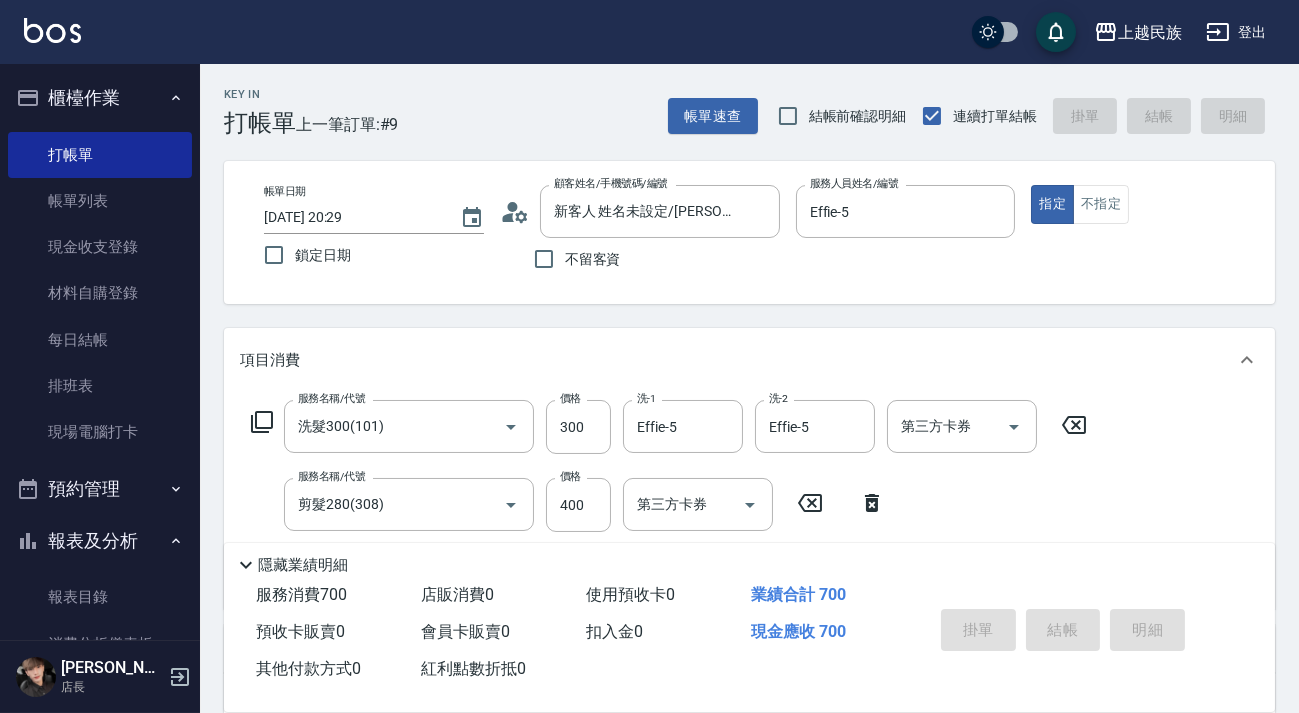 type on "[DATE] 20:30" 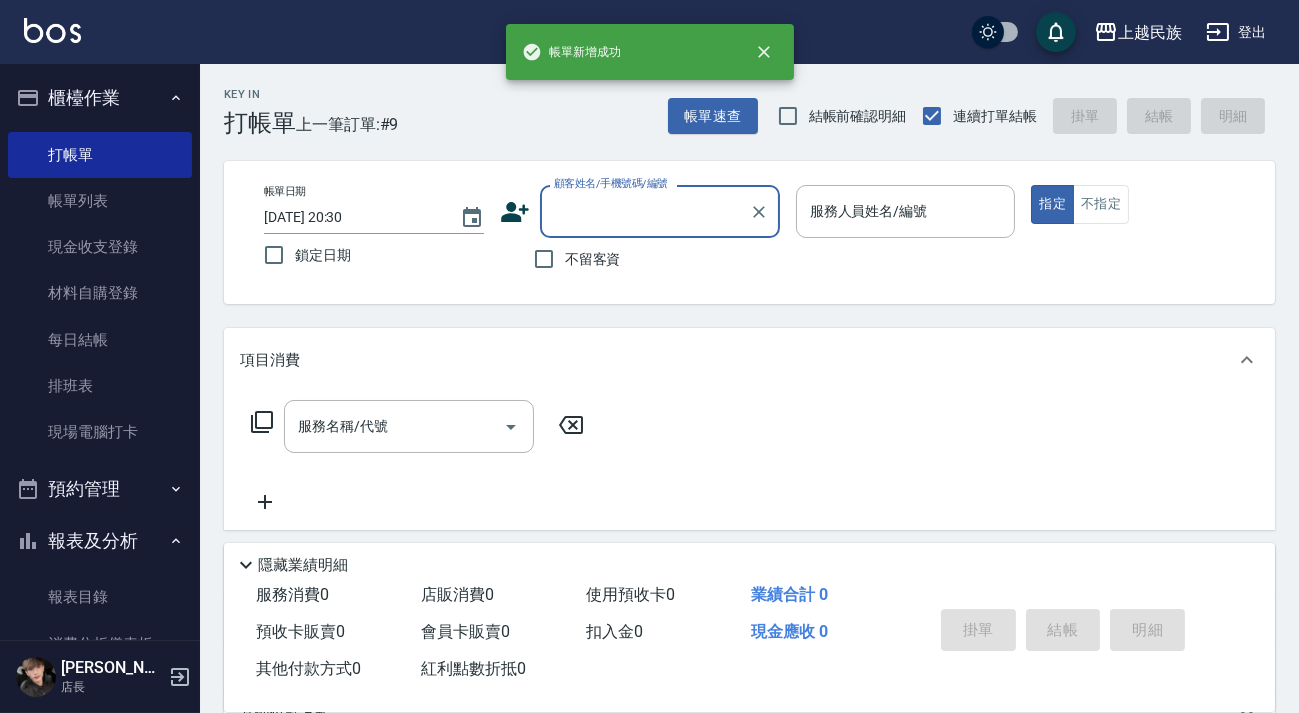 scroll, scrollTop: 0, scrollLeft: 0, axis: both 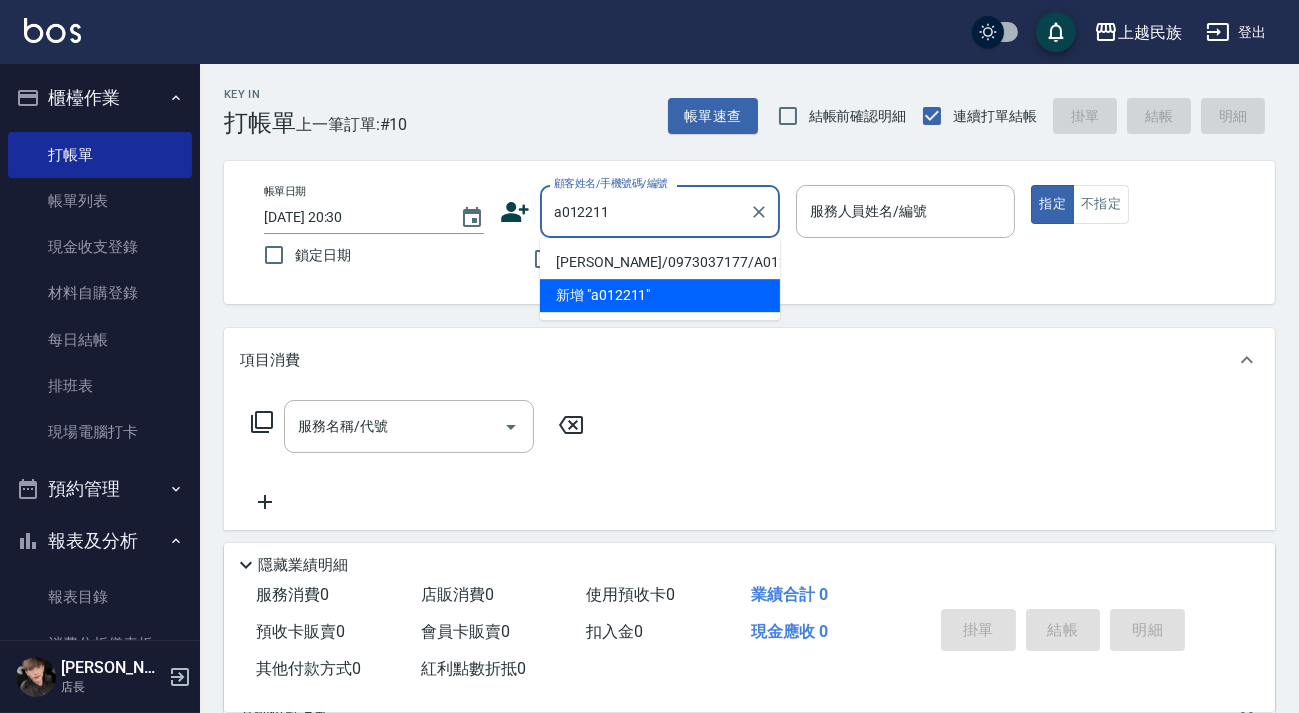click on "[PERSON_NAME]/0973037177/A012211" at bounding box center (660, 262) 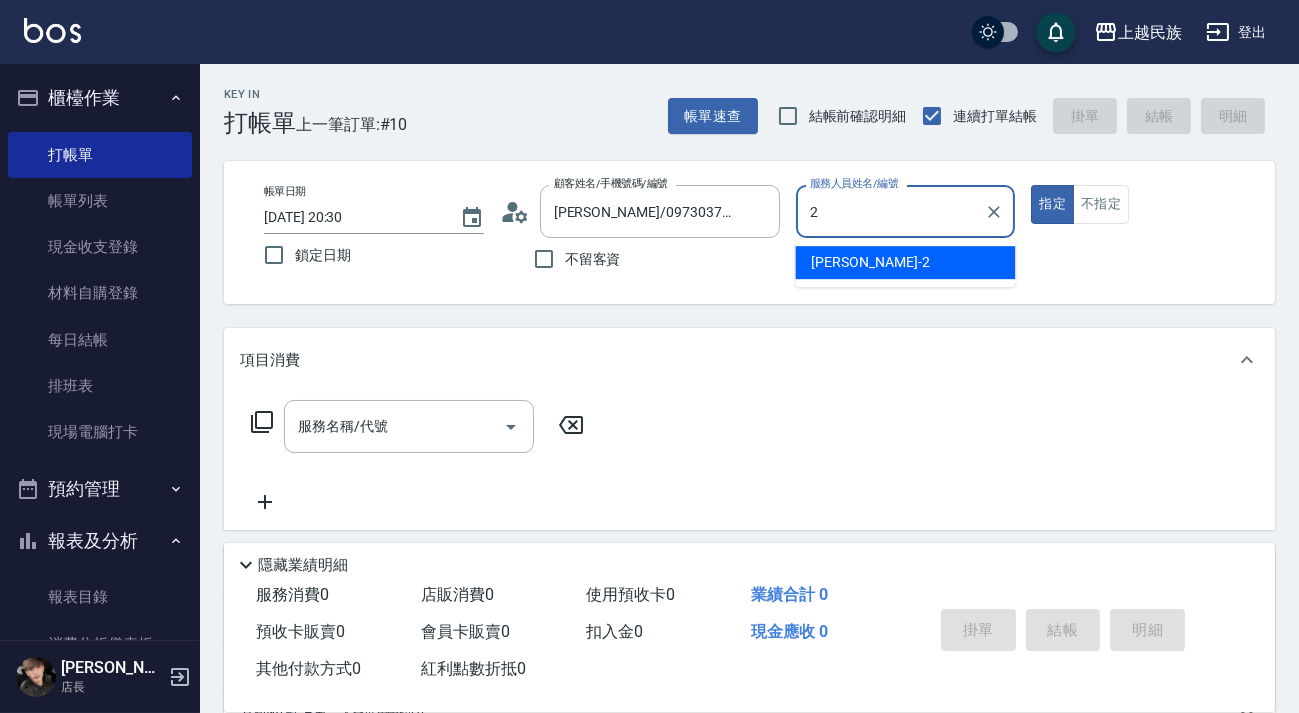 type on "[PERSON_NAME]-2" 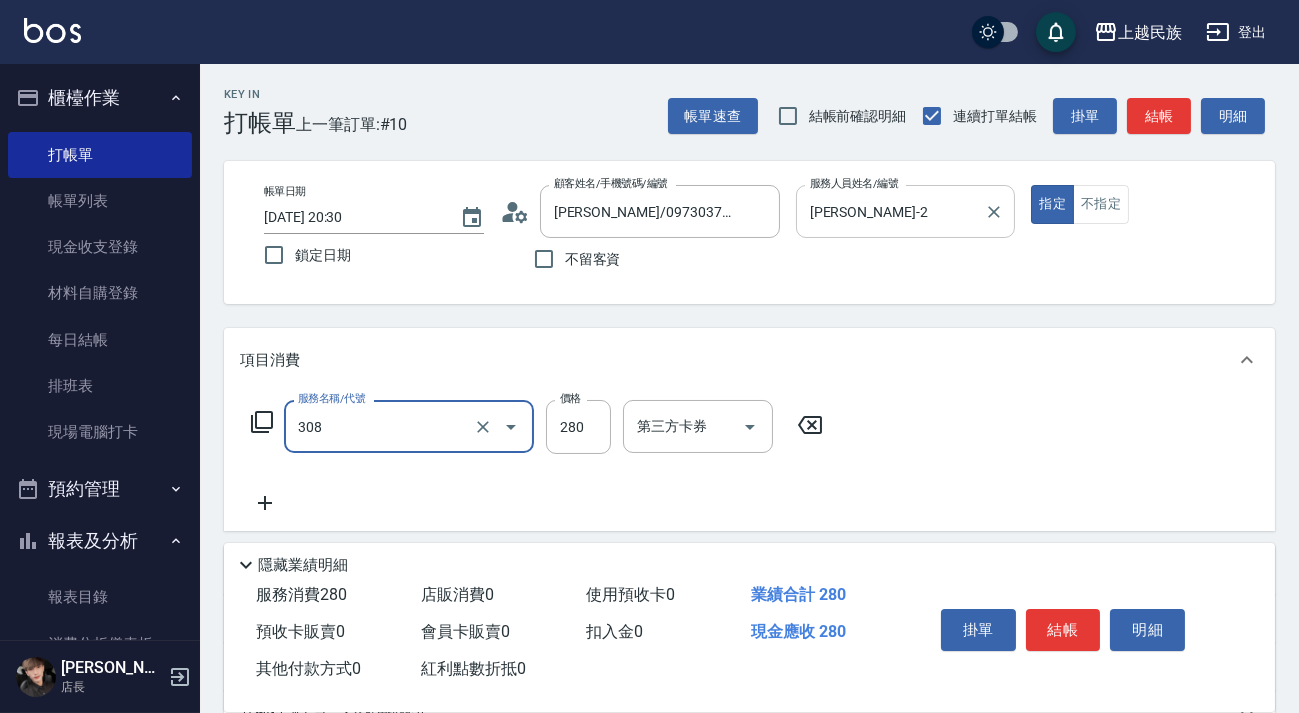 type on "剪髮280(308)" 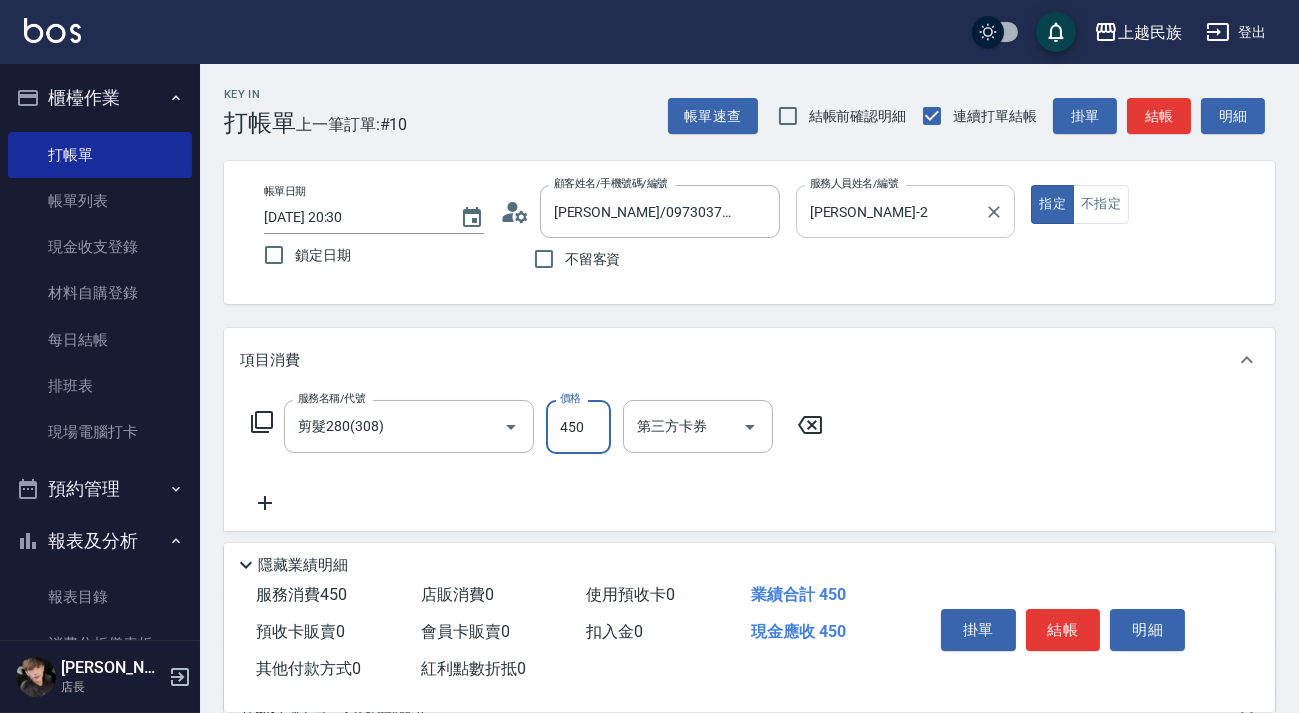 type on "450" 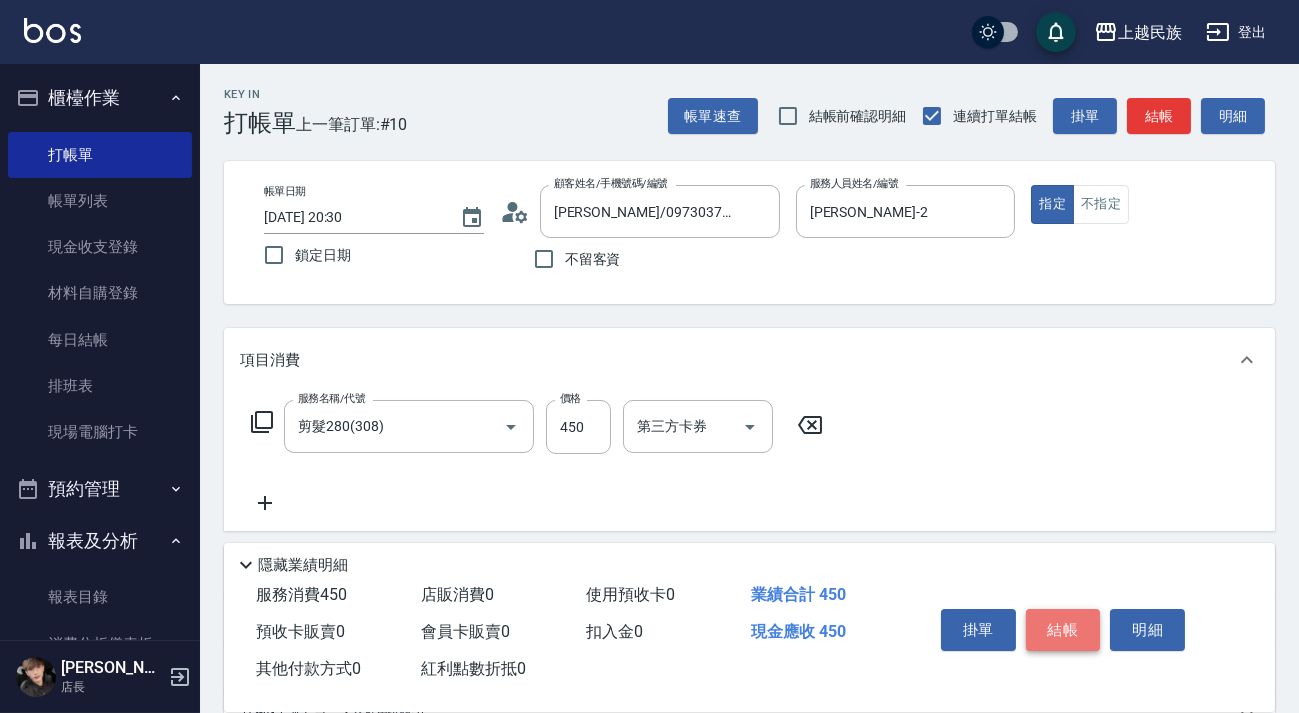 click on "結帳" at bounding box center (1063, 630) 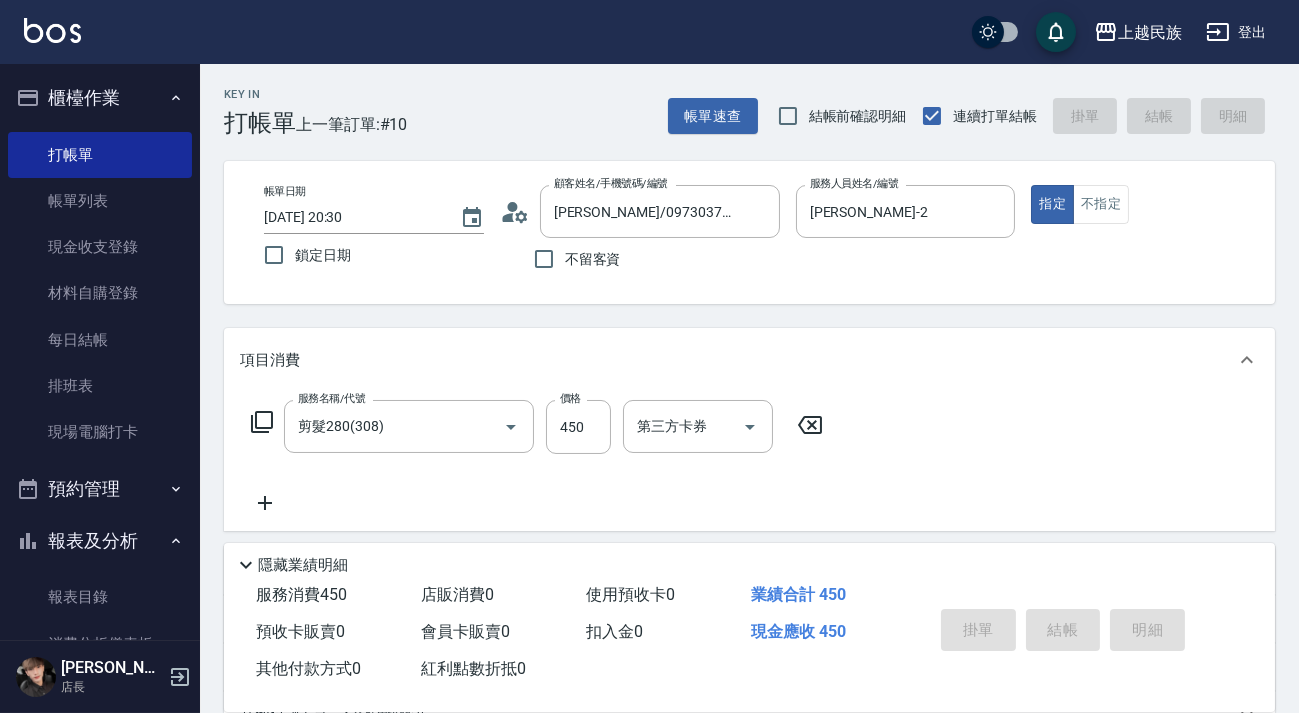 type 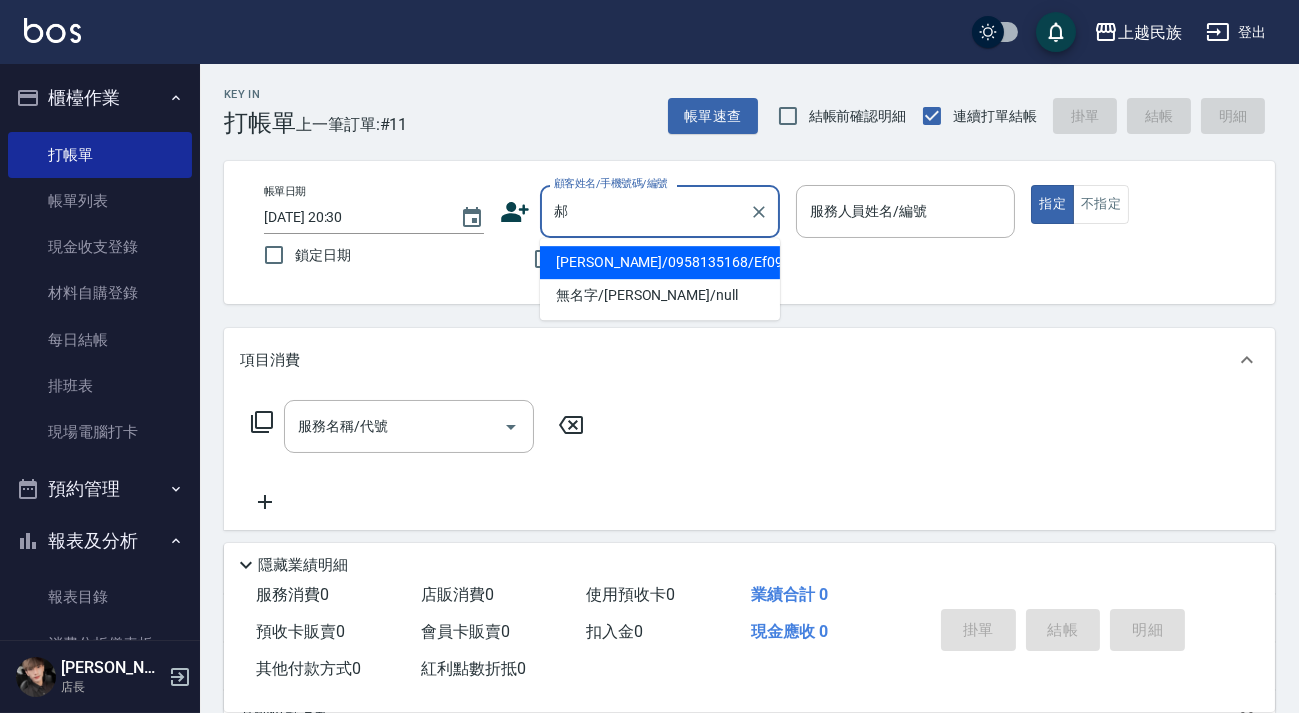 click on "[PERSON_NAME]/0958135168/Ef090521" at bounding box center (660, 262) 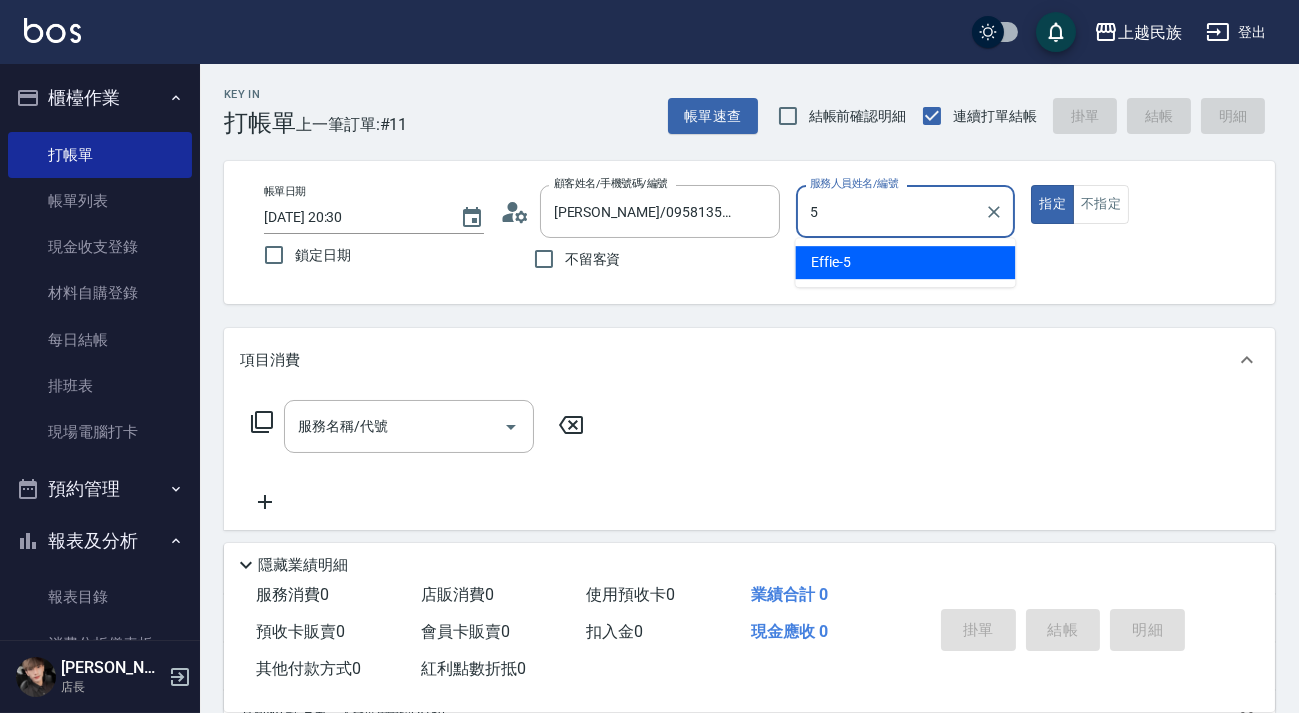 type on "Effie-5" 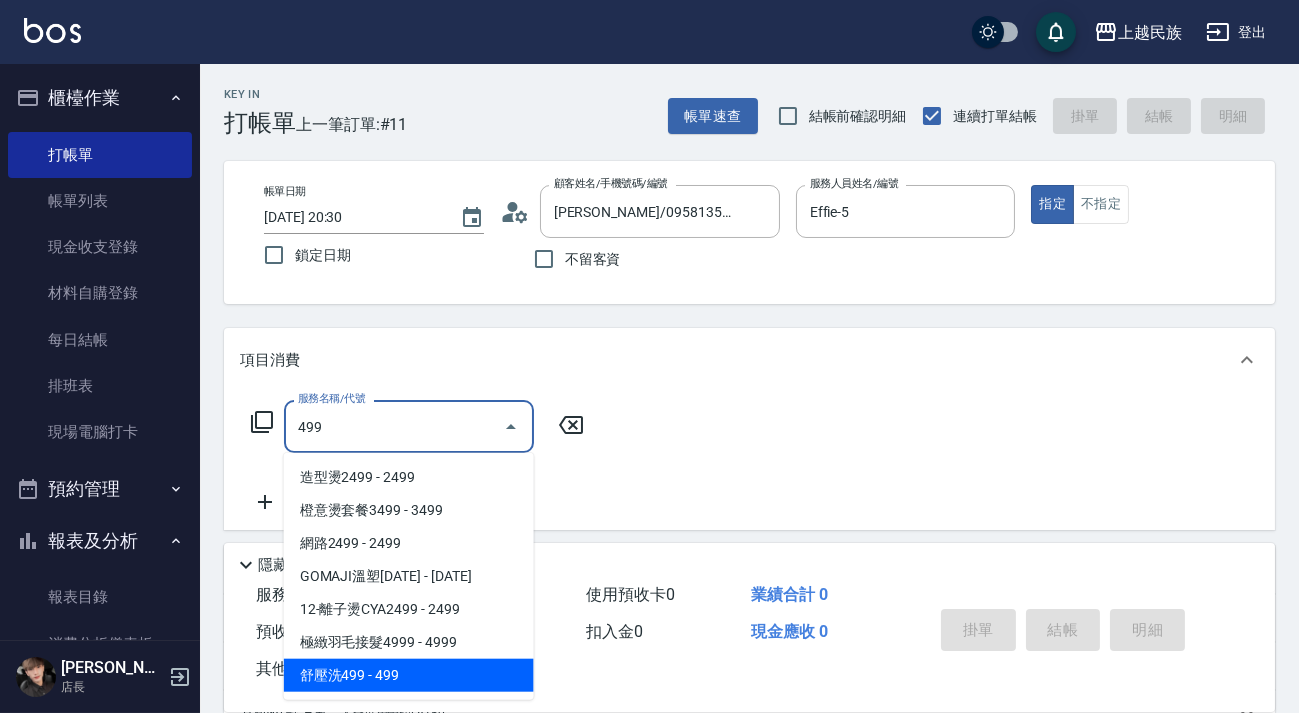 click on "舒壓洗499 - 499" at bounding box center [409, 675] 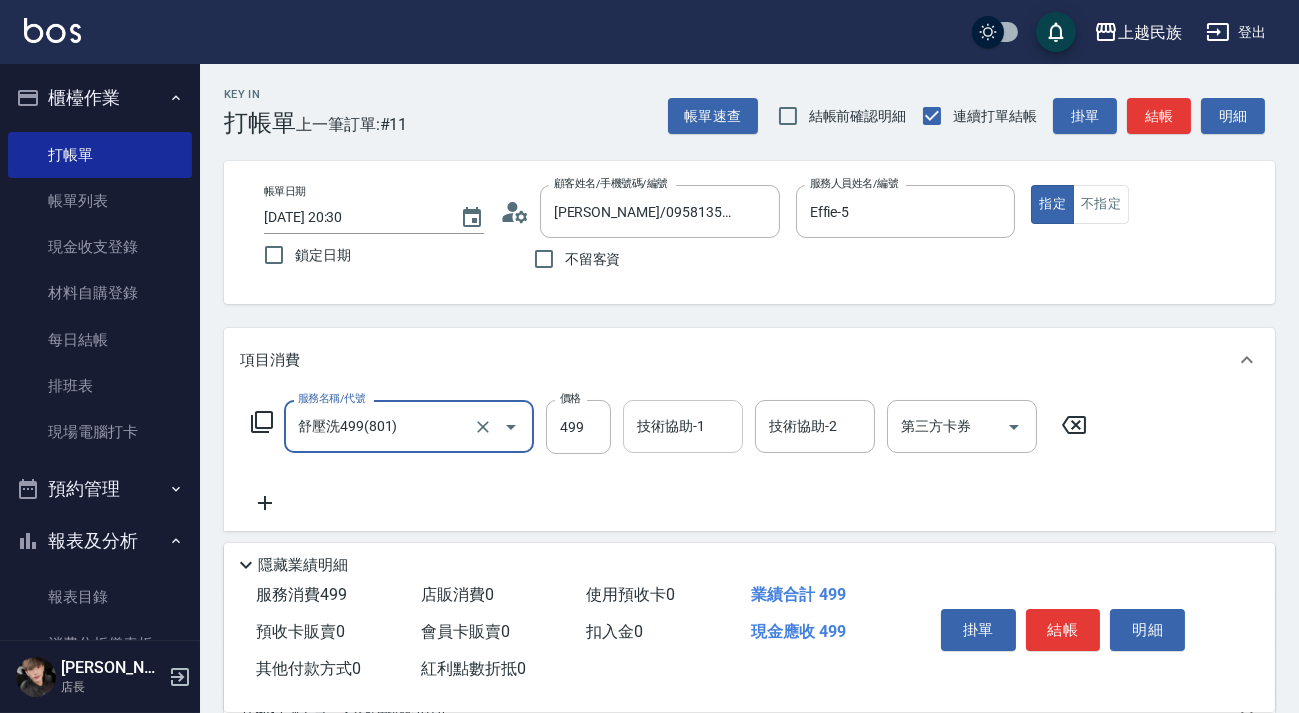 type on "舒壓洗499(801)" 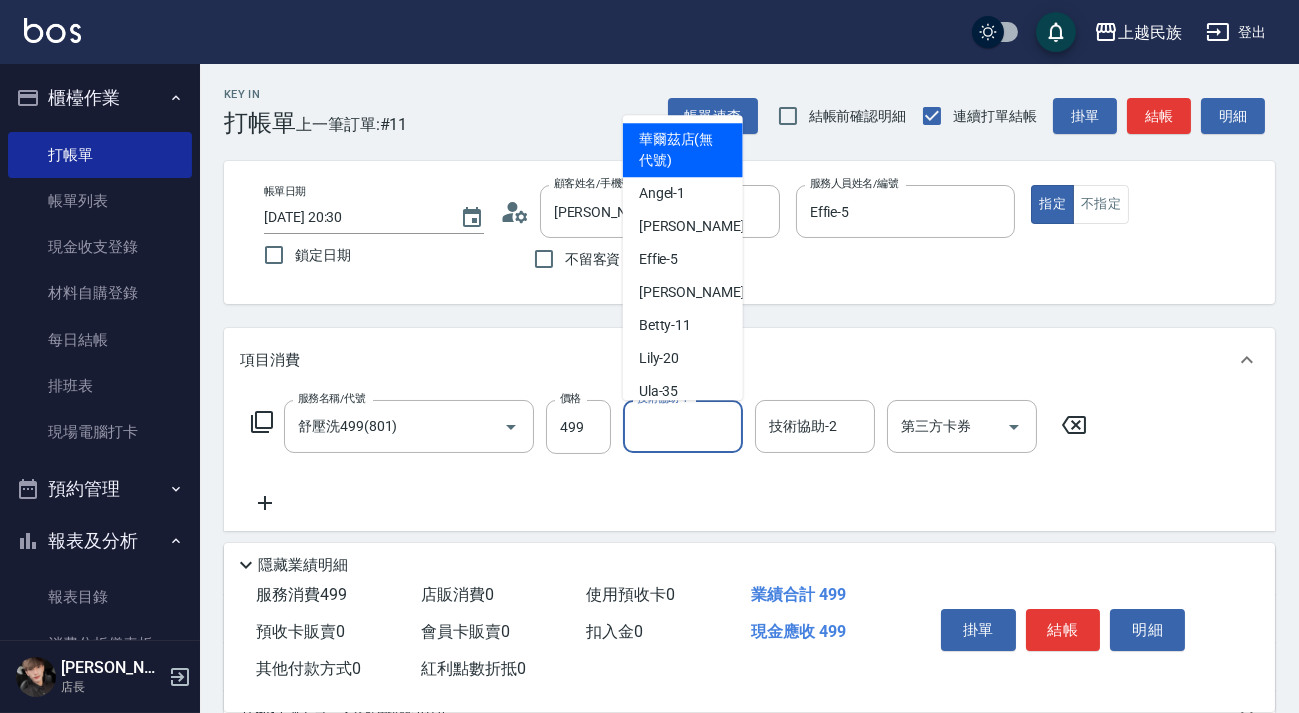 click on "技術協助-1" at bounding box center (683, 426) 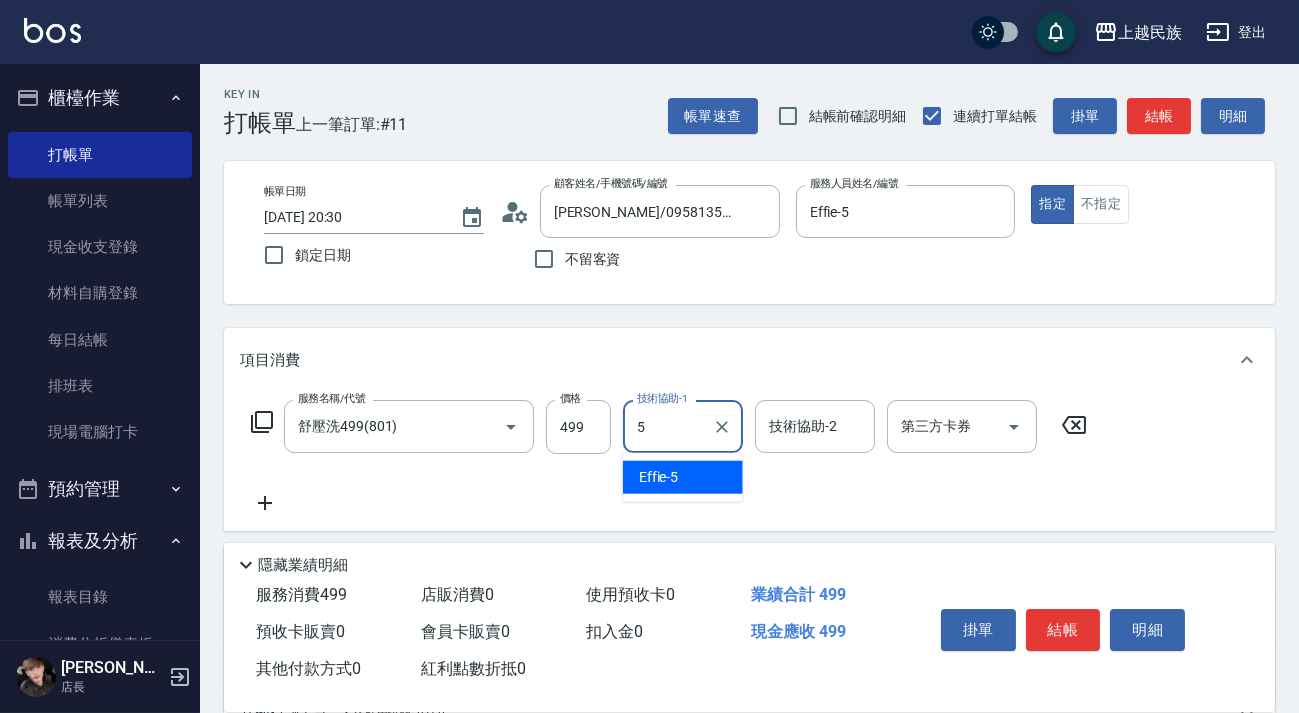 type on "Effie-5" 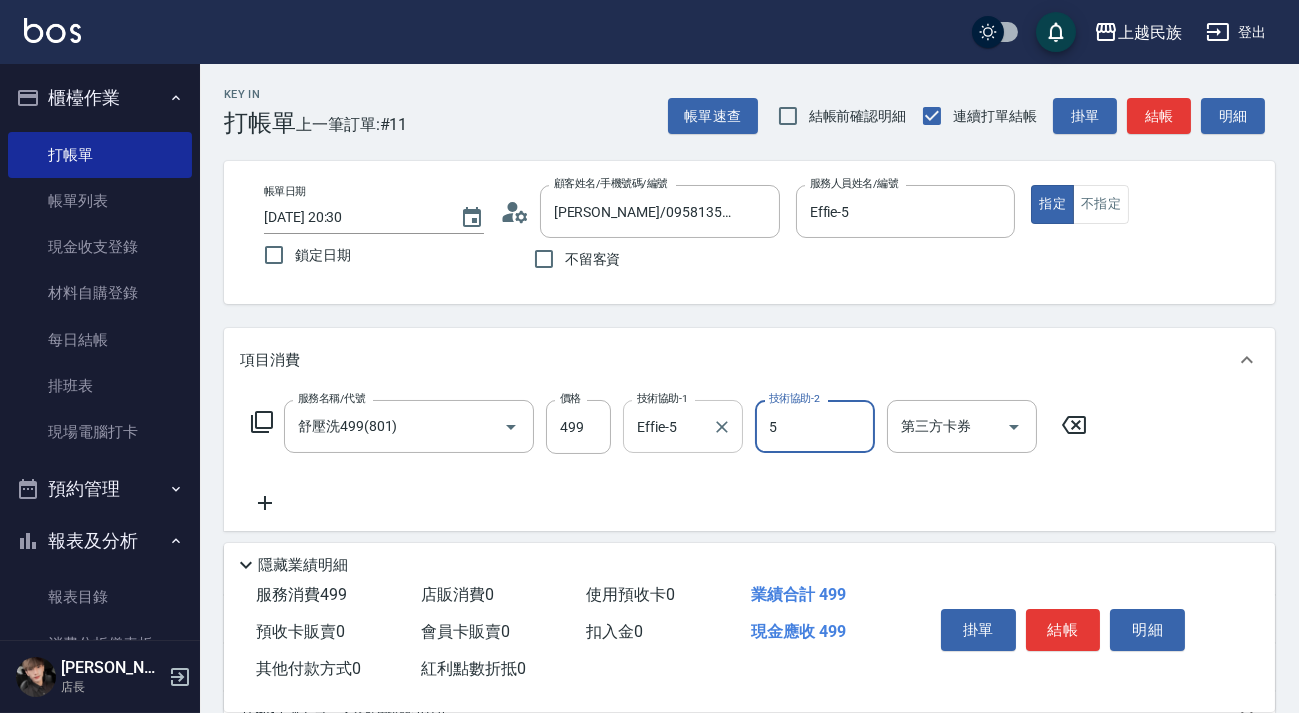 type on "Effie-5" 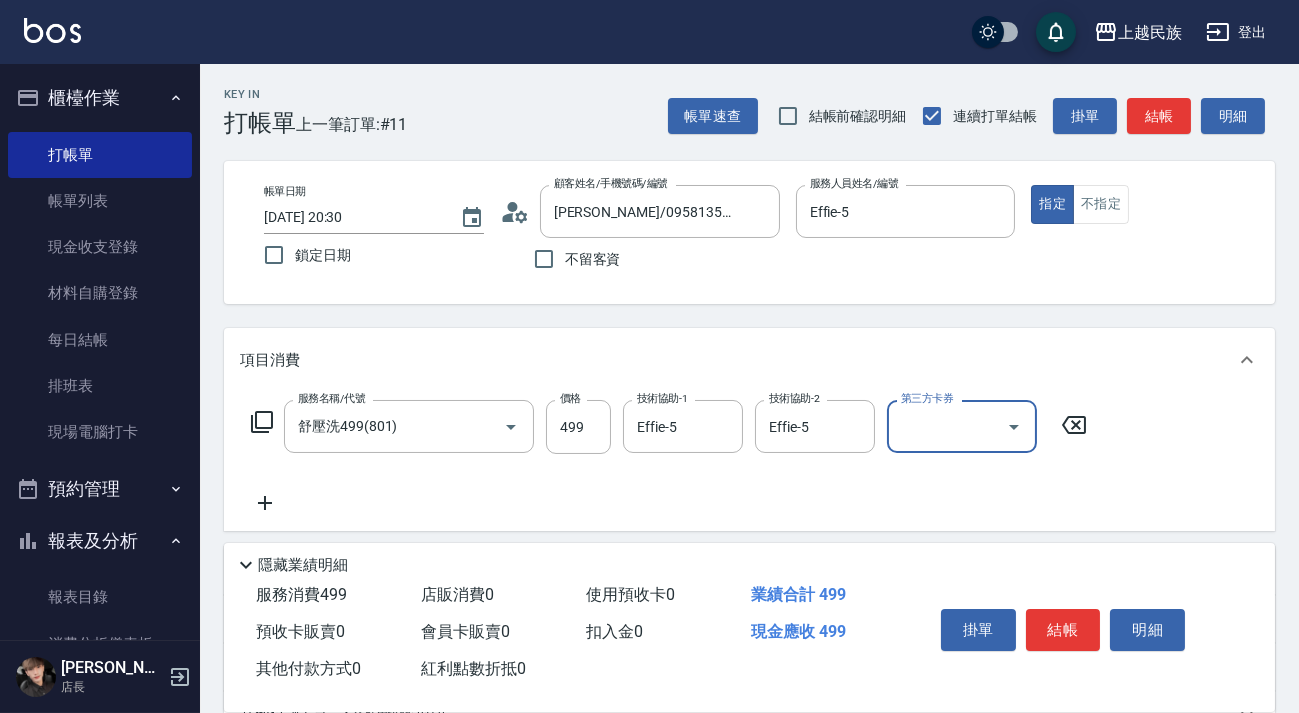 scroll, scrollTop: 262, scrollLeft: 0, axis: vertical 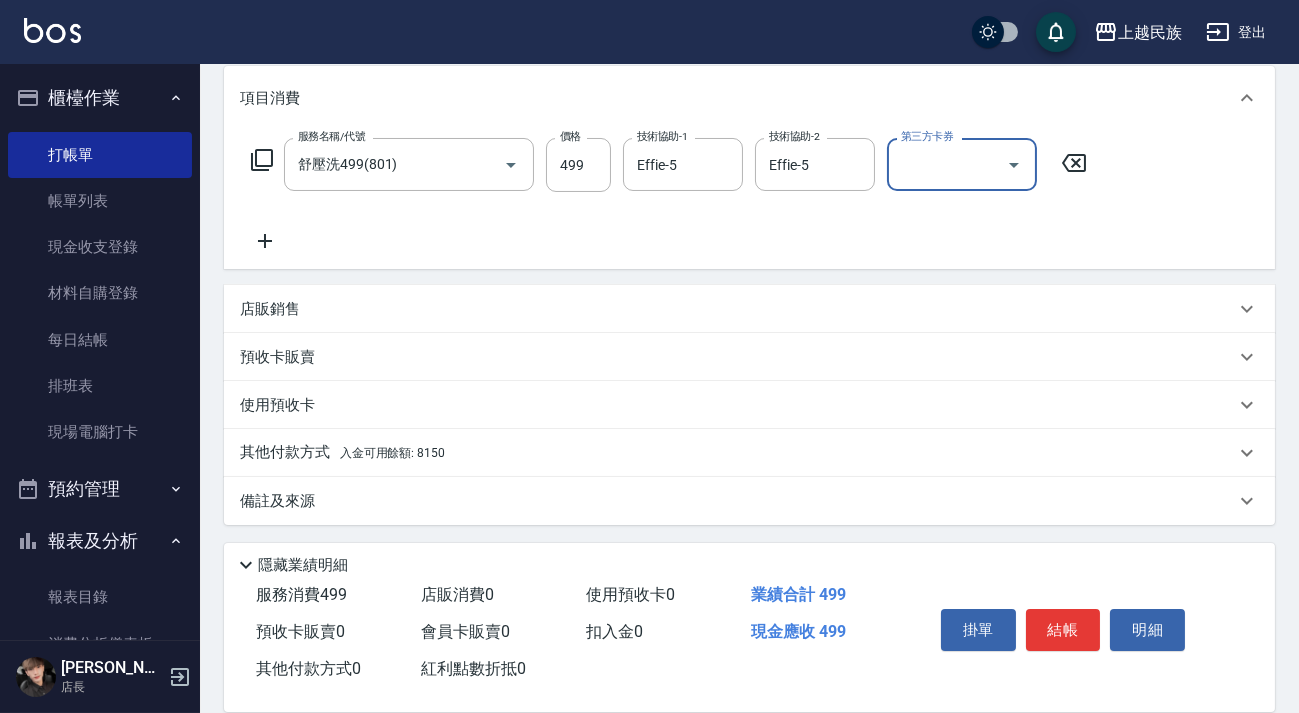 click on "其他付款方式 入金可用餘額: 8150" at bounding box center [737, 453] 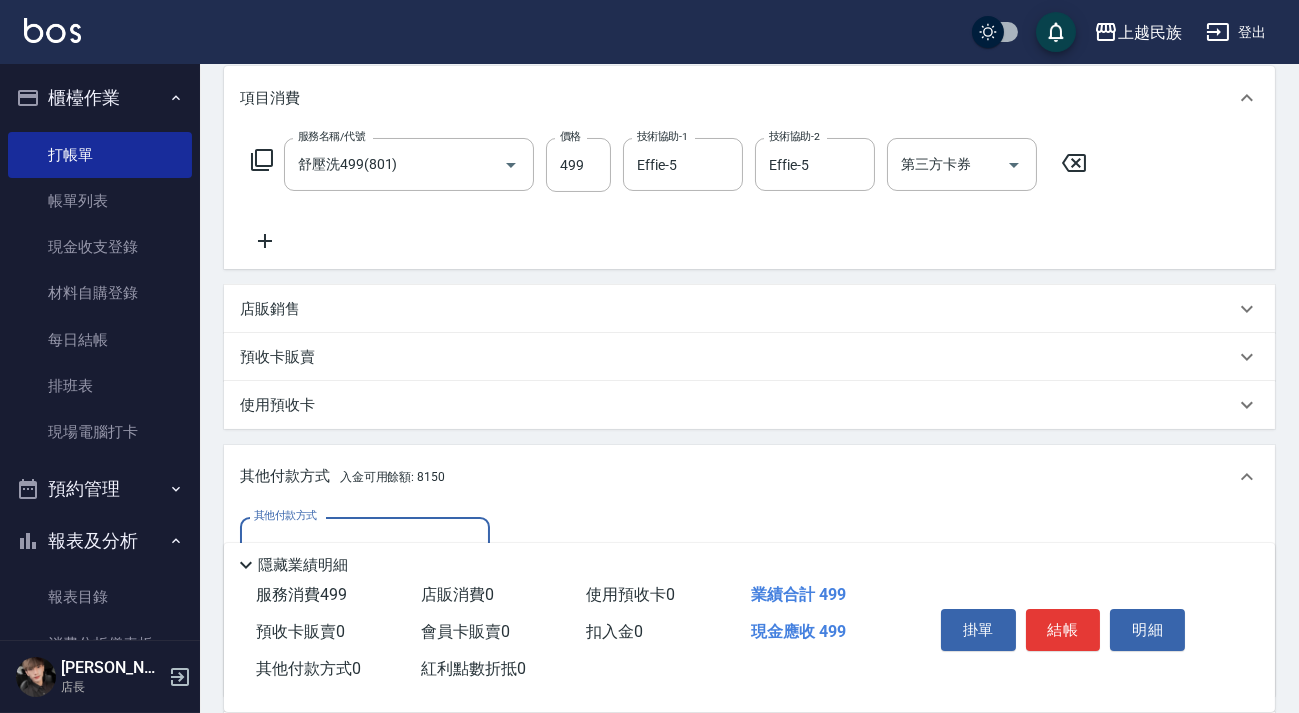 scroll, scrollTop: 34, scrollLeft: 0, axis: vertical 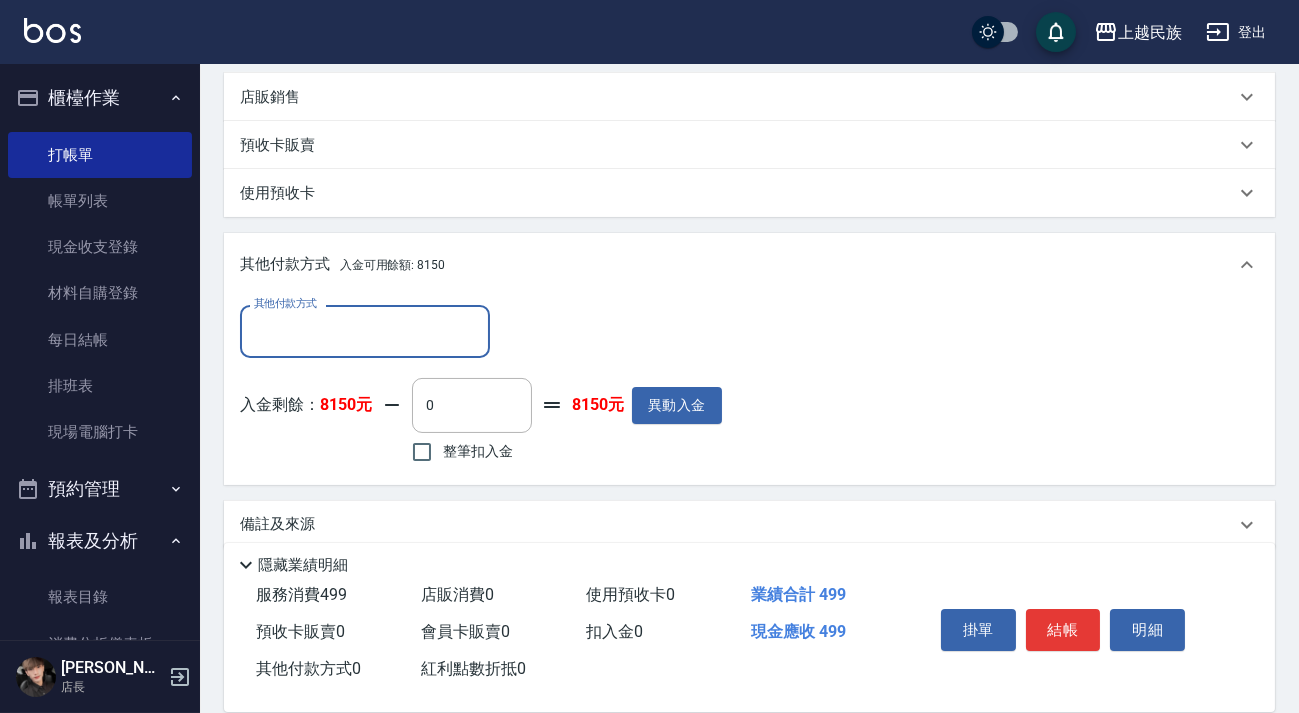 click on "整筆扣入金" at bounding box center [478, 451] 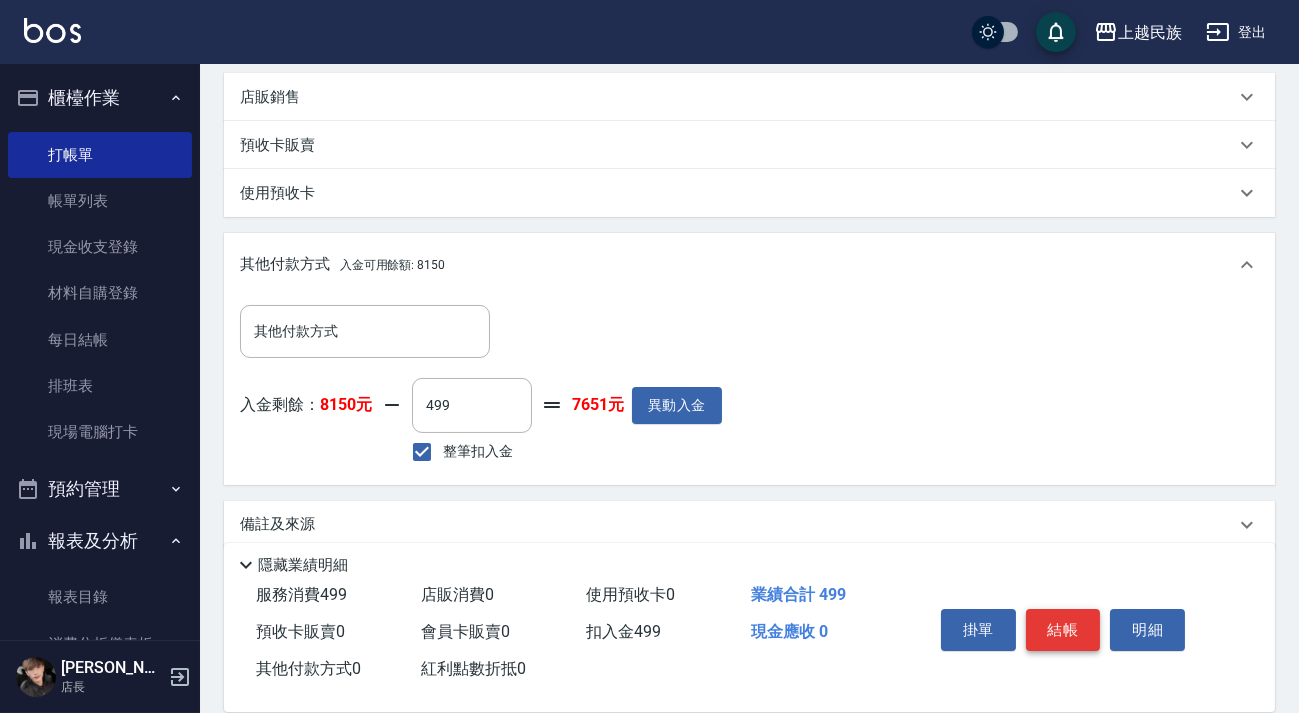 click on "結帳" at bounding box center (1063, 630) 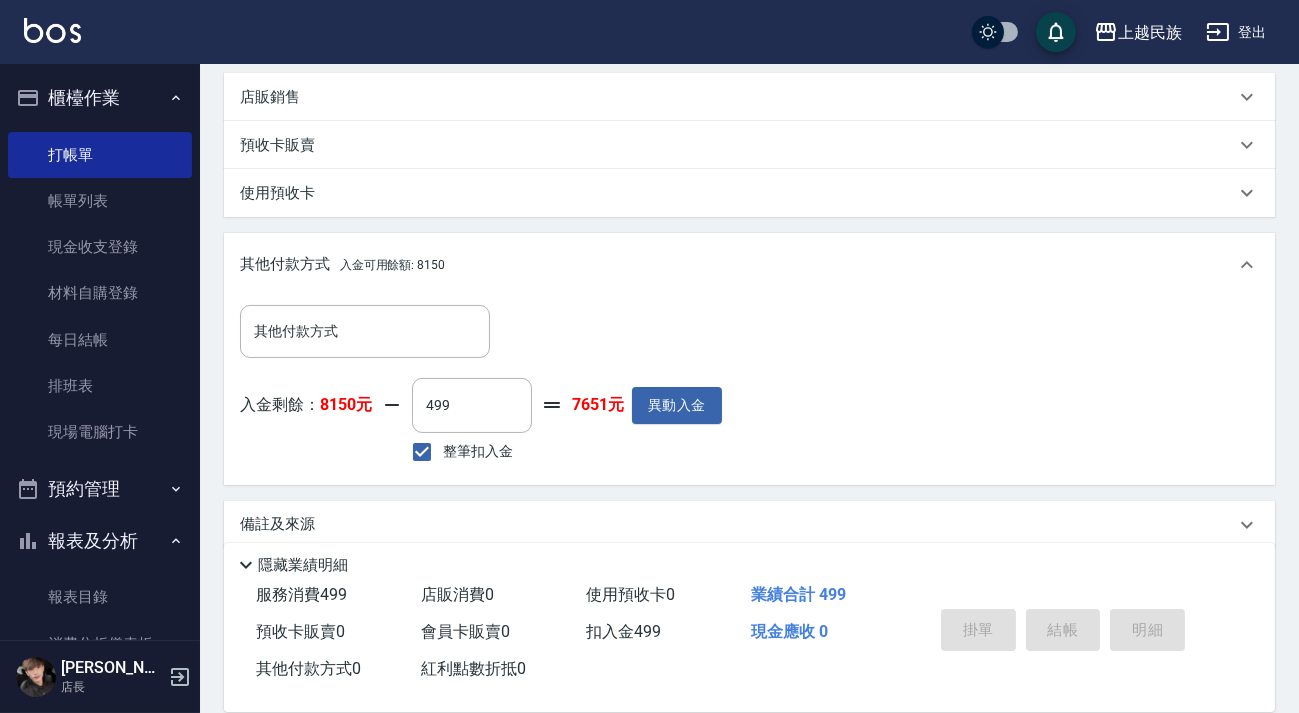 type 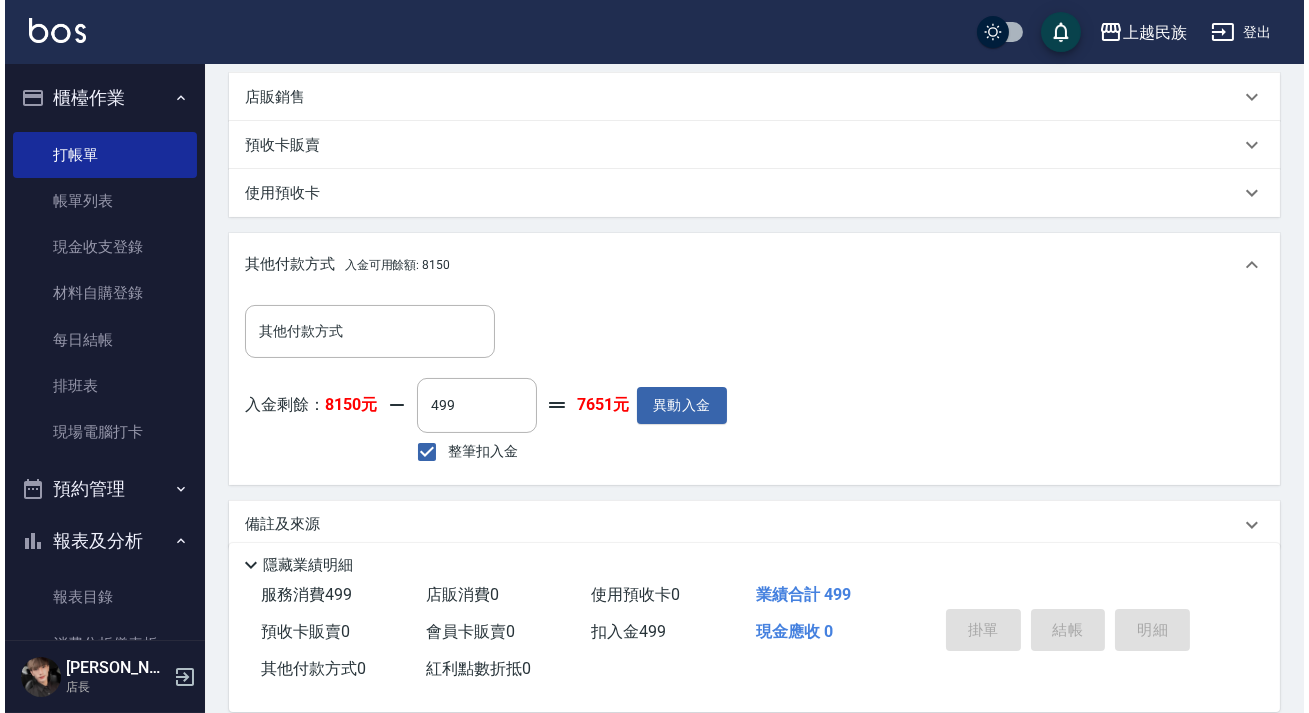 scroll, scrollTop: 0, scrollLeft: 0, axis: both 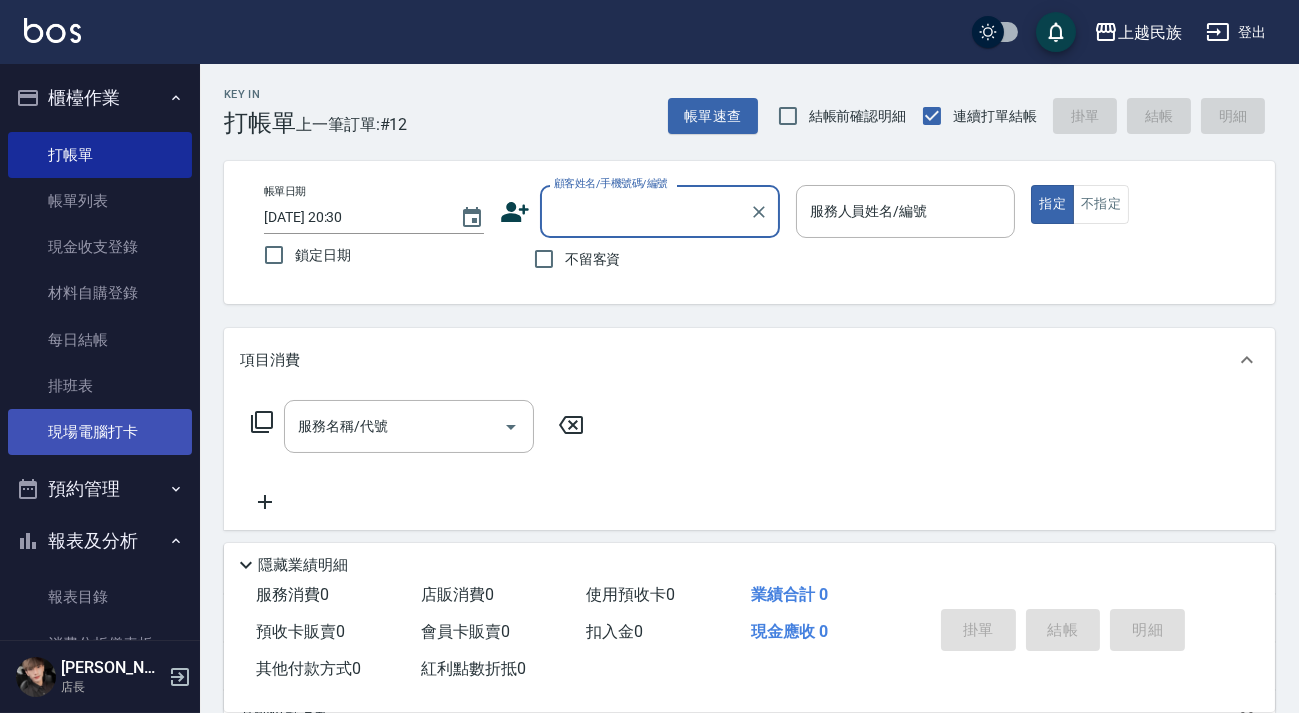 click on "現場電腦打卡" at bounding box center (100, 432) 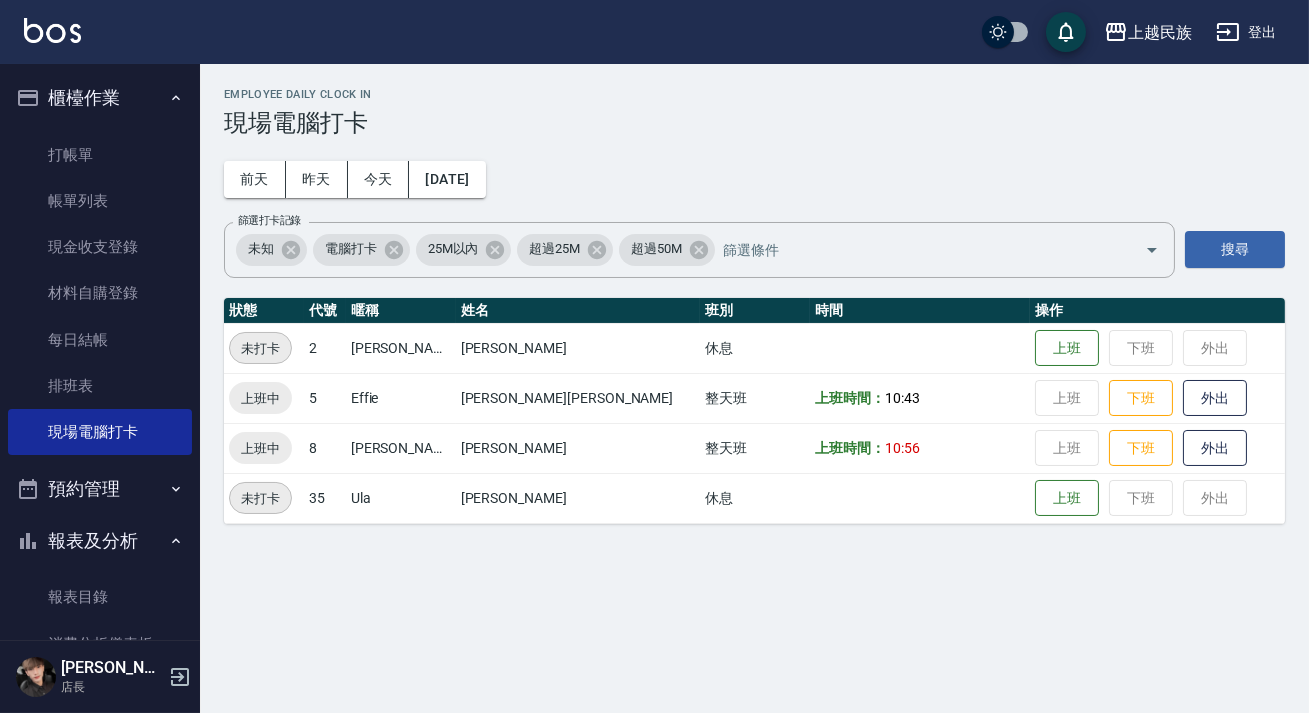 click on "上班 下班 外出" at bounding box center [1157, 398] 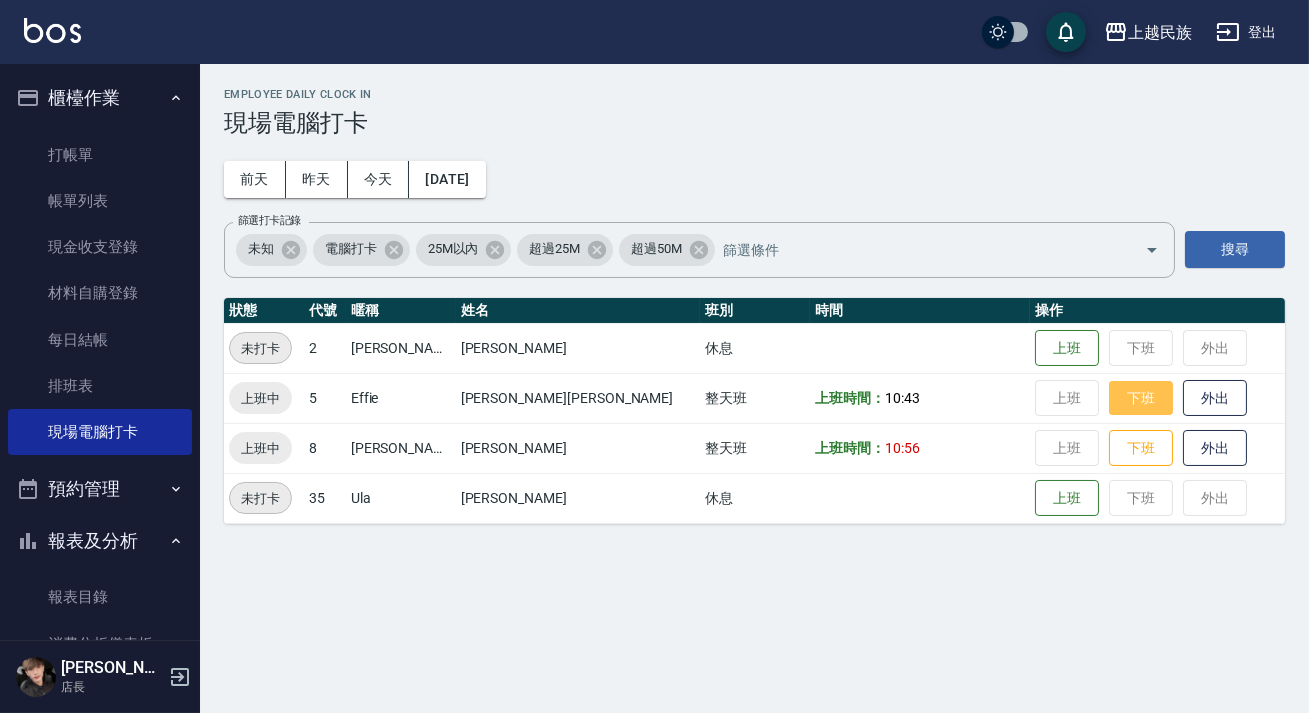 click on "下班" at bounding box center [1141, 398] 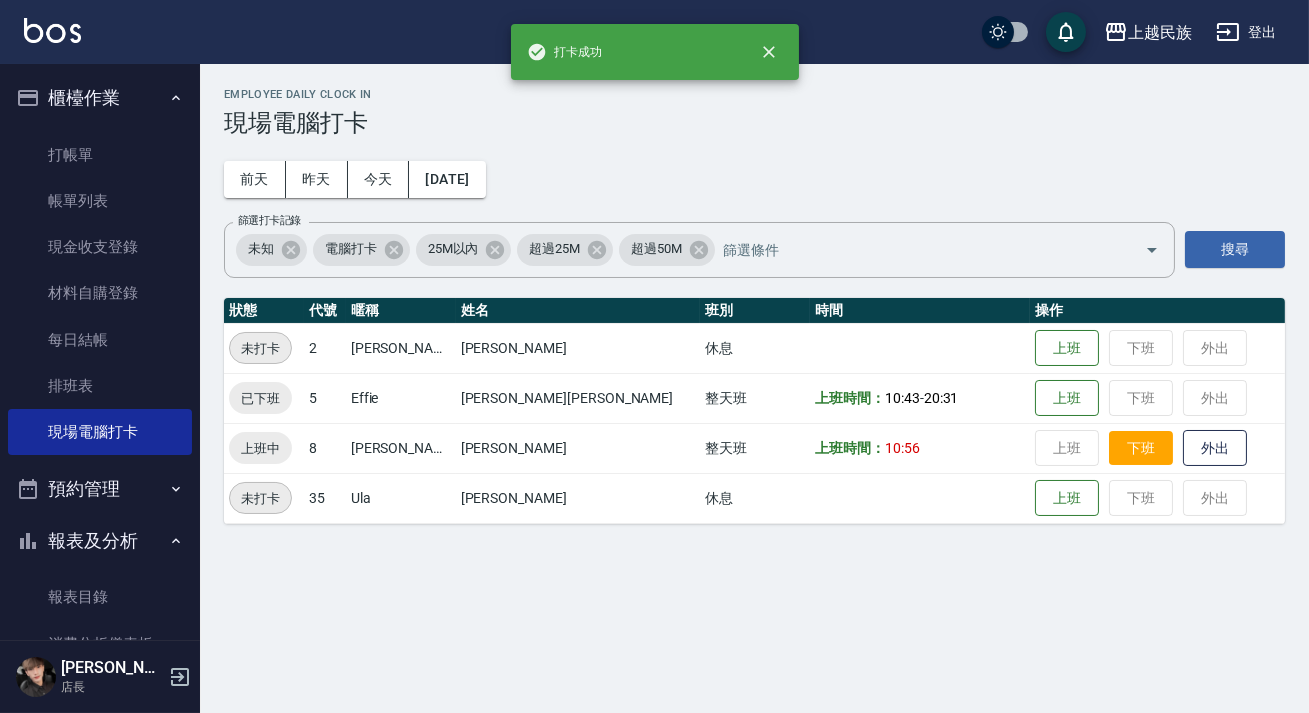 click on "下班" at bounding box center (1141, 448) 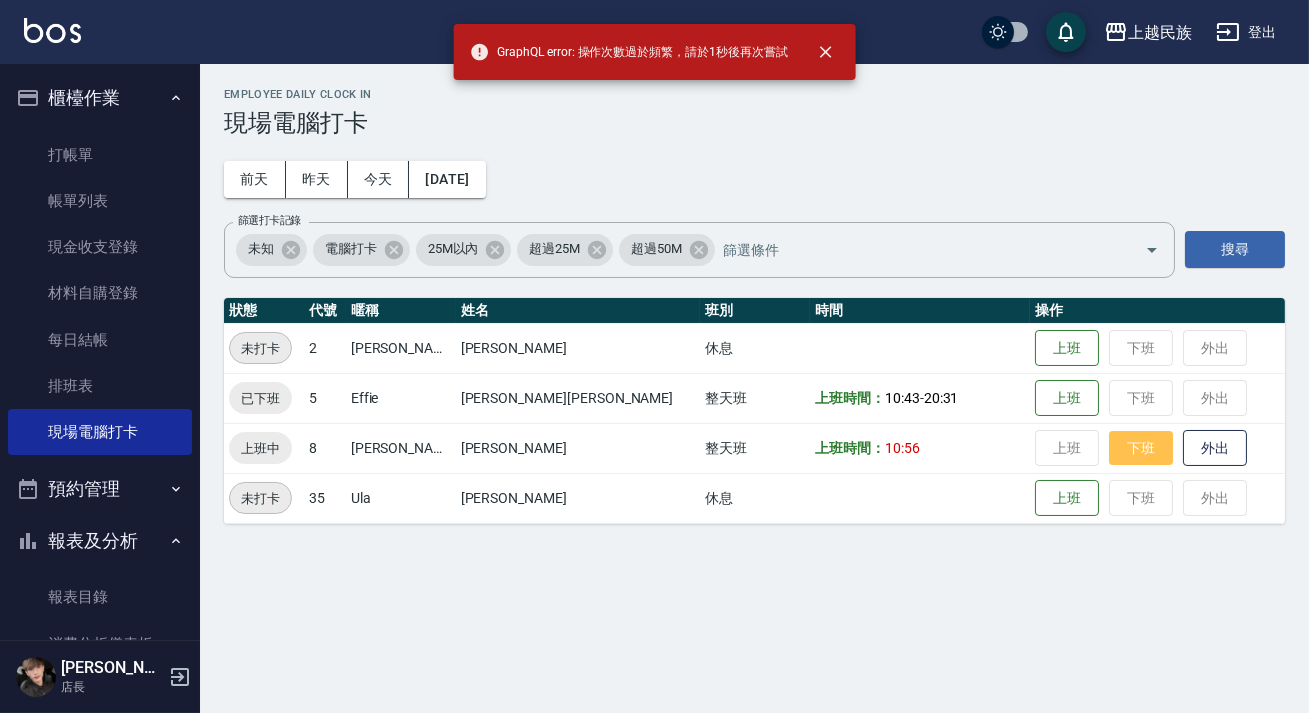 click on "下班" at bounding box center [1141, 448] 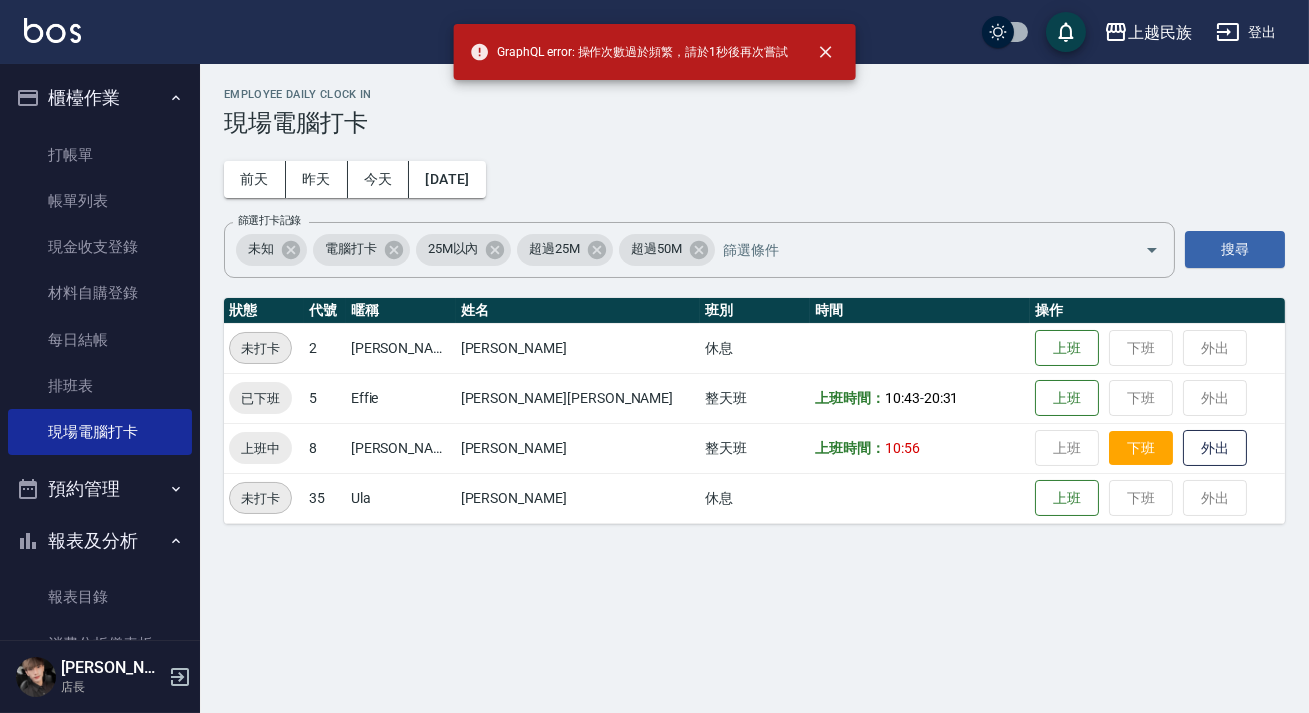 click on "下班" at bounding box center (1141, 448) 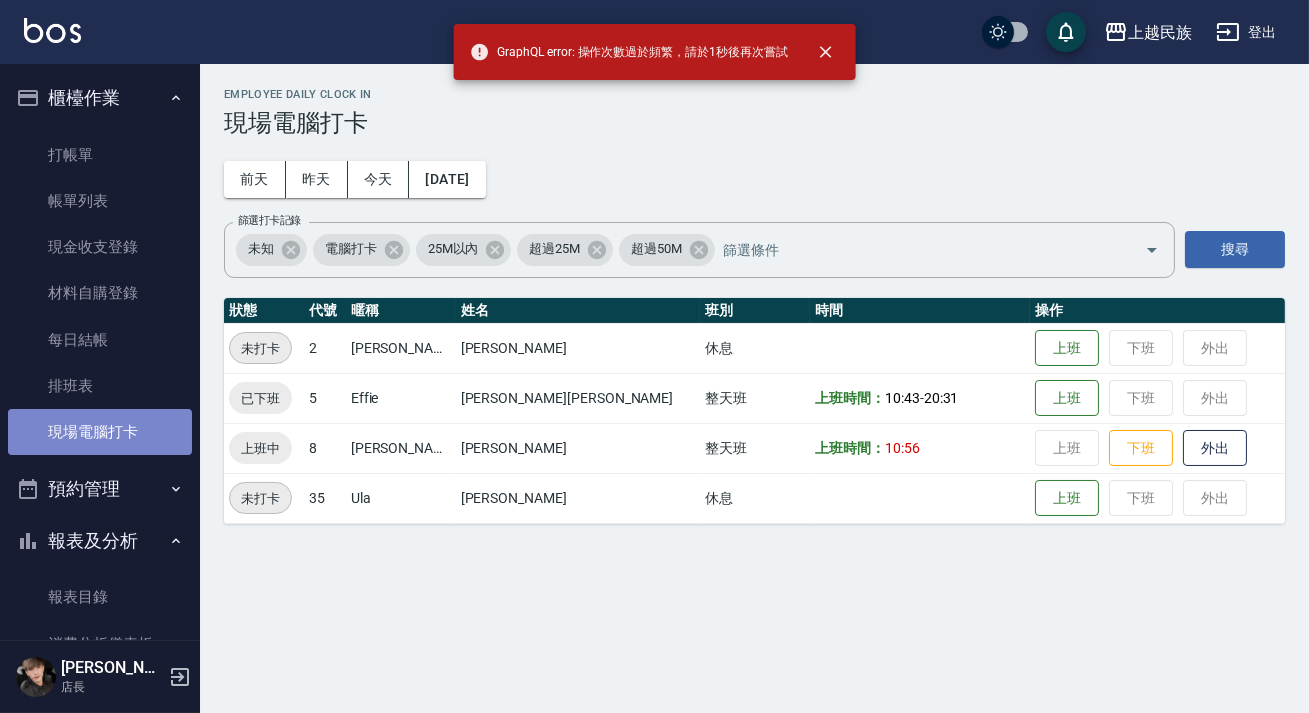 click on "現場電腦打卡" at bounding box center (100, 432) 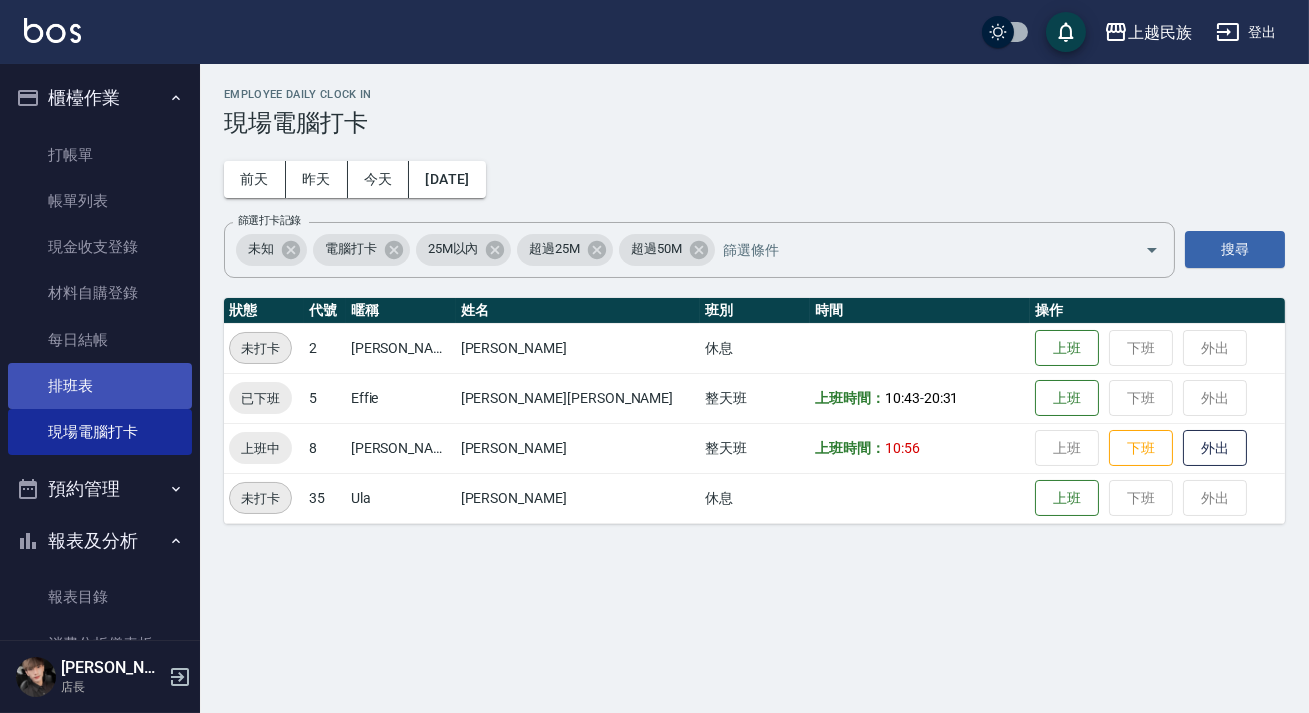 click on "排班表" at bounding box center (100, 386) 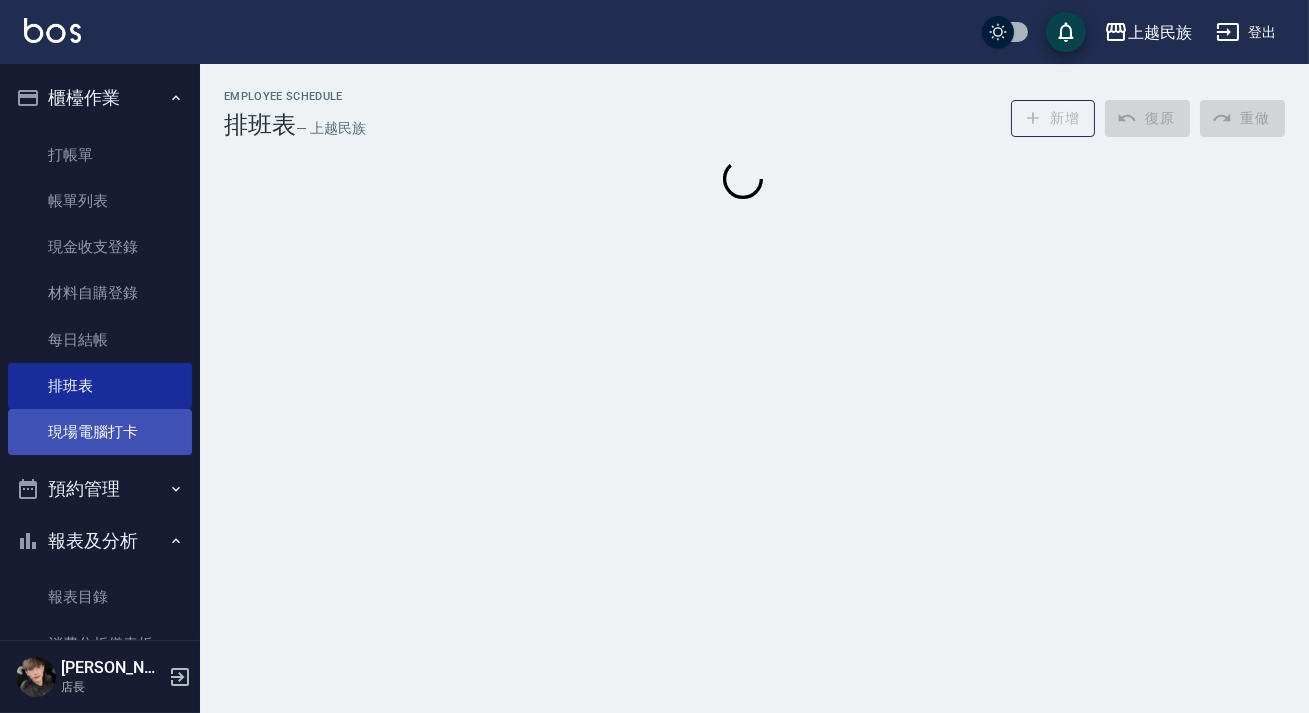 click on "現場電腦打卡" at bounding box center (100, 432) 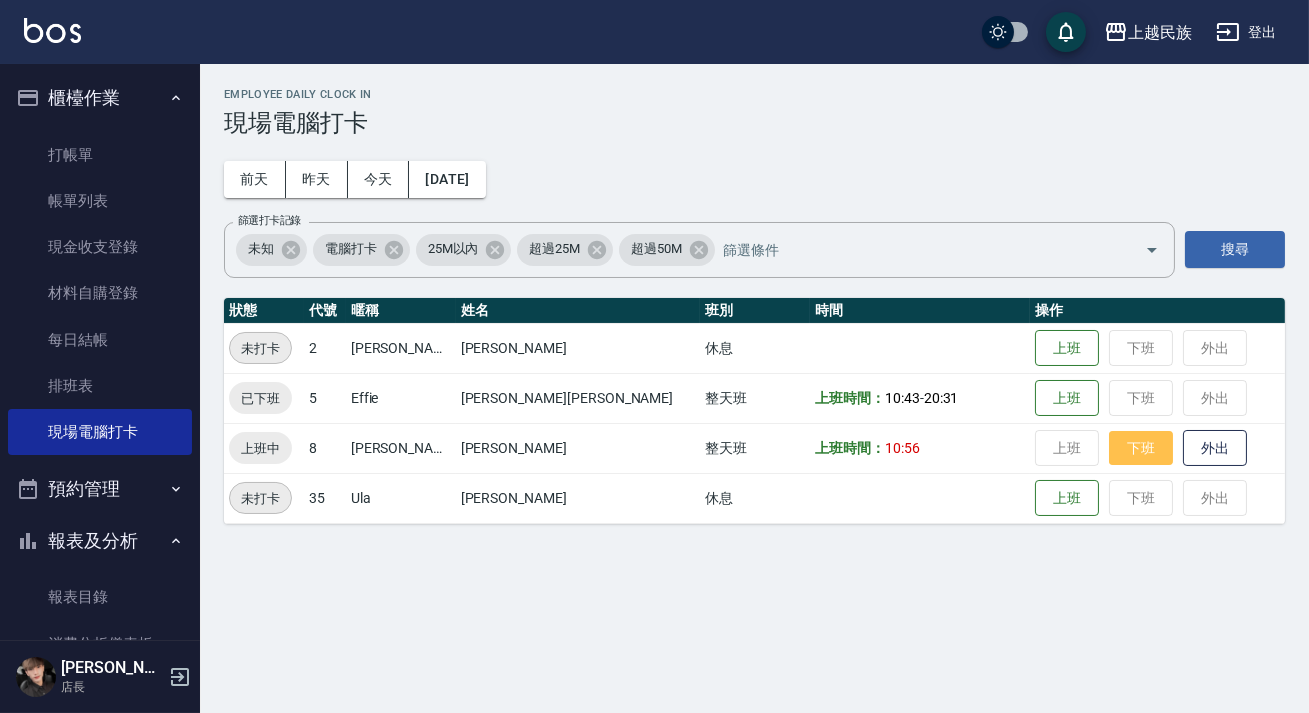 click on "下班" at bounding box center (1141, 448) 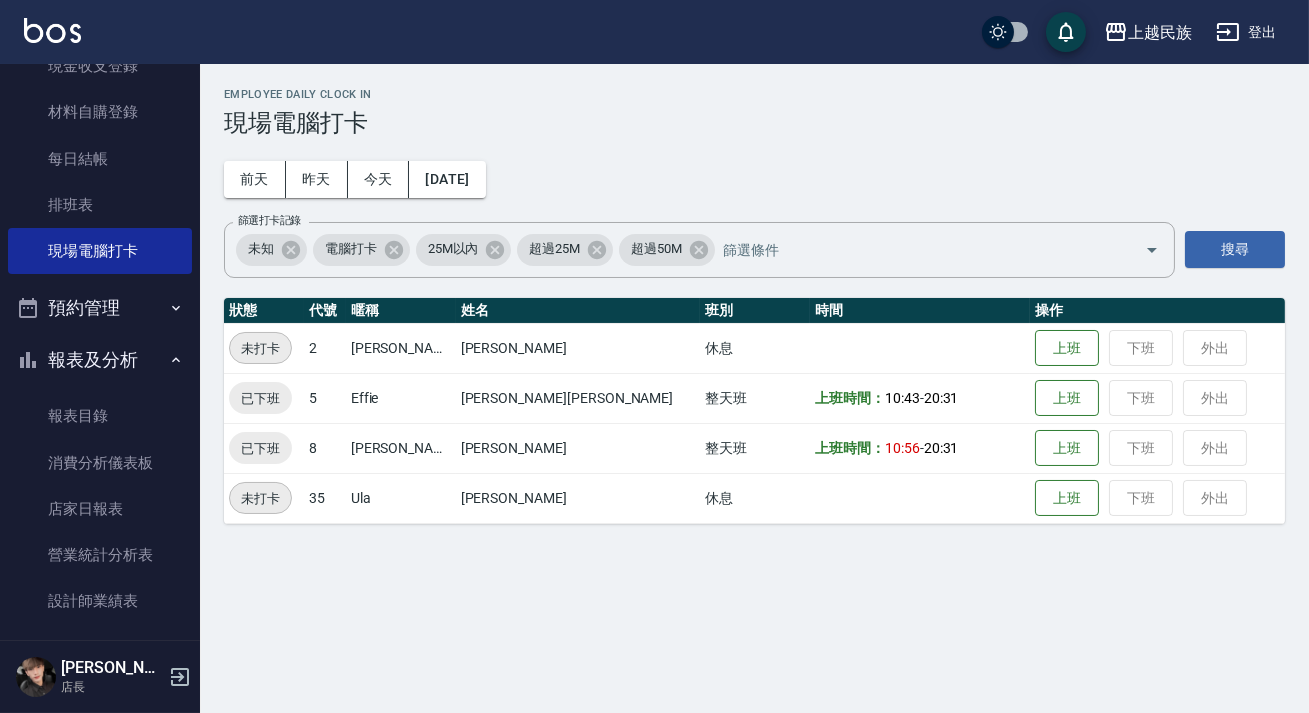 scroll, scrollTop: 363, scrollLeft: 0, axis: vertical 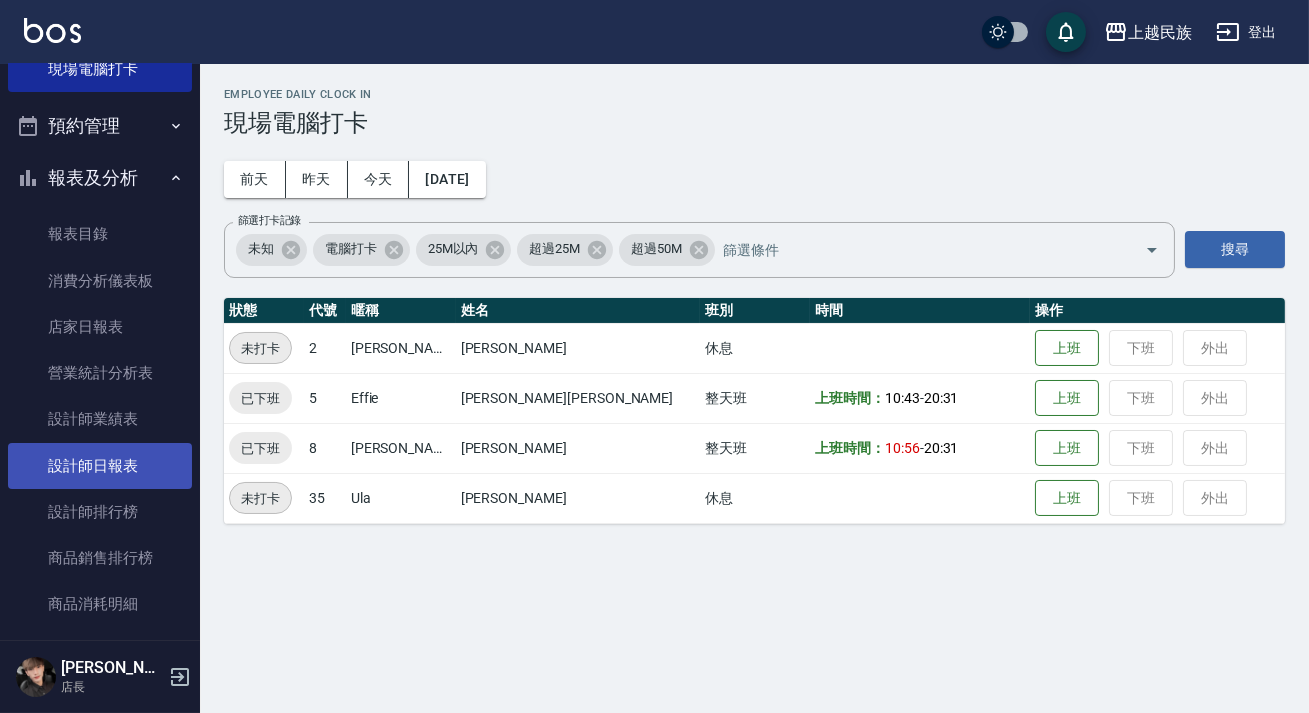 click on "設計師日報表" at bounding box center [100, 466] 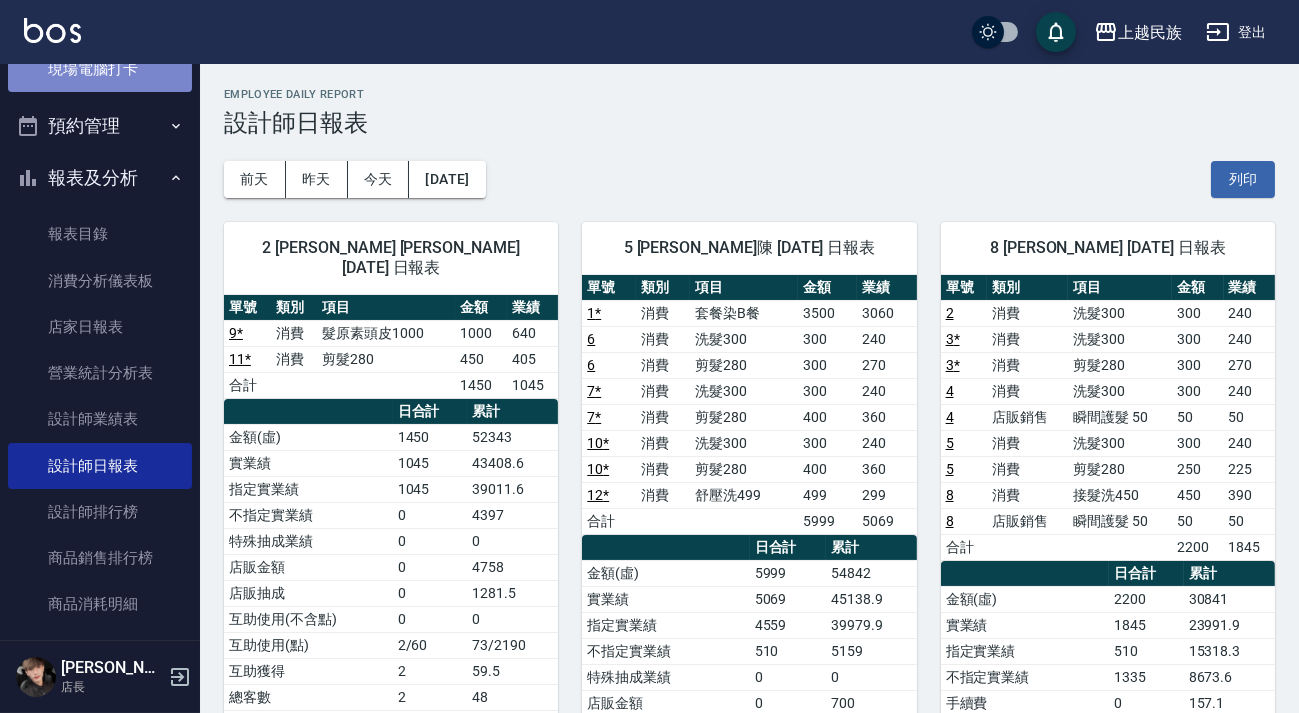 click on "現場電腦打卡" at bounding box center [100, 69] 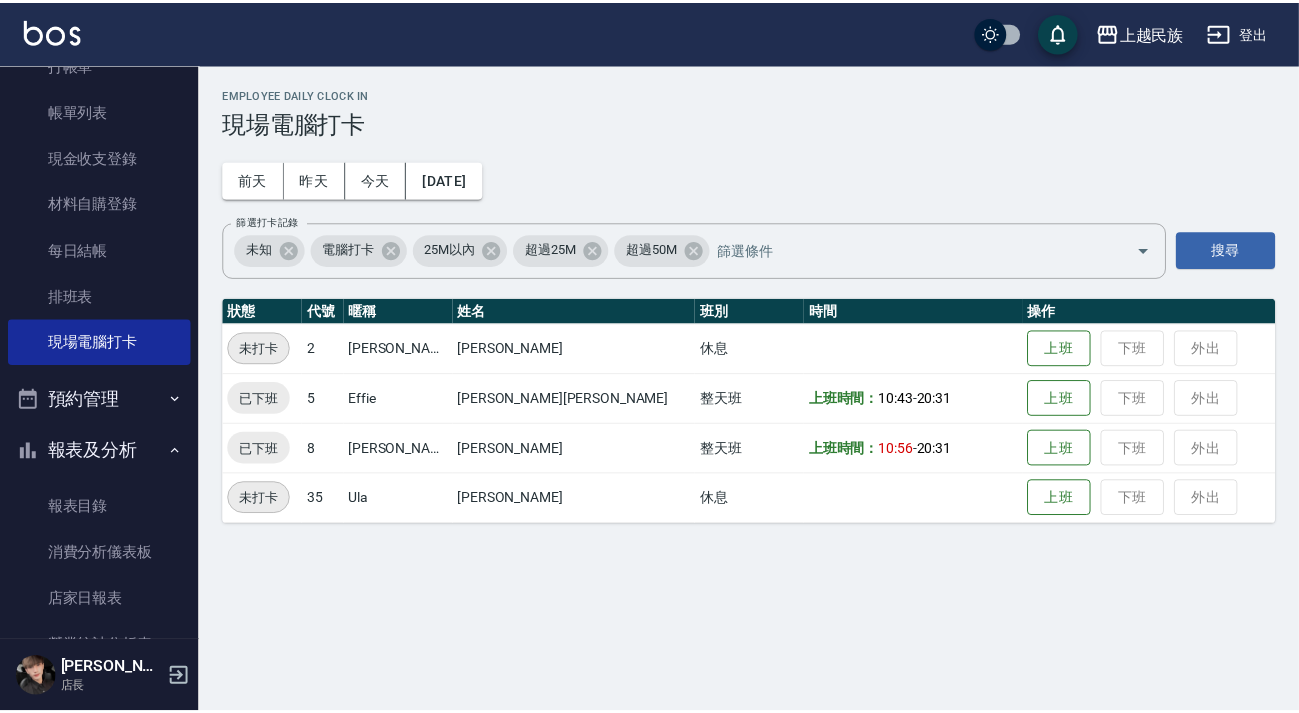 scroll, scrollTop: 0, scrollLeft: 0, axis: both 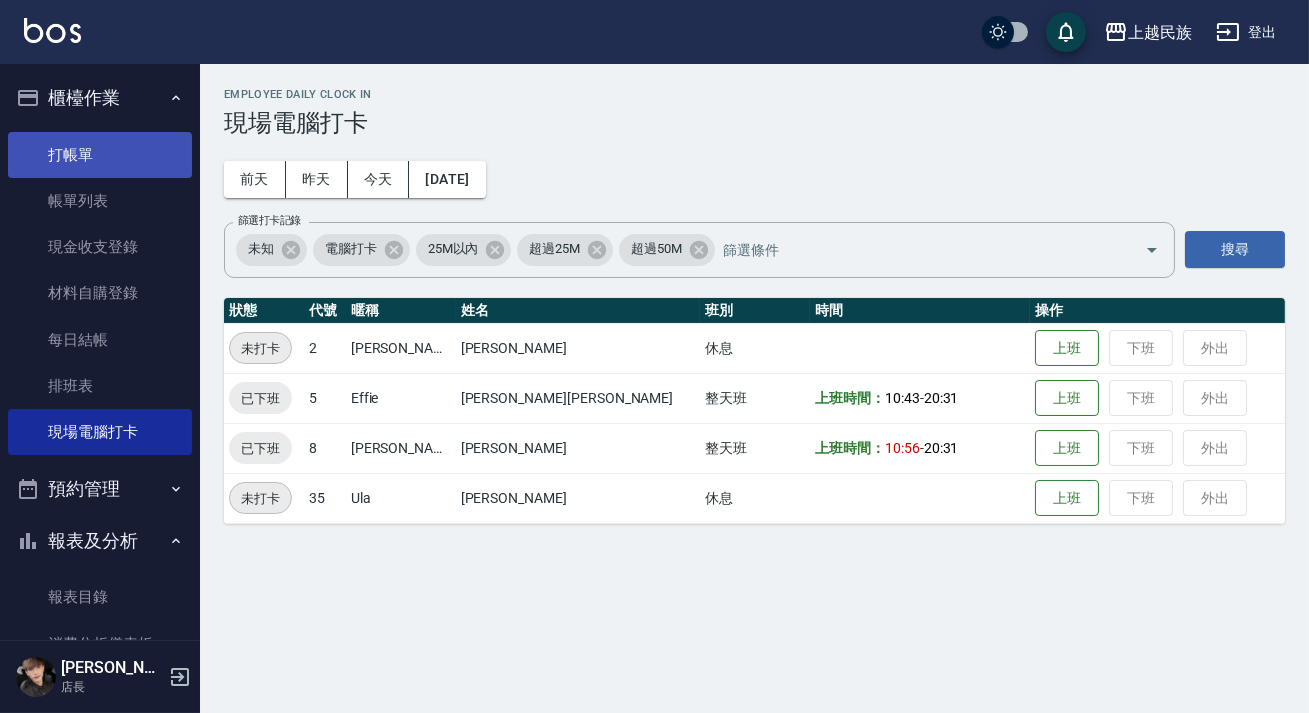 click on "打帳單" at bounding box center [100, 155] 